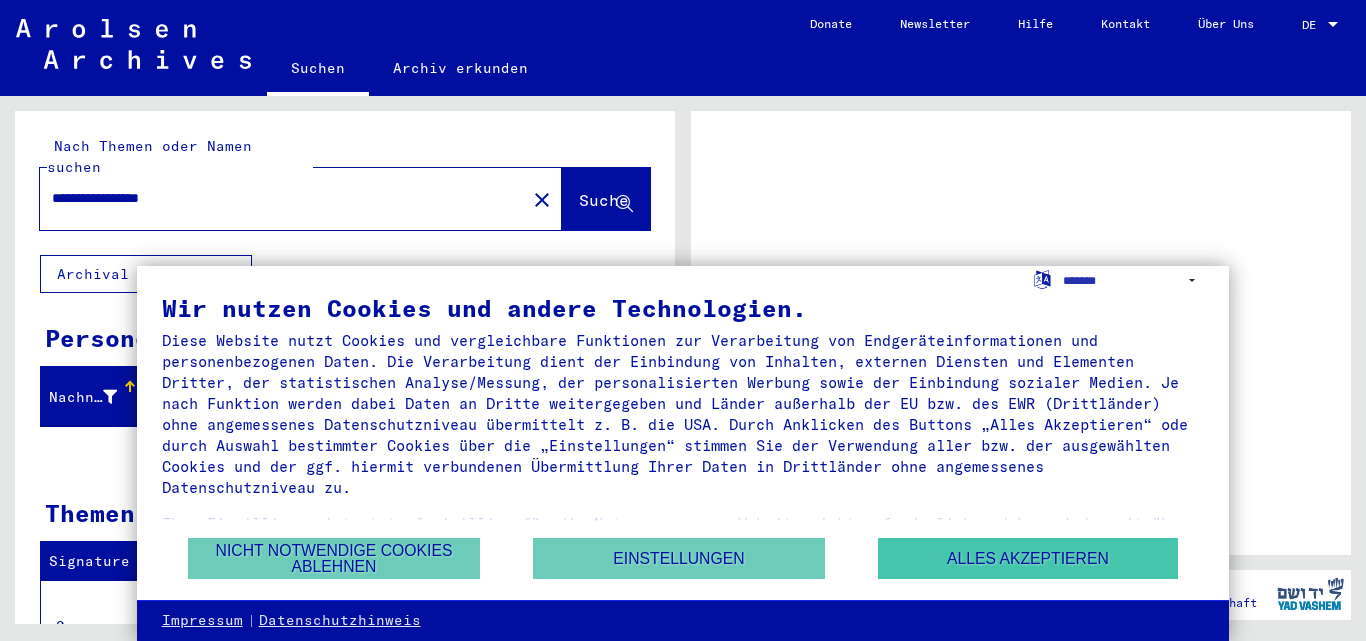 scroll, scrollTop: 0, scrollLeft: 0, axis: both 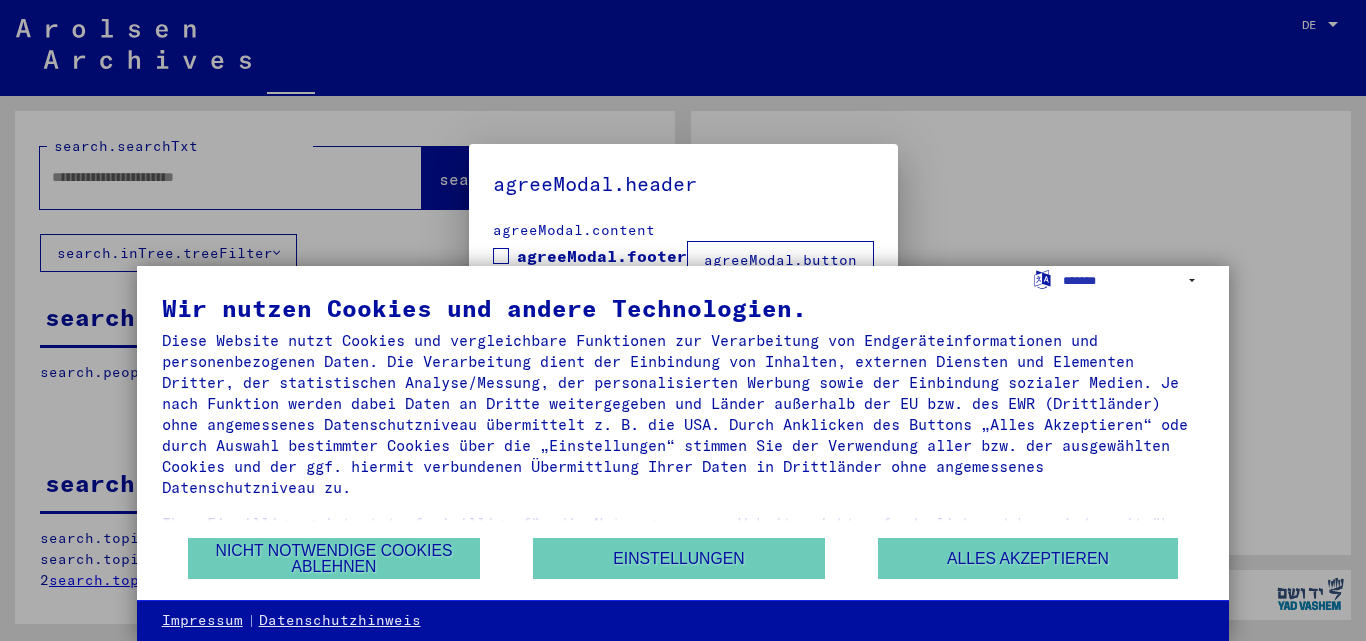 type on "**********" 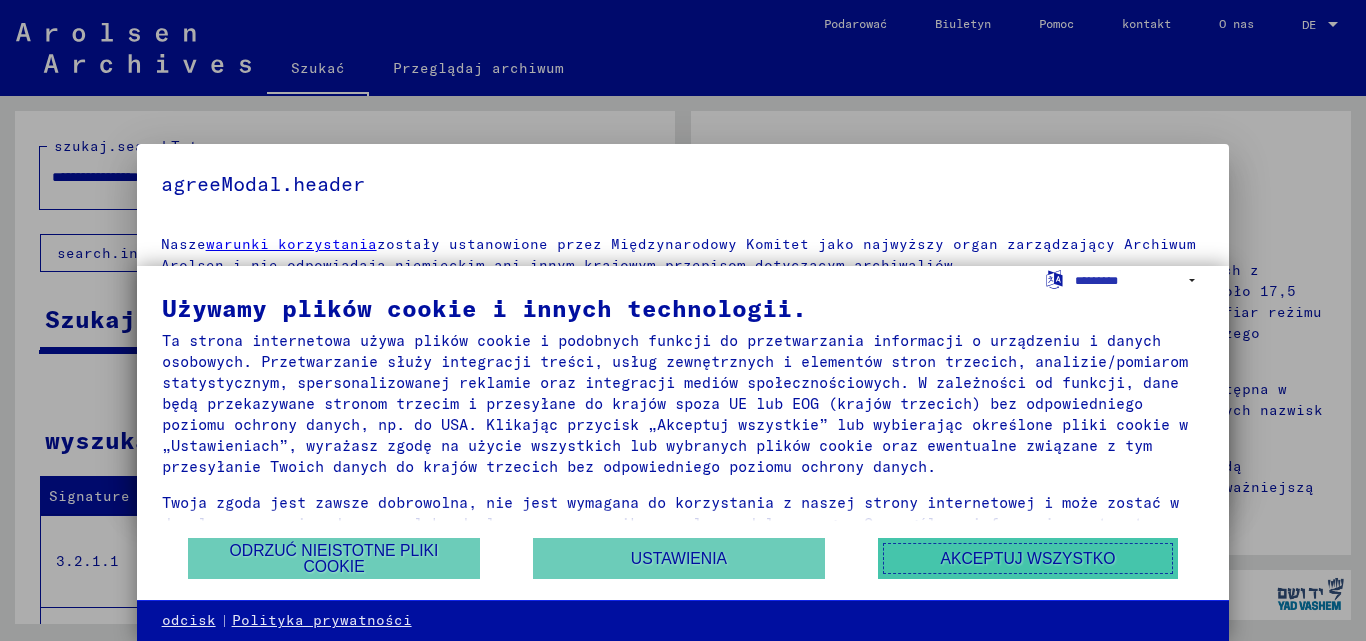 click on "Akceptuj wszystko" at bounding box center [1027, 558] 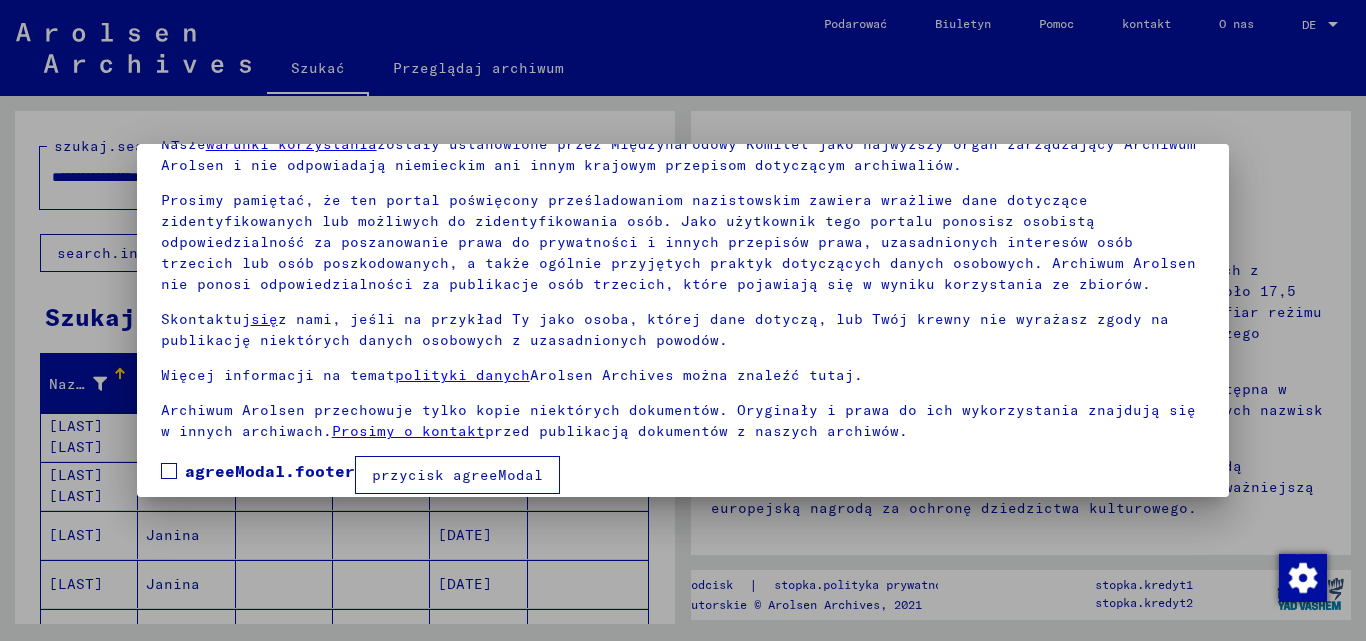 scroll, scrollTop: 121, scrollLeft: 0, axis: vertical 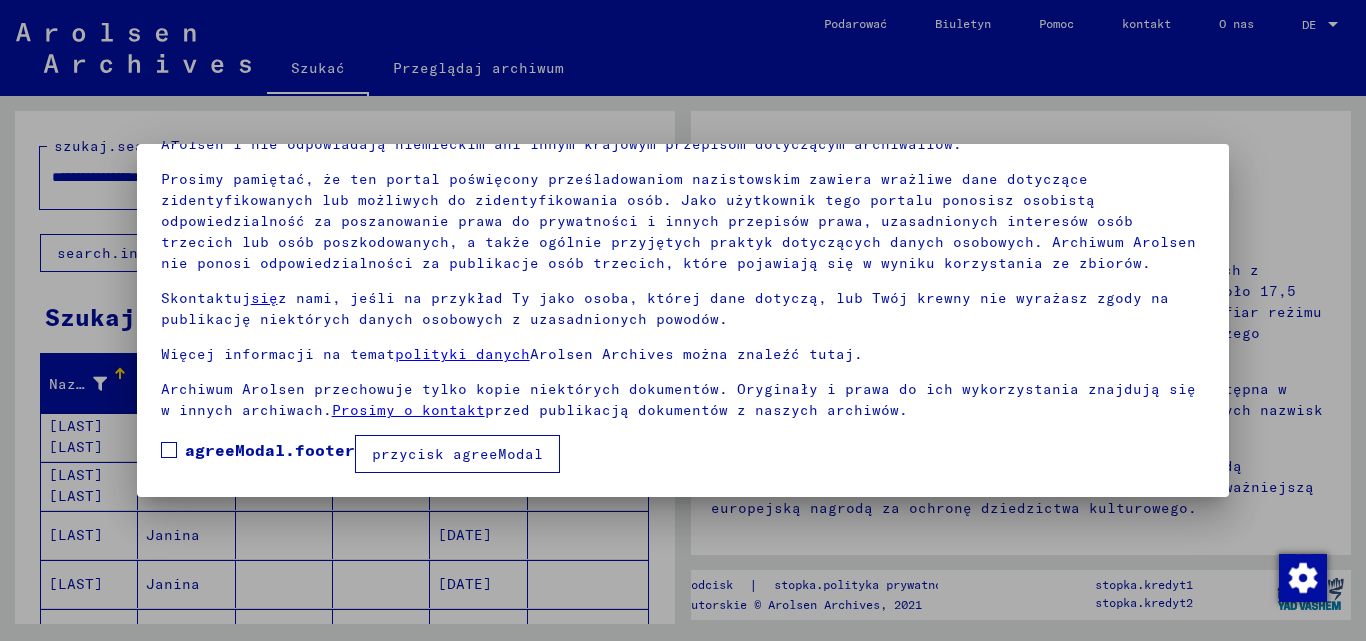 click on "przycisk agreeModal" at bounding box center [457, 454] 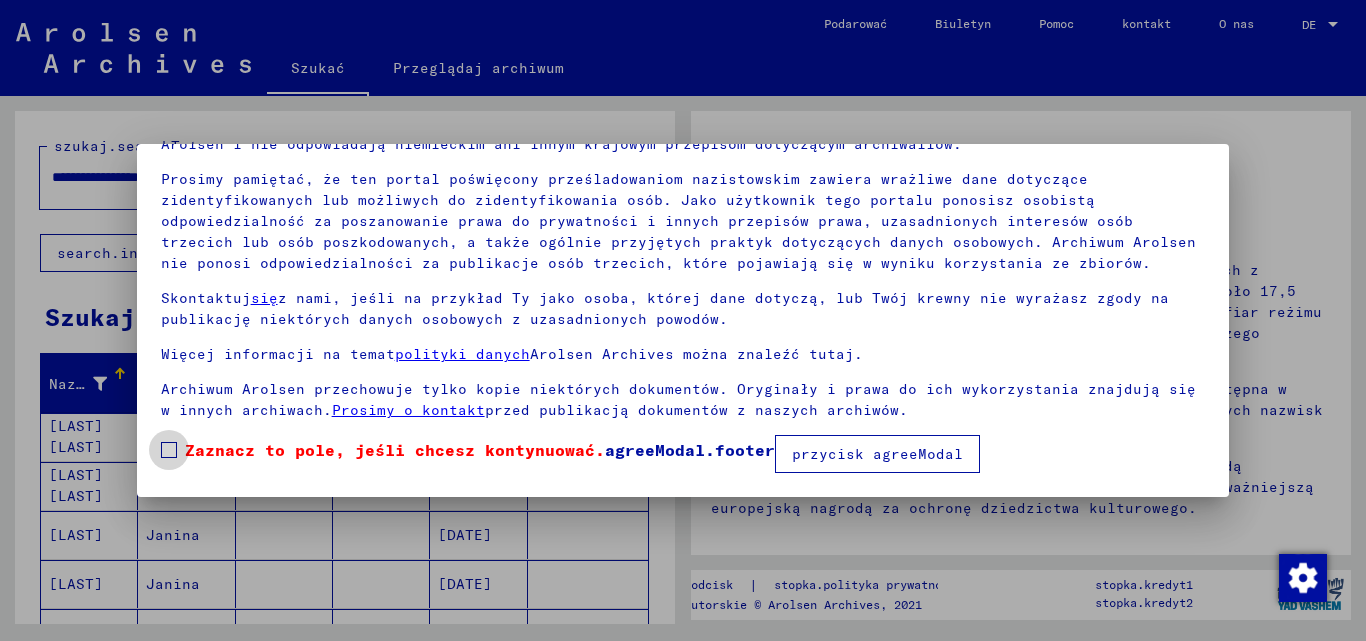 click on "Zaznacz to pole, jeśli chcesz kontynuować." at bounding box center [395, 450] 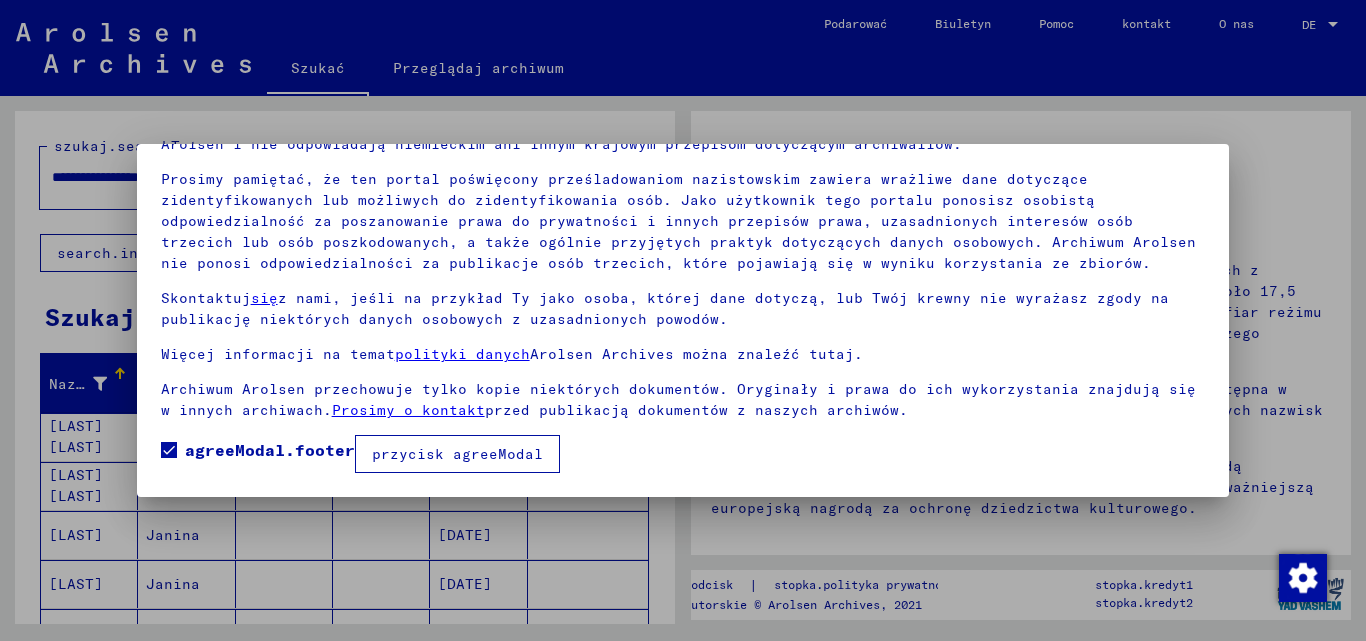 click on "przycisk agreeModal" at bounding box center [457, 454] 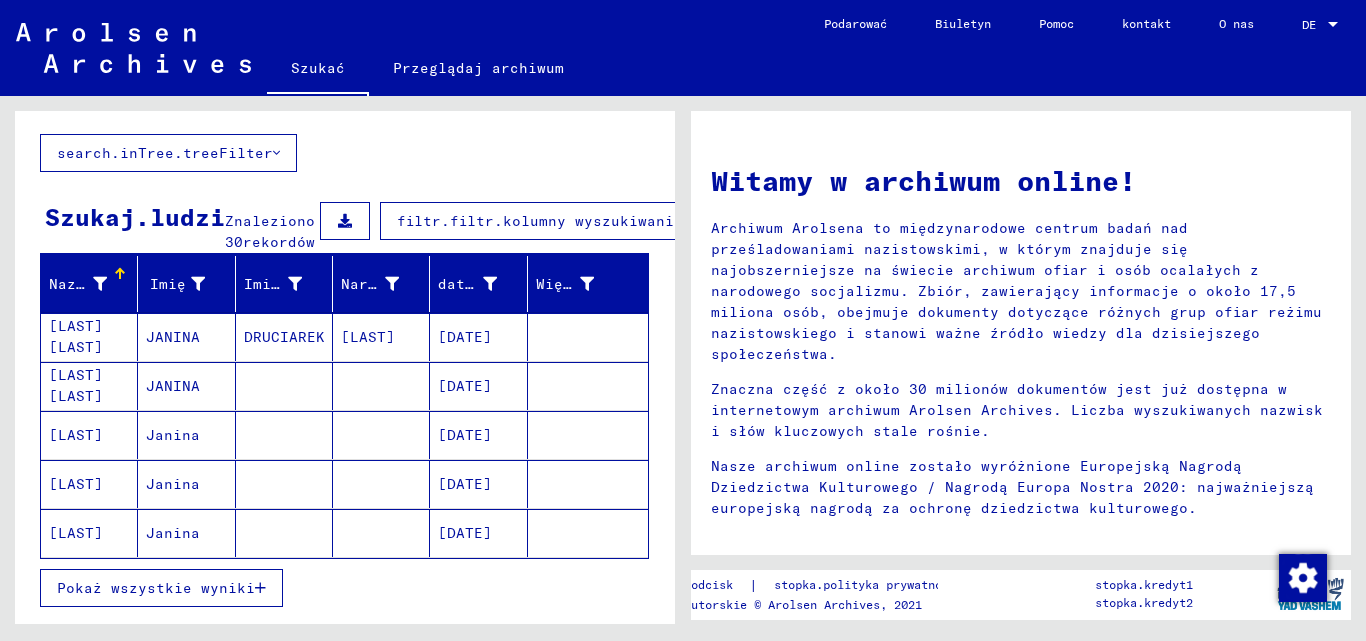 scroll, scrollTop: 300, scrollLeft: 0, axis: vertical 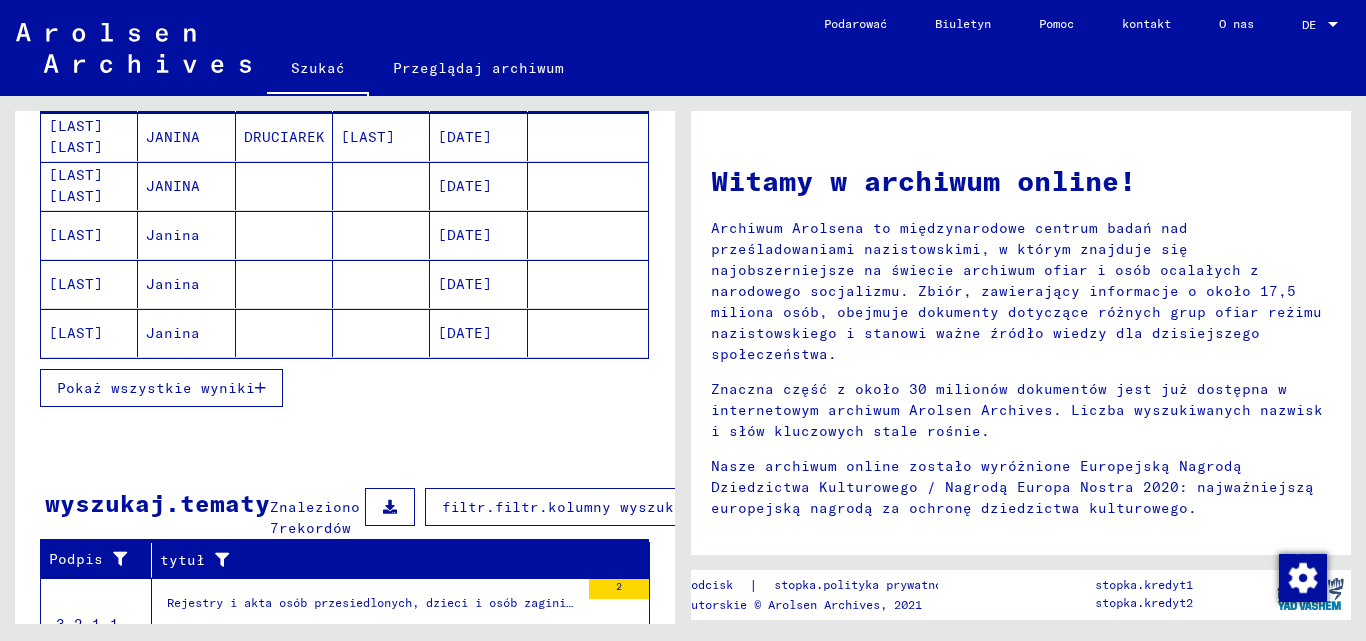 click on "Pokaż wszystkie wyniki" at bounding box center [156, 388] 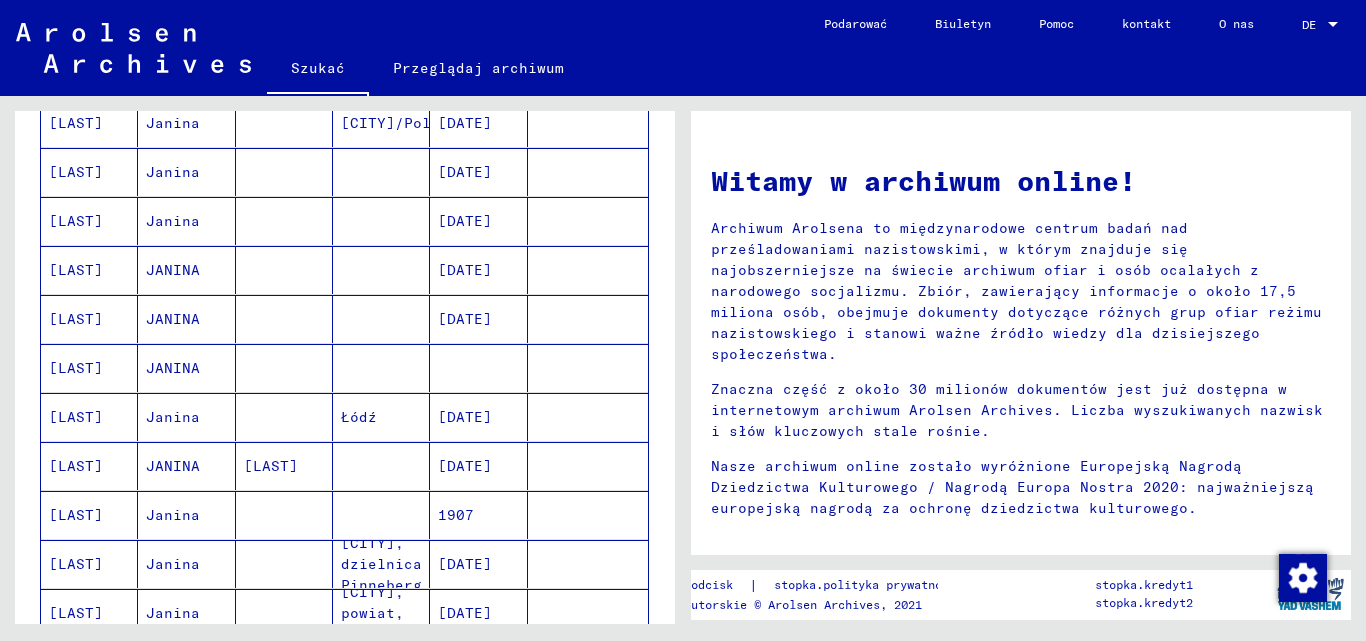 scroll, scrollTop: 1100, scrollLeft: 0, axis: vertical 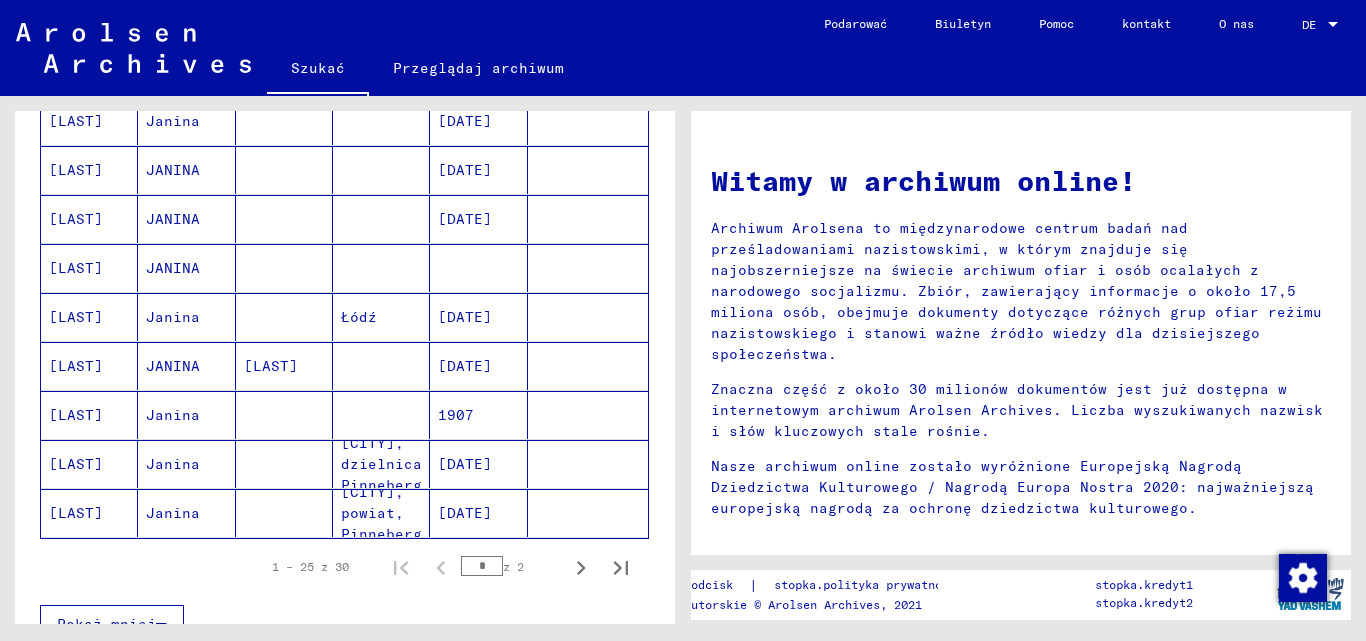 drag, startPoint x: 172, startPoint y: 383, endPoint x: 91, endPoint y: 394, distance: 81.7435 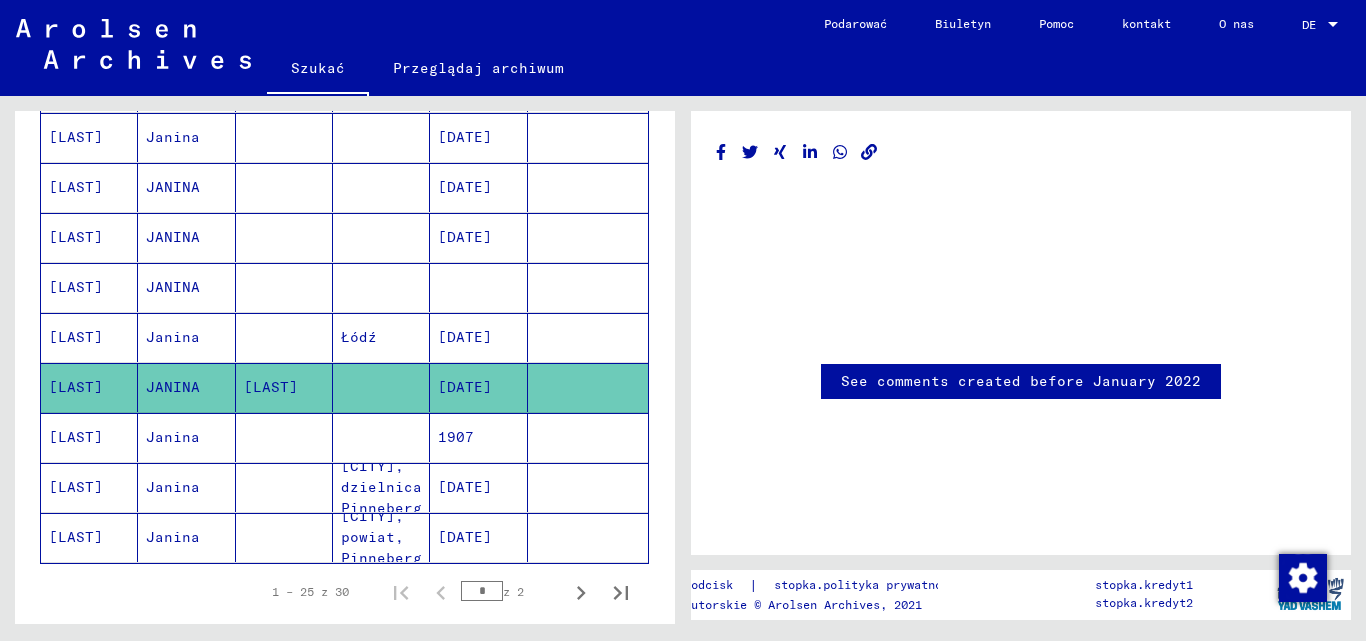 scroll, scrollTop: 1115, scrollLeft: 0, axis: vertical 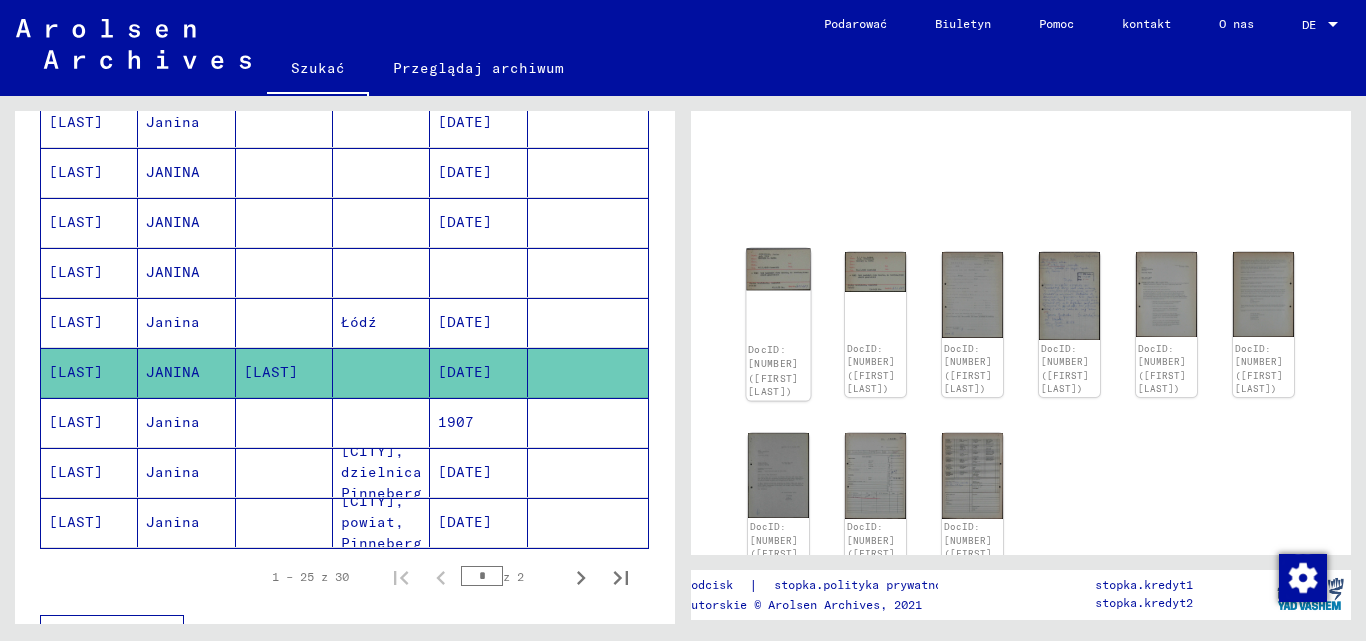 click 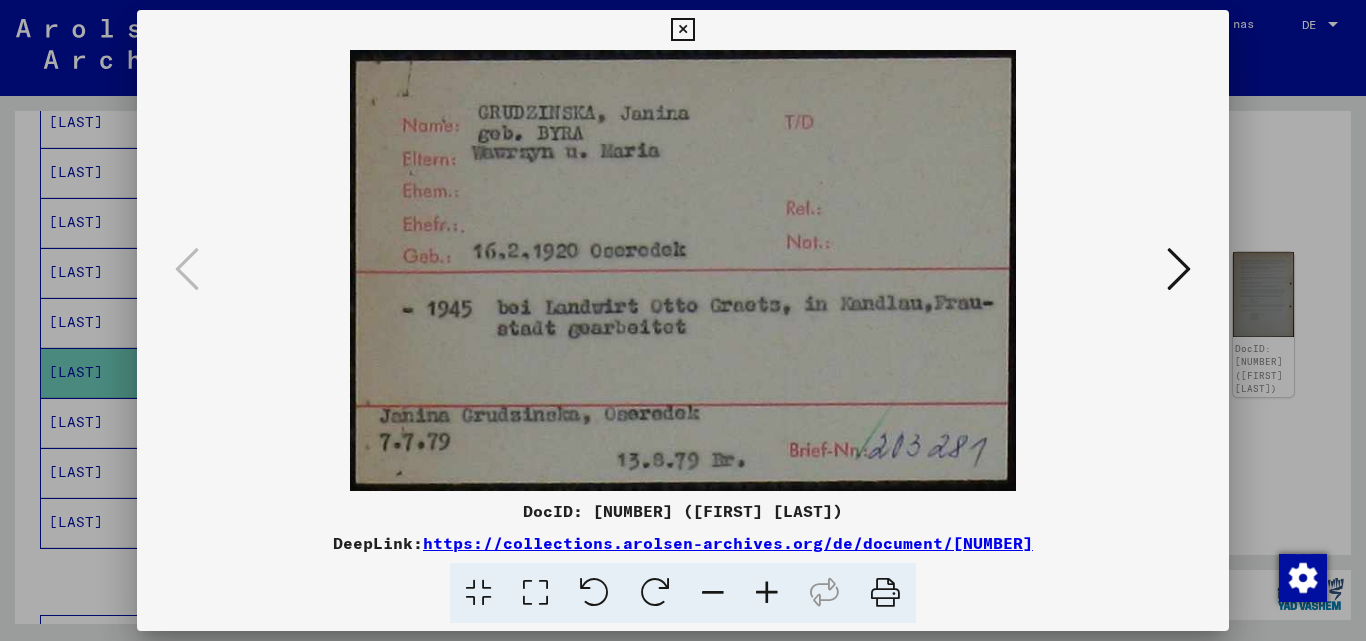 click at bounding box center [1179, 269] 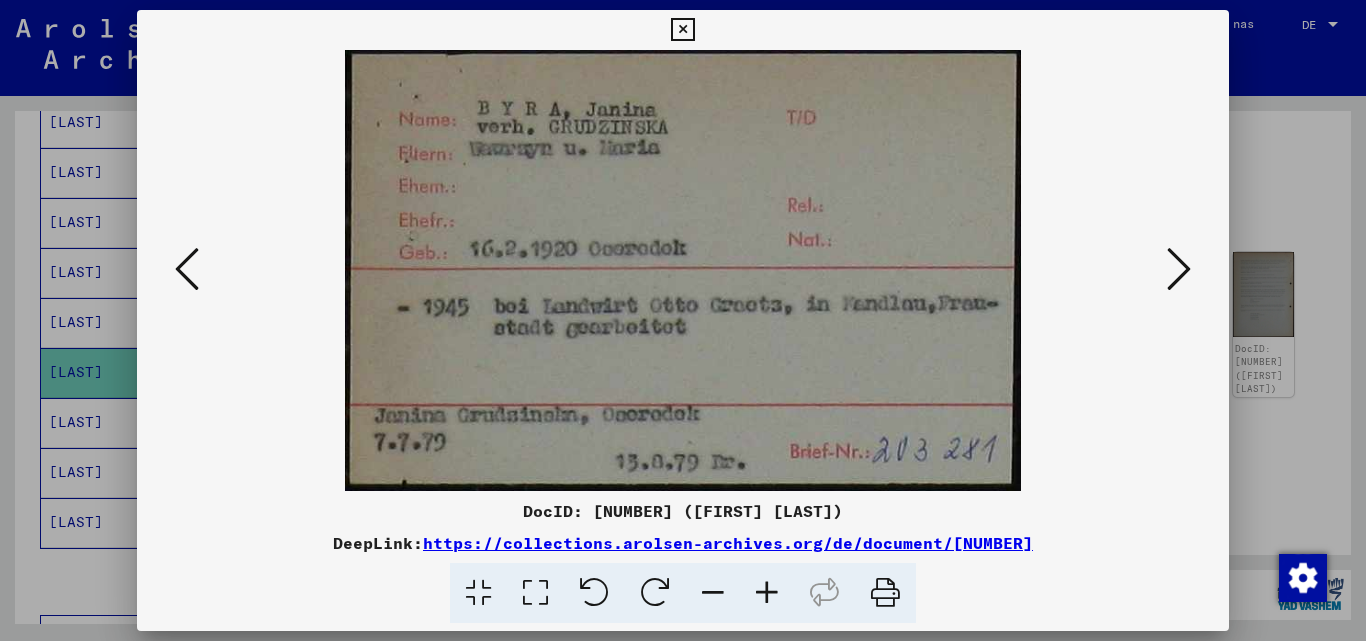 click at bounding box center (1179, 269) 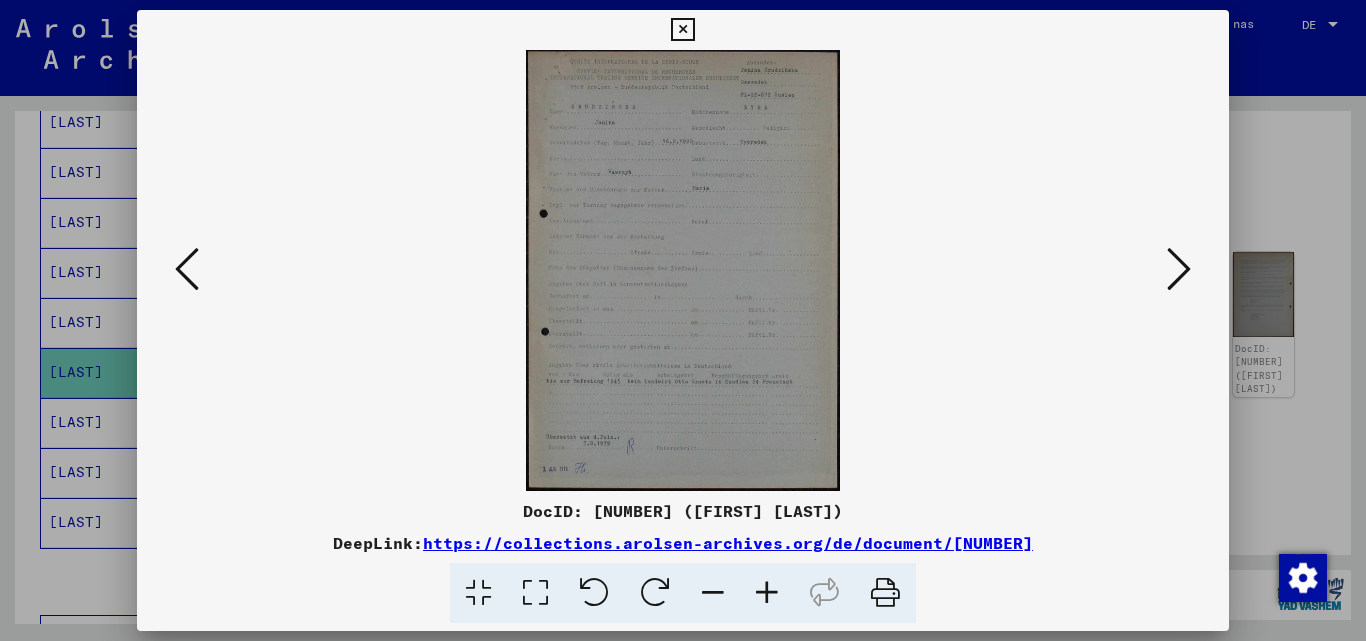 click at bounding box center (1179, 269) 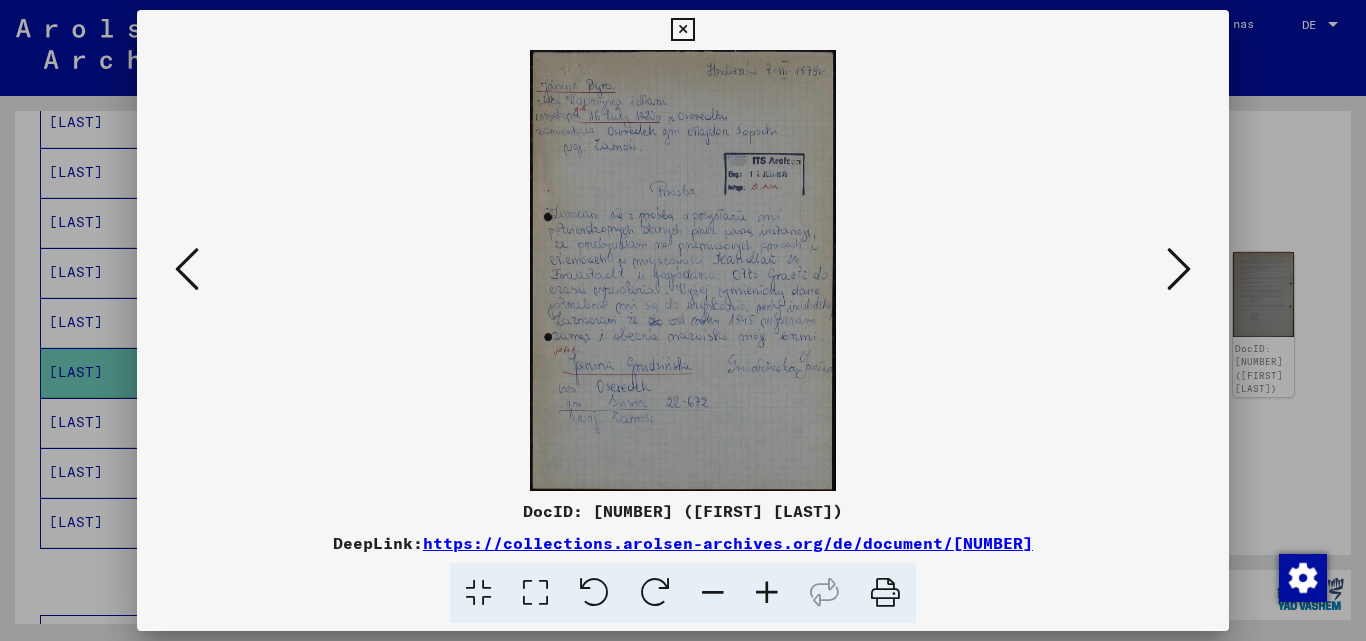 click at bounding box center [767, 593] 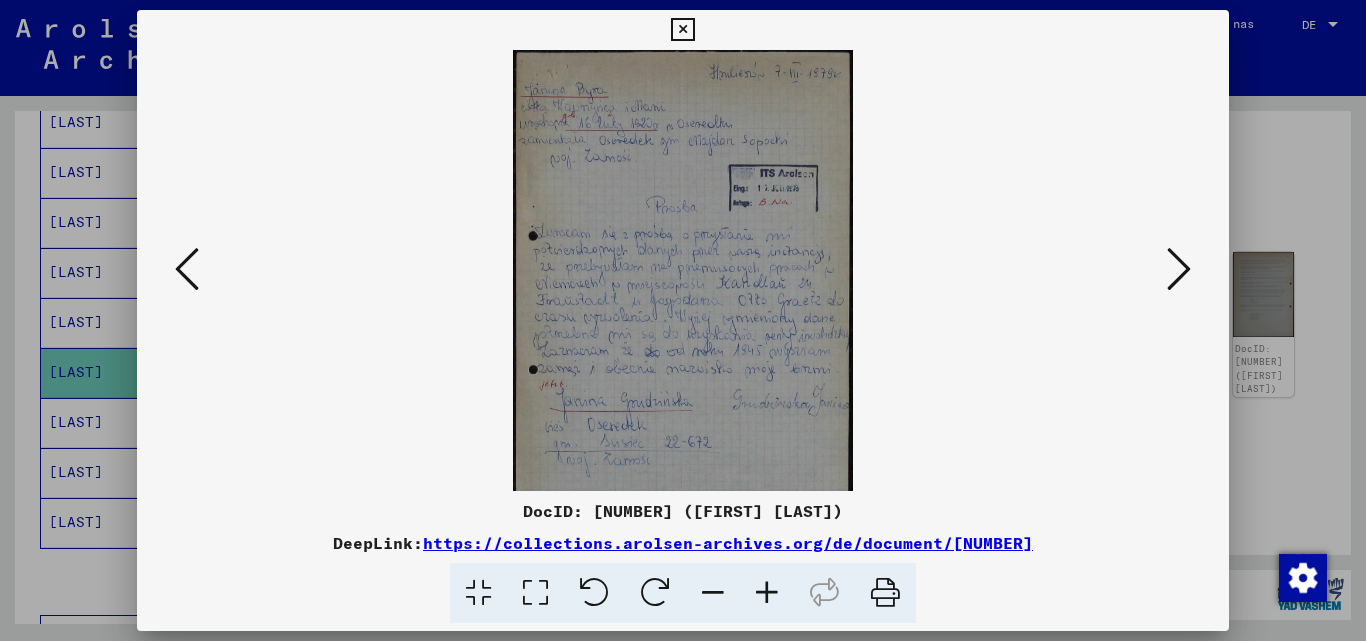 click at bounding box center [767, 593] 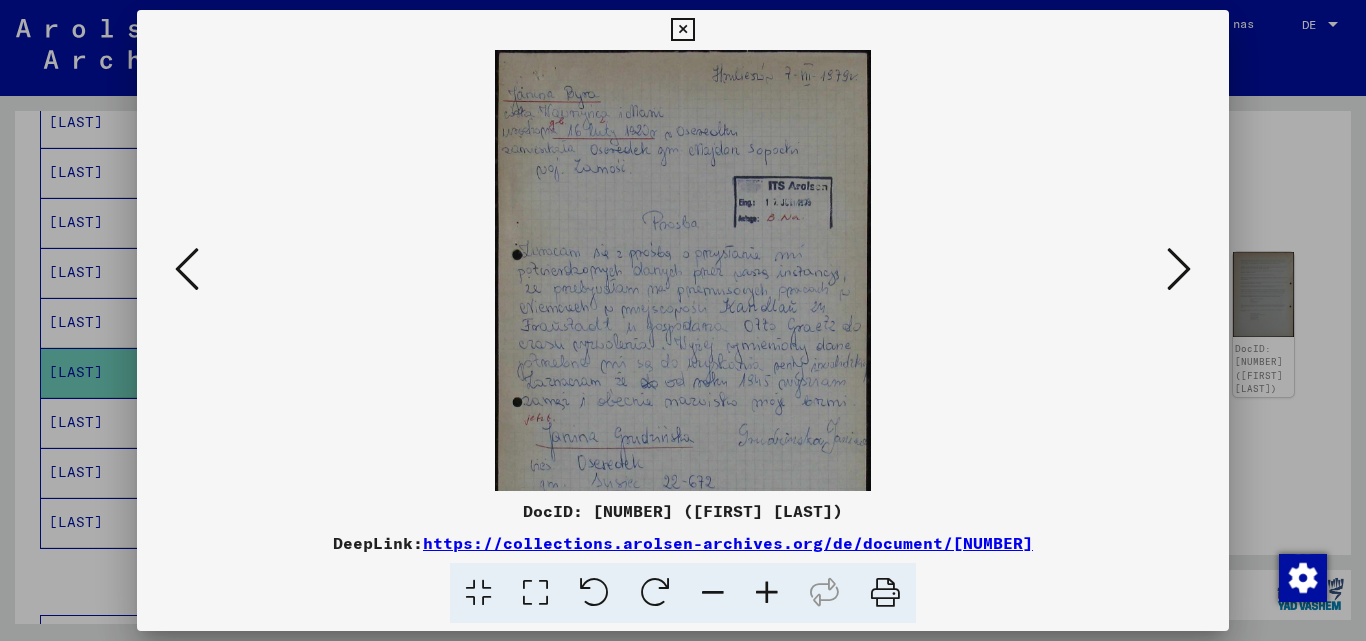 click at bounding box center (767, 593) 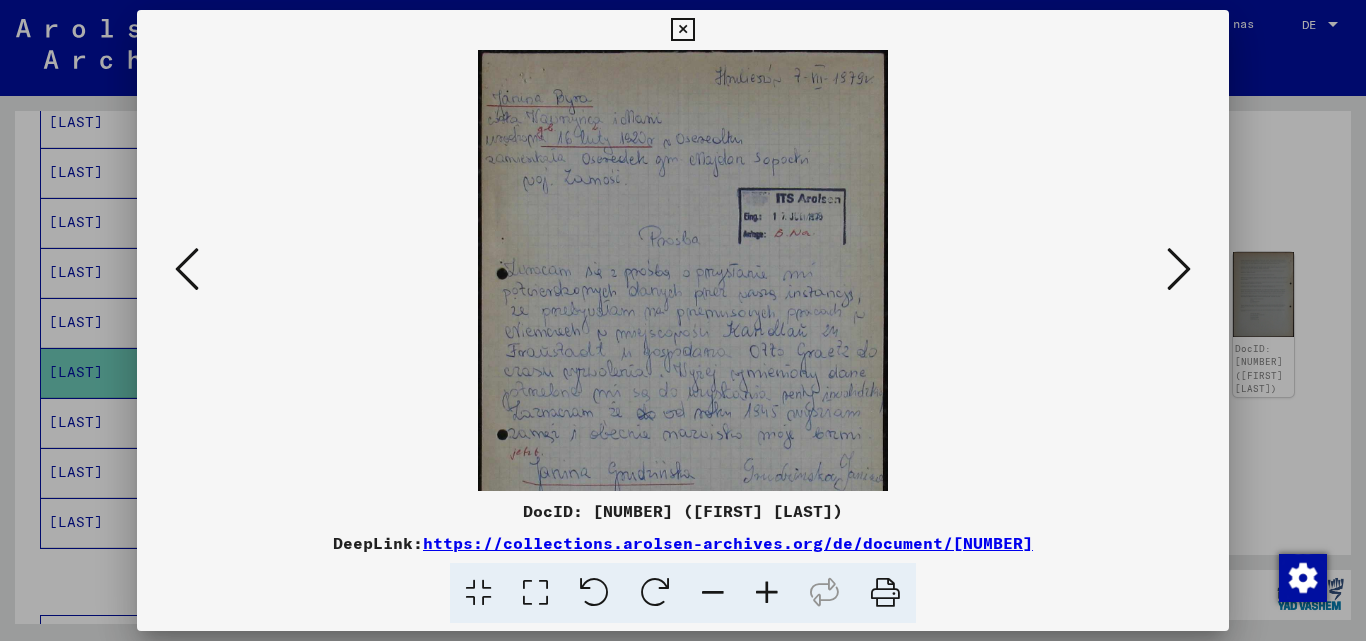 click at bounding box center [767, 593] 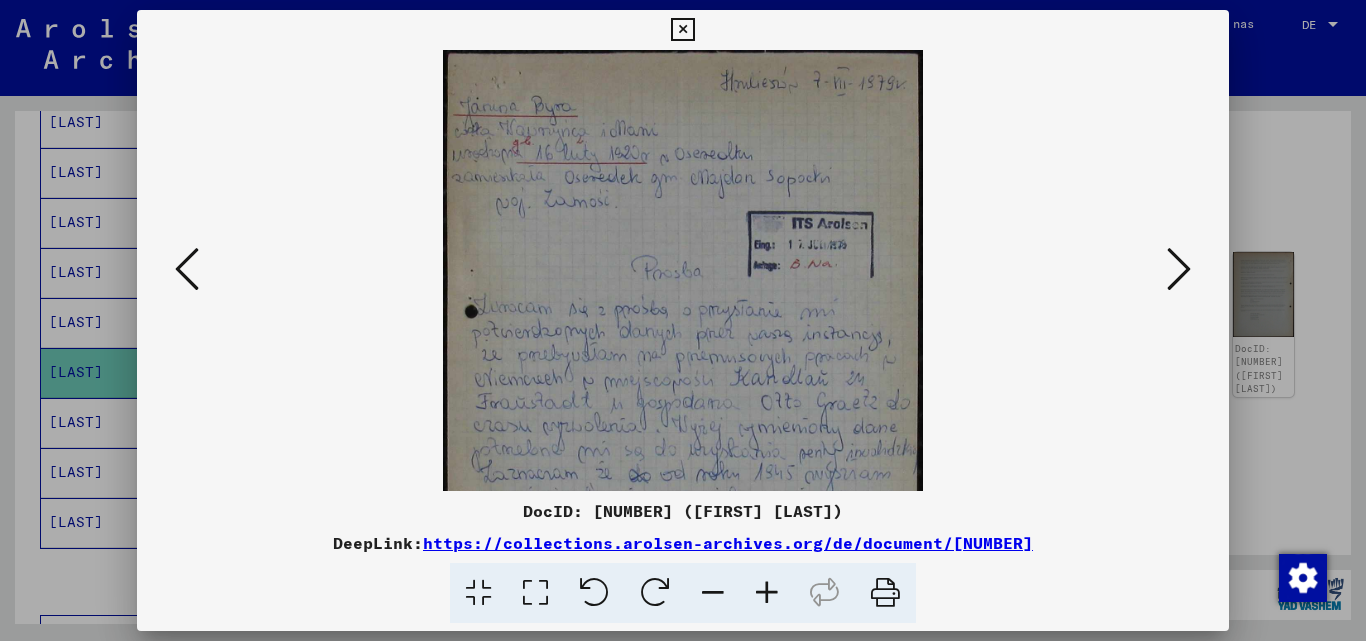 click at bounding box center [767, 593] 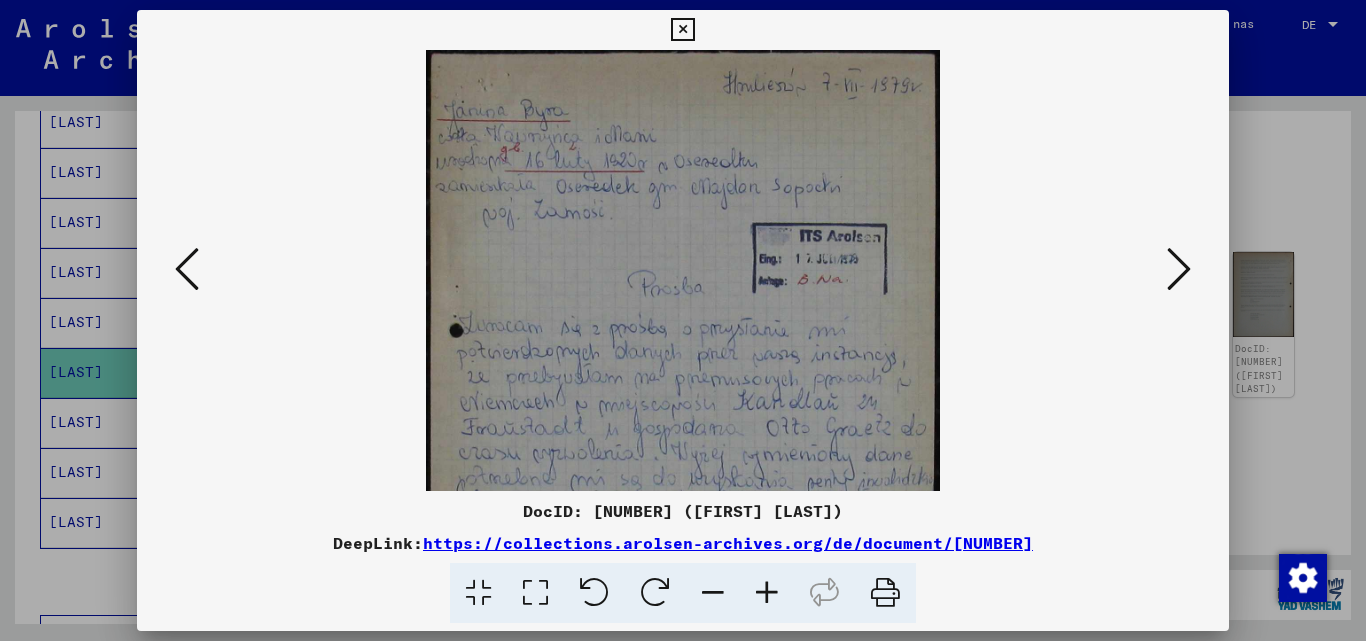 click at bounding box center (767, 593) 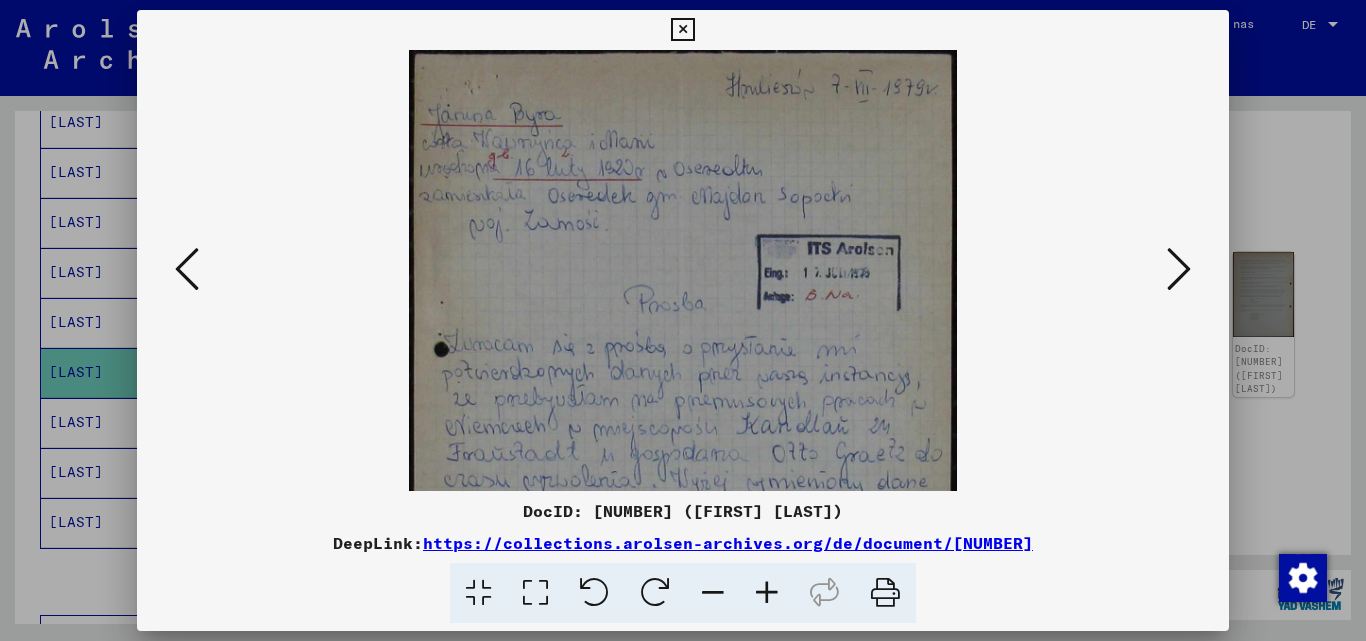 click at bounding box center (767, 593) 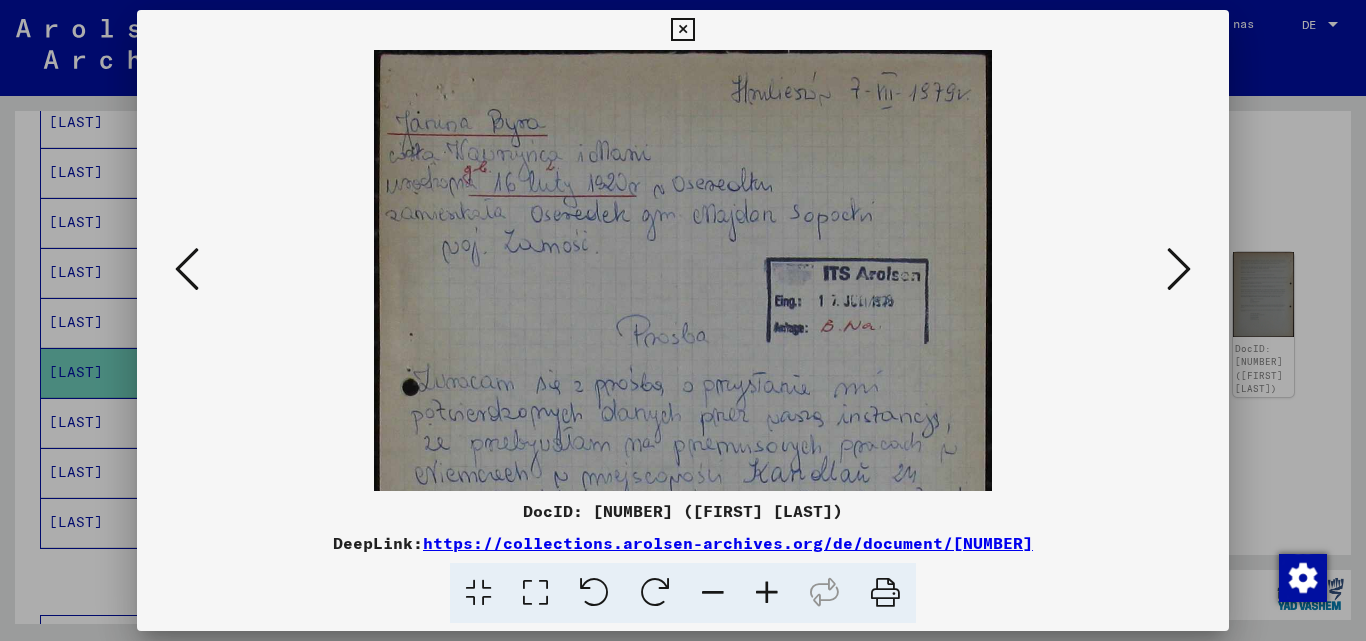 click at bounding box center (767, 593) 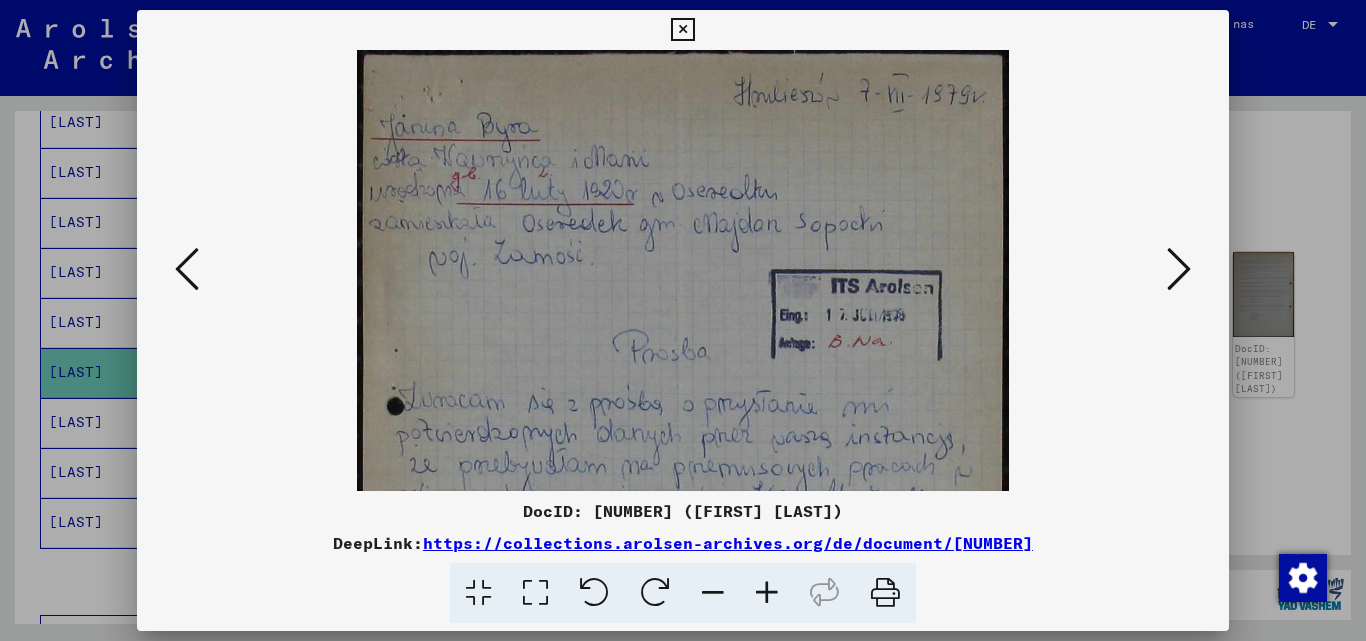 click at bounding box center [767, 593] 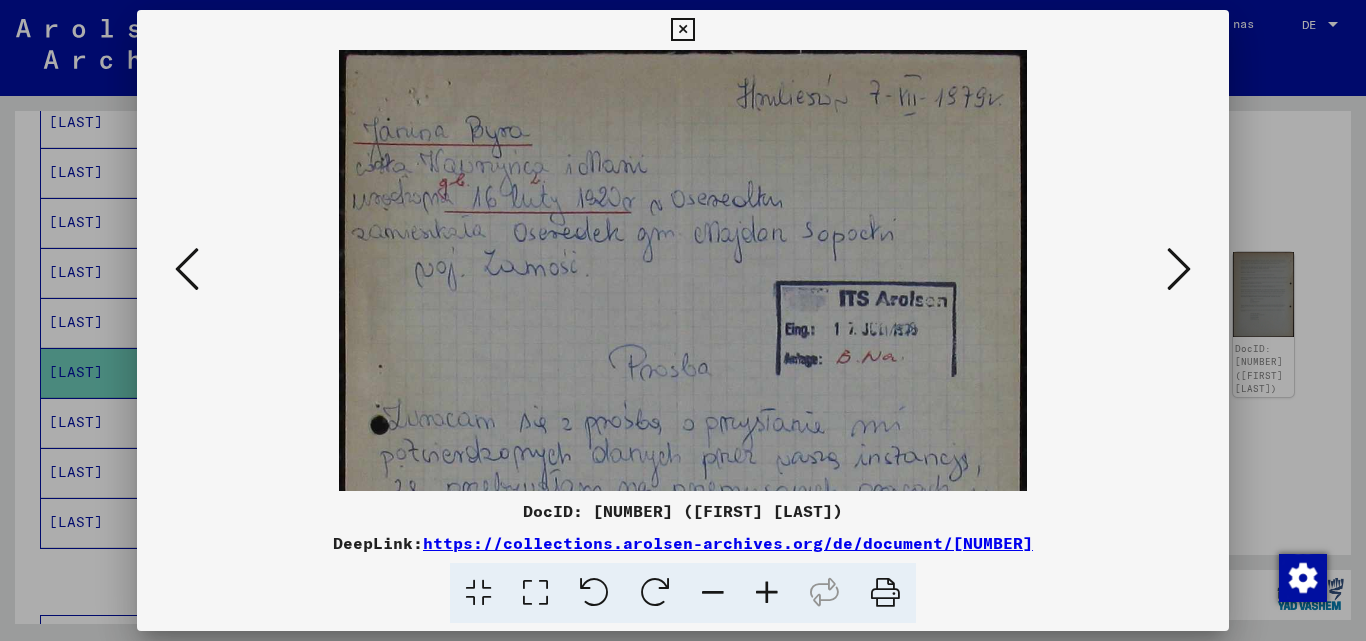 click at bounding box center (767, 593) 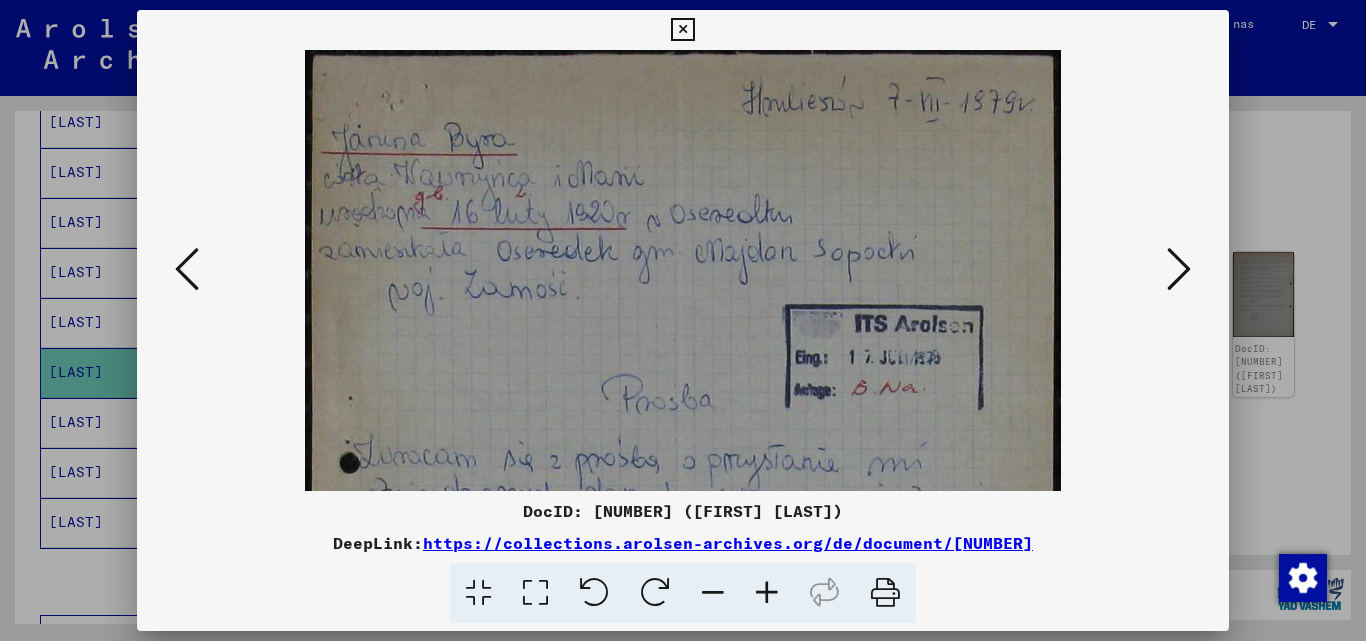 click at bounding box center (767, 593) 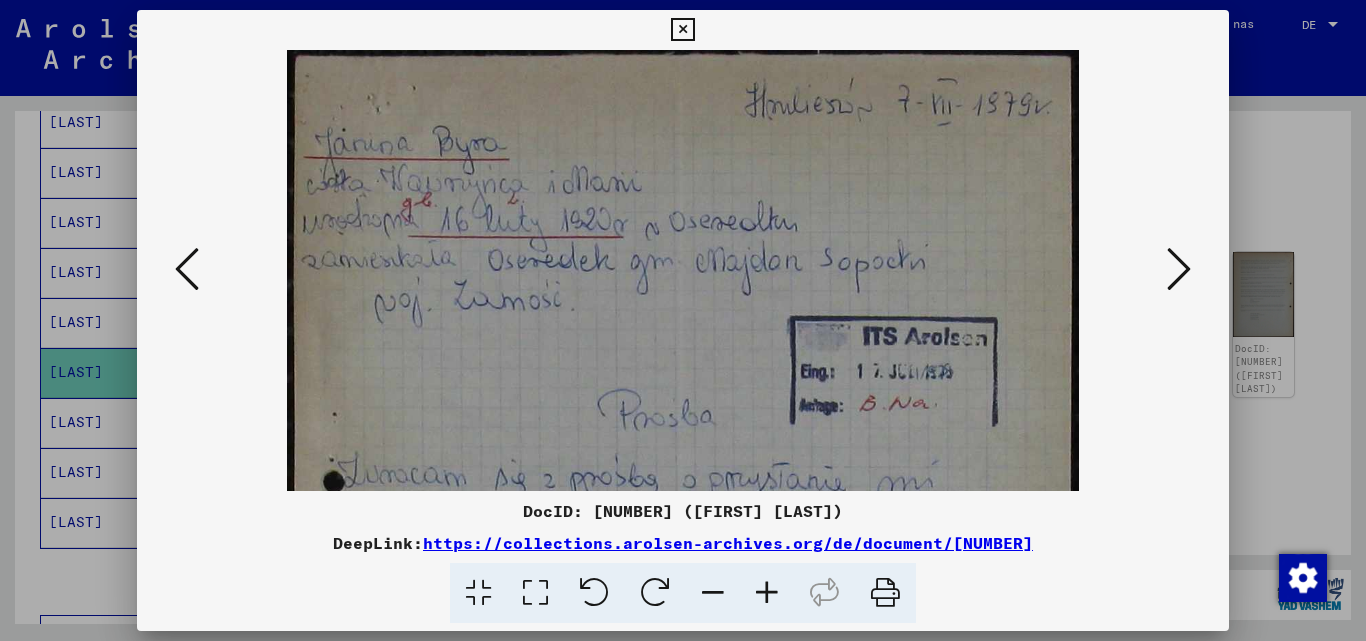 click at bounding box center (767, 593) 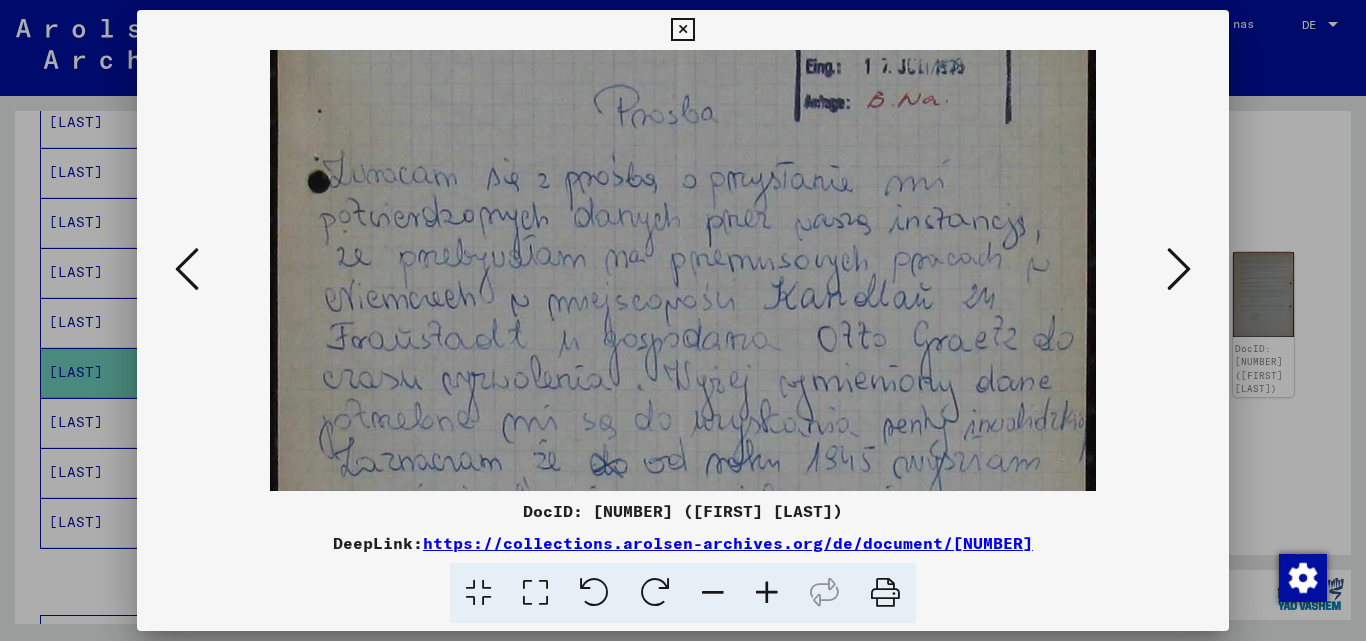 scroll, scrollTop: 332, scrollLeft: 0, axis: vertical 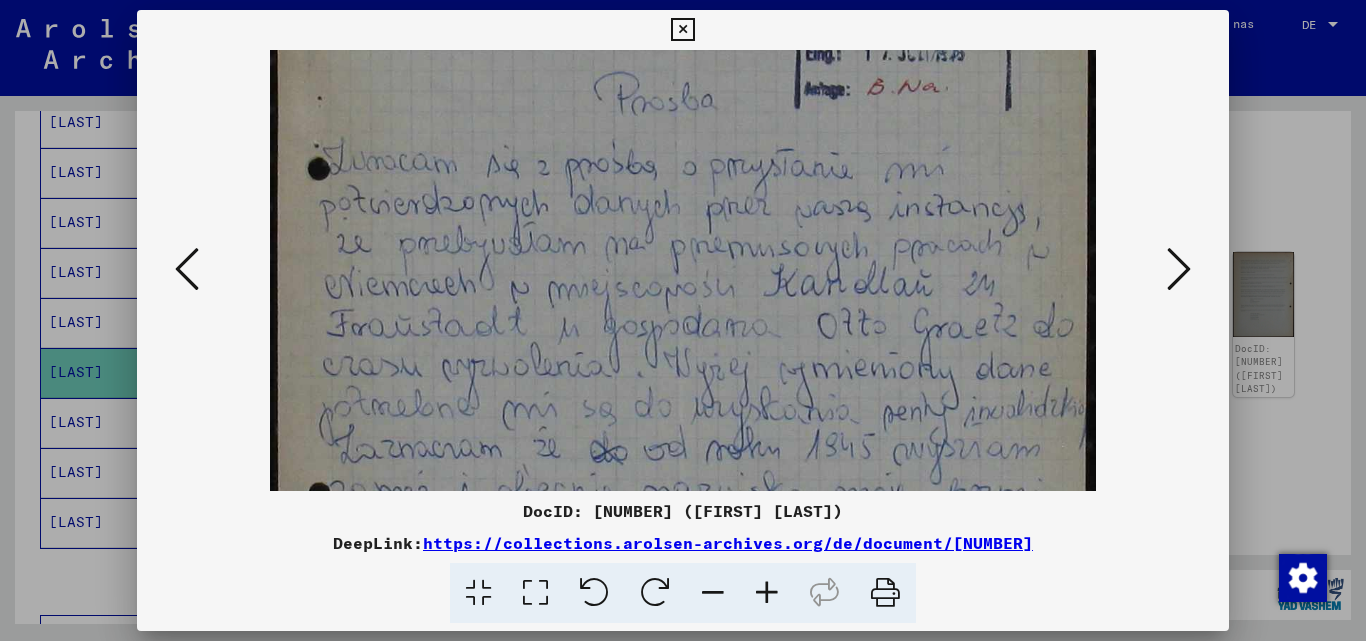 drag, startPoint x: 802, startPoint y: 434, endPoint x: 748, endPoint y: 102, distance: 336.36288 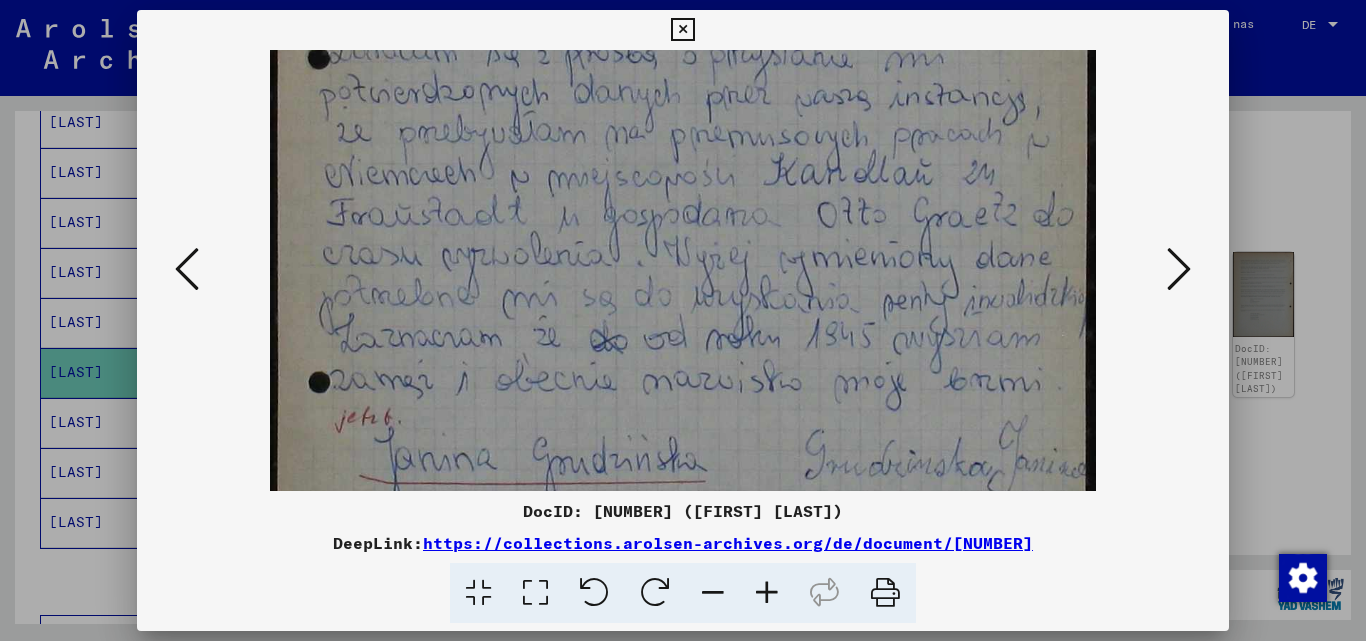 scroll, scrollTop: 444, scrollLeft: 0, axis: vertical 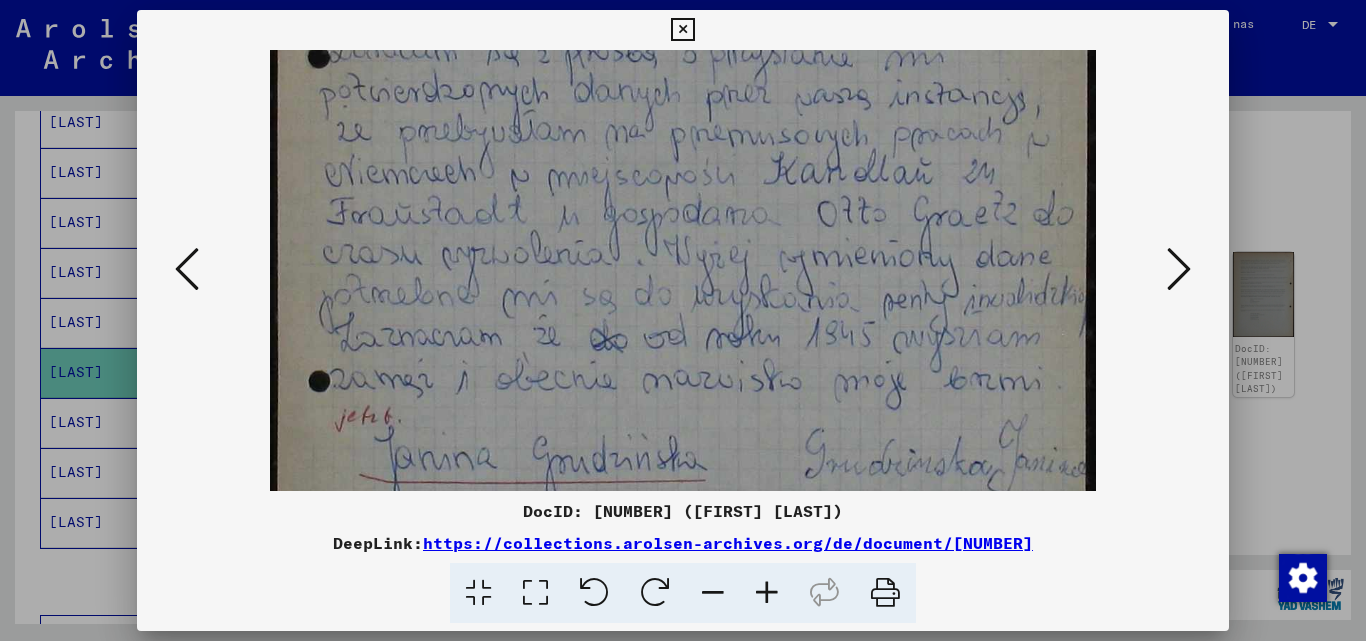 drag, startPoint x: 774, startPoint y: 423, endPoint x: 767, endPoint y: 311, distance: 112.21854 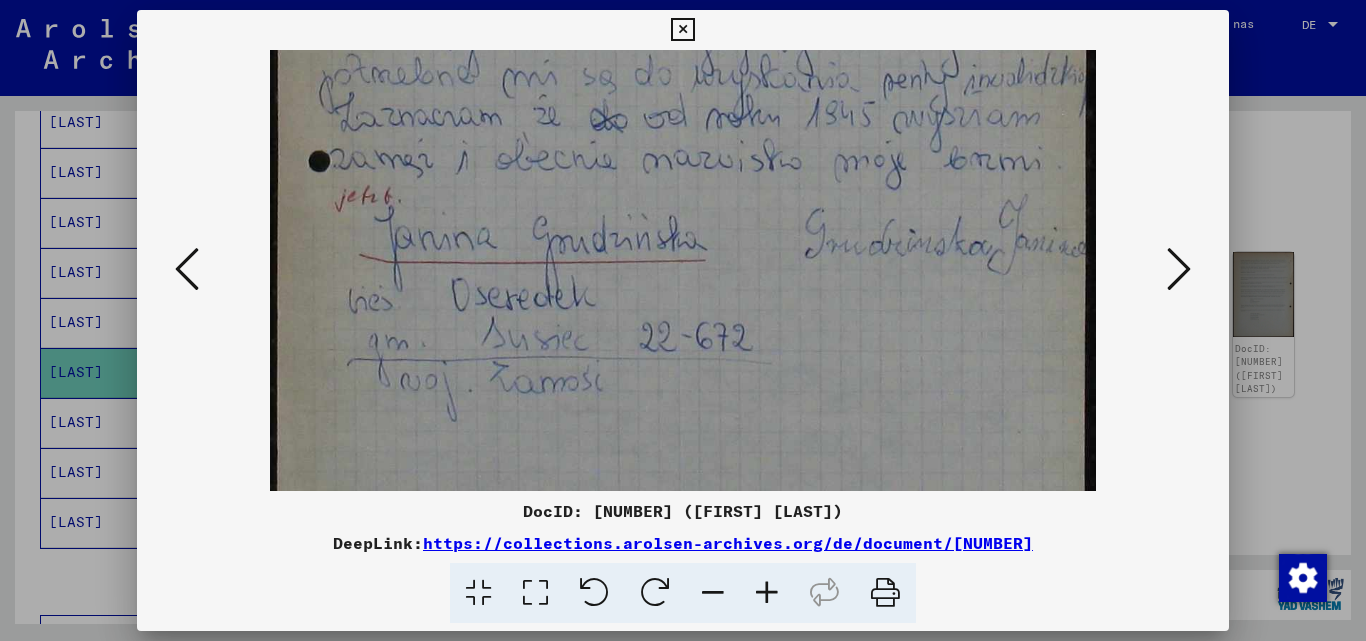 scroll, scrollTop: 672, scrollLeft: 0, axis: vertical 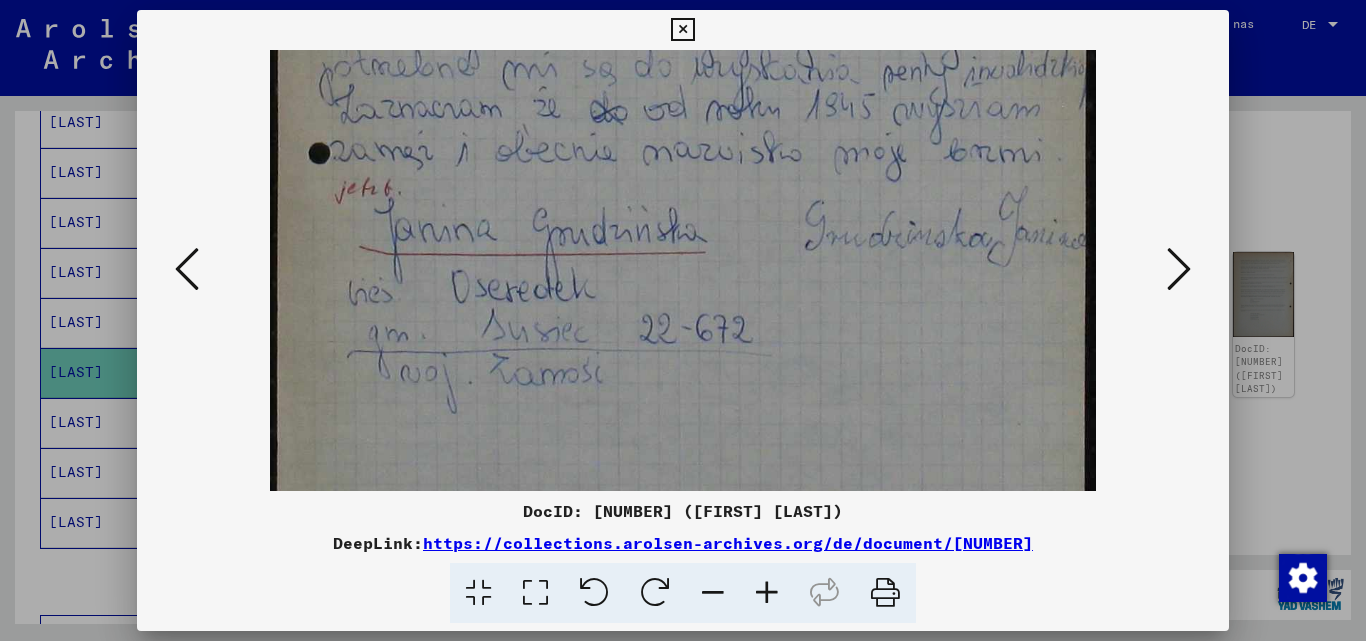 drag, startPoint x: 756, startPoint y: 409, endPoint x: 696, endPoint y: 181, distance: 235.76259 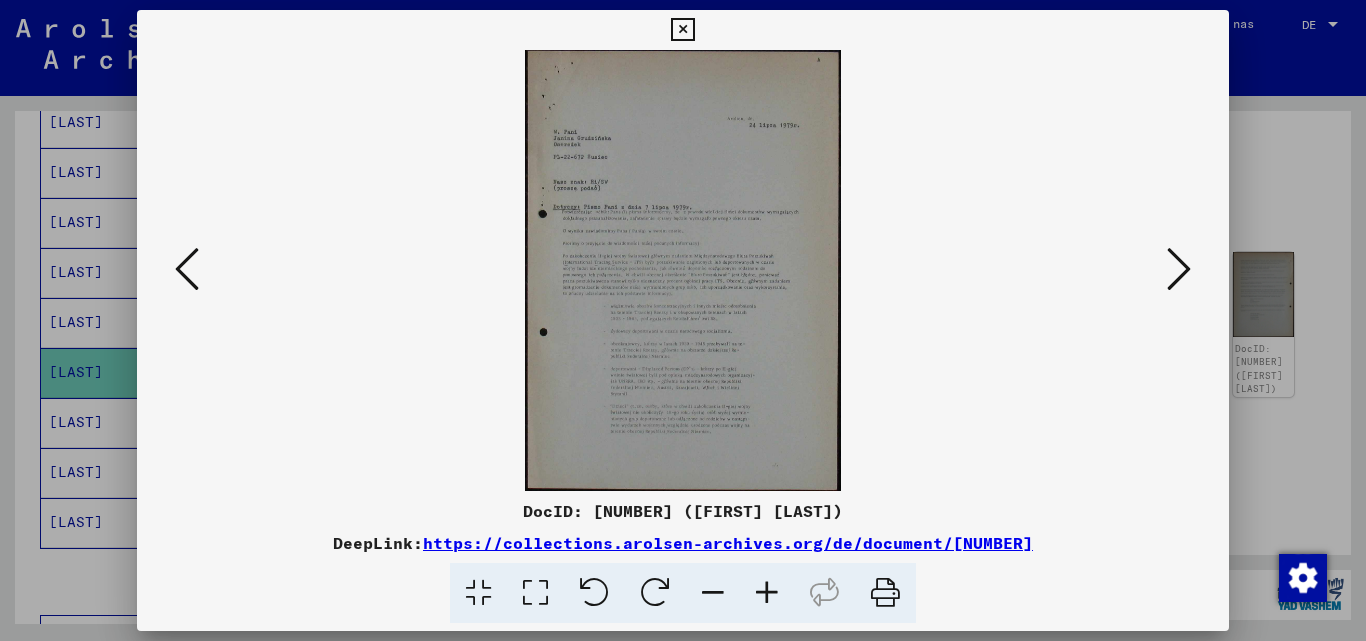 scroll, scrollTop: 0, scrollLeft: 0, axis: both 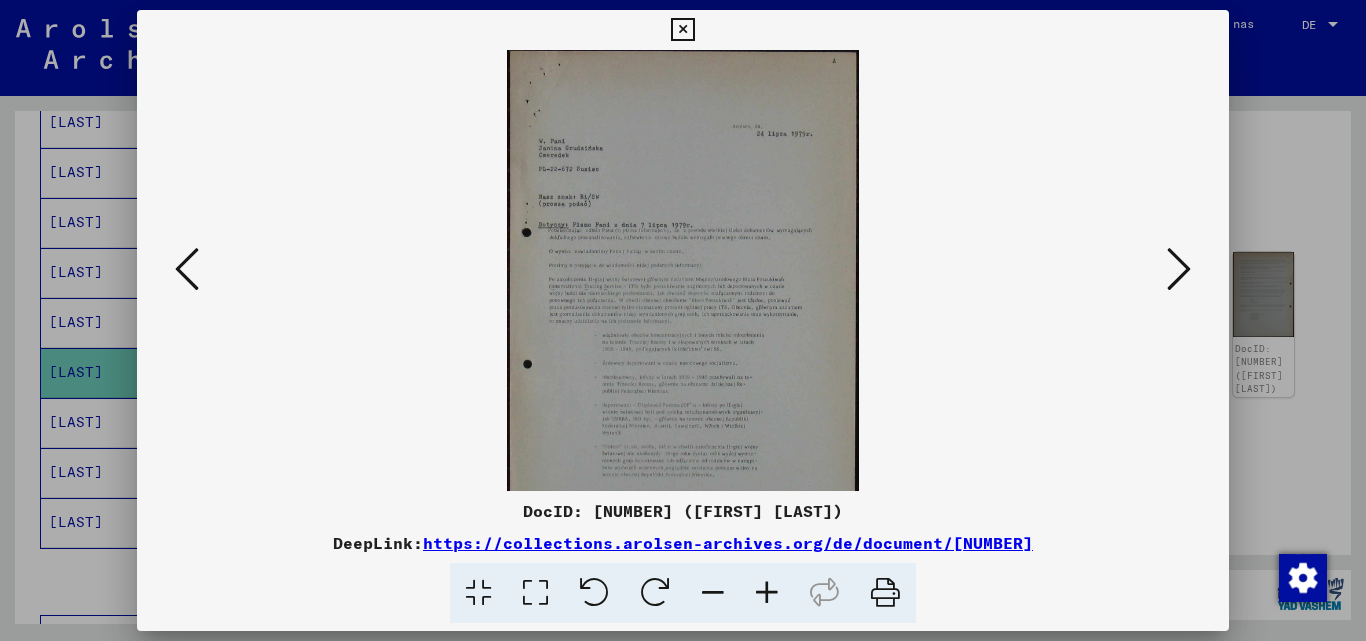 click at bounding box center [767, 593] 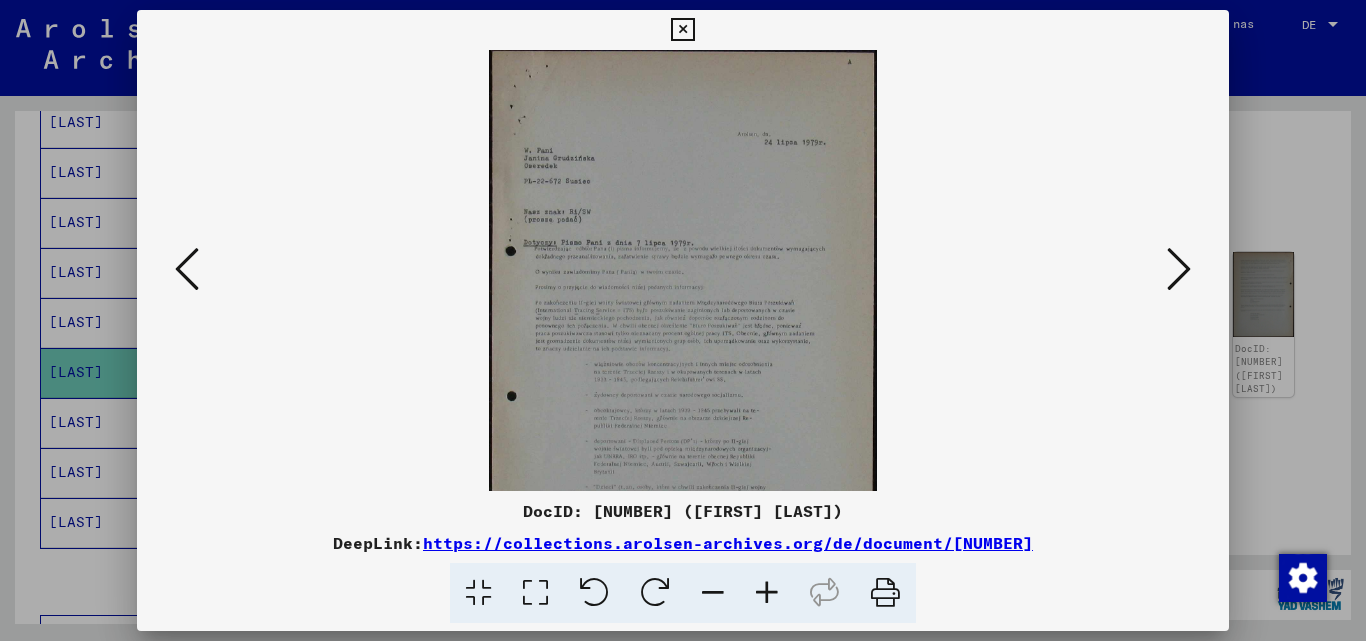 click at bounding box center [767, 593] 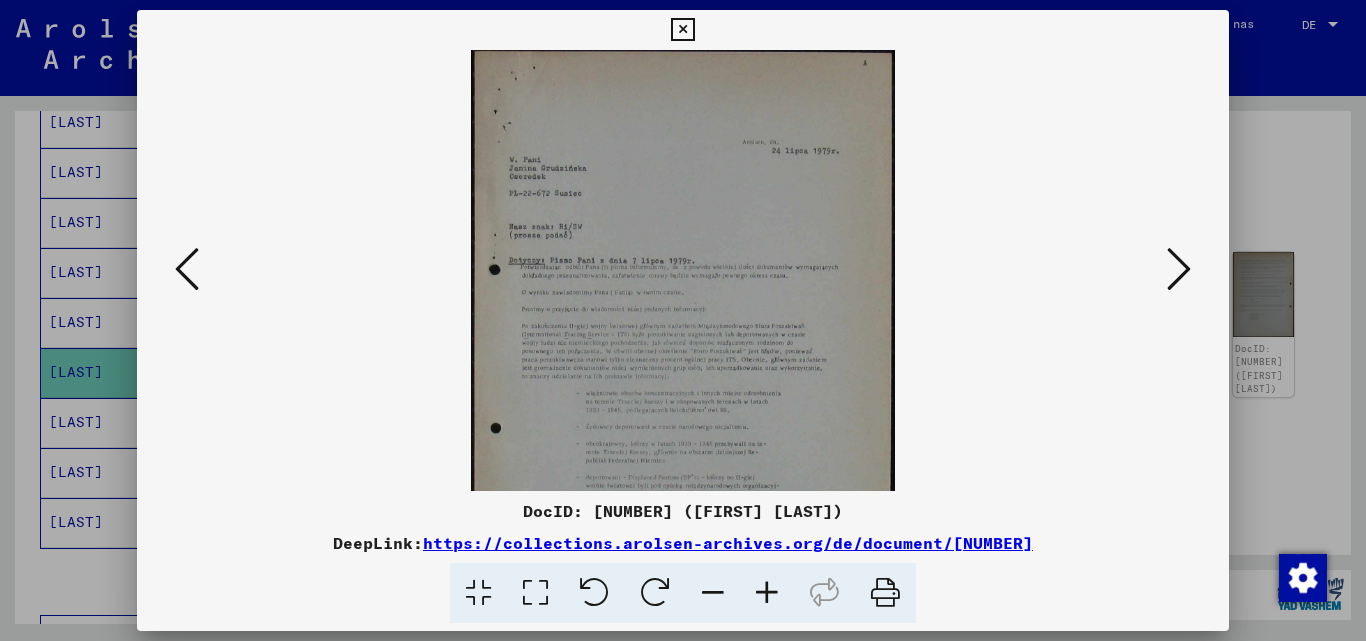 click at bounding box center [767, 593] 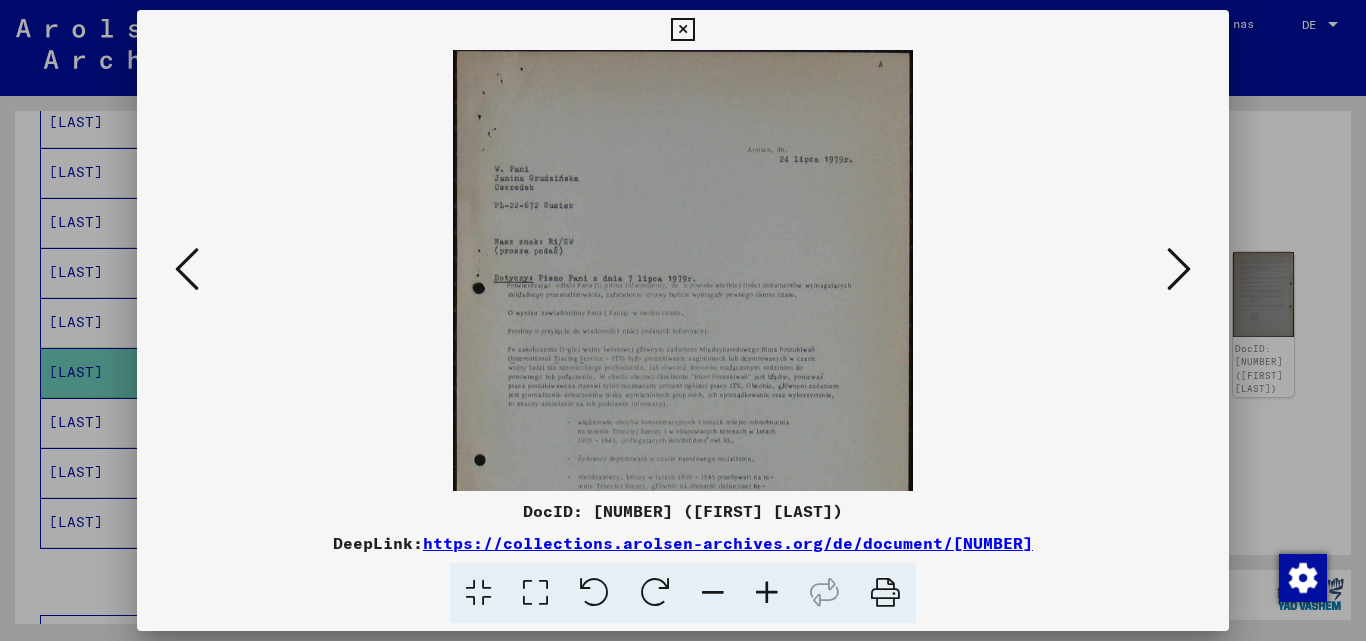 click at bounding box center [767, 593] 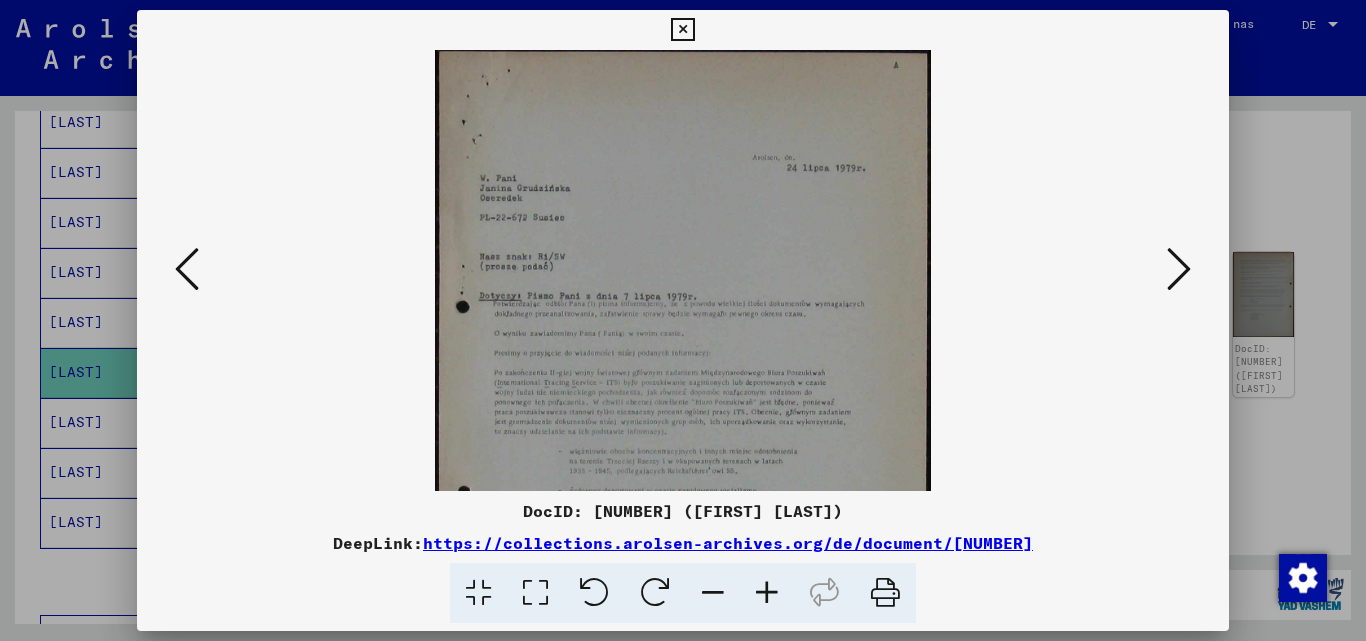 click at bounding box center (767, 593) 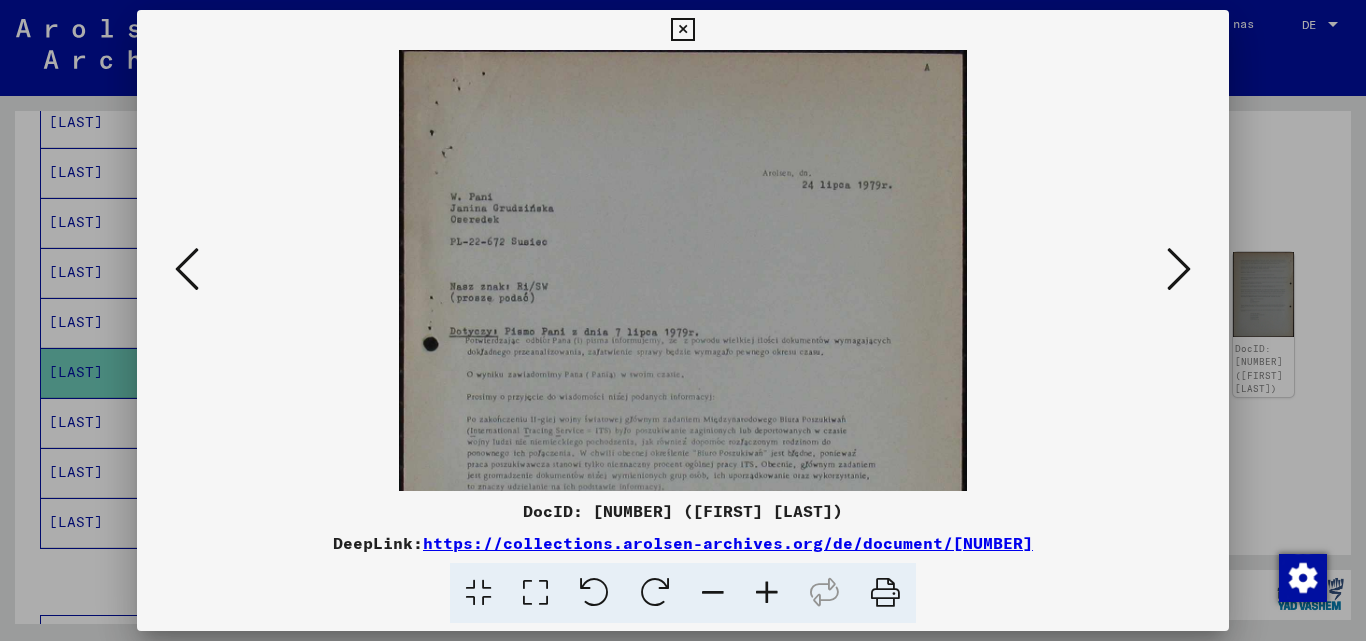 click at bounding box center [767, 593] 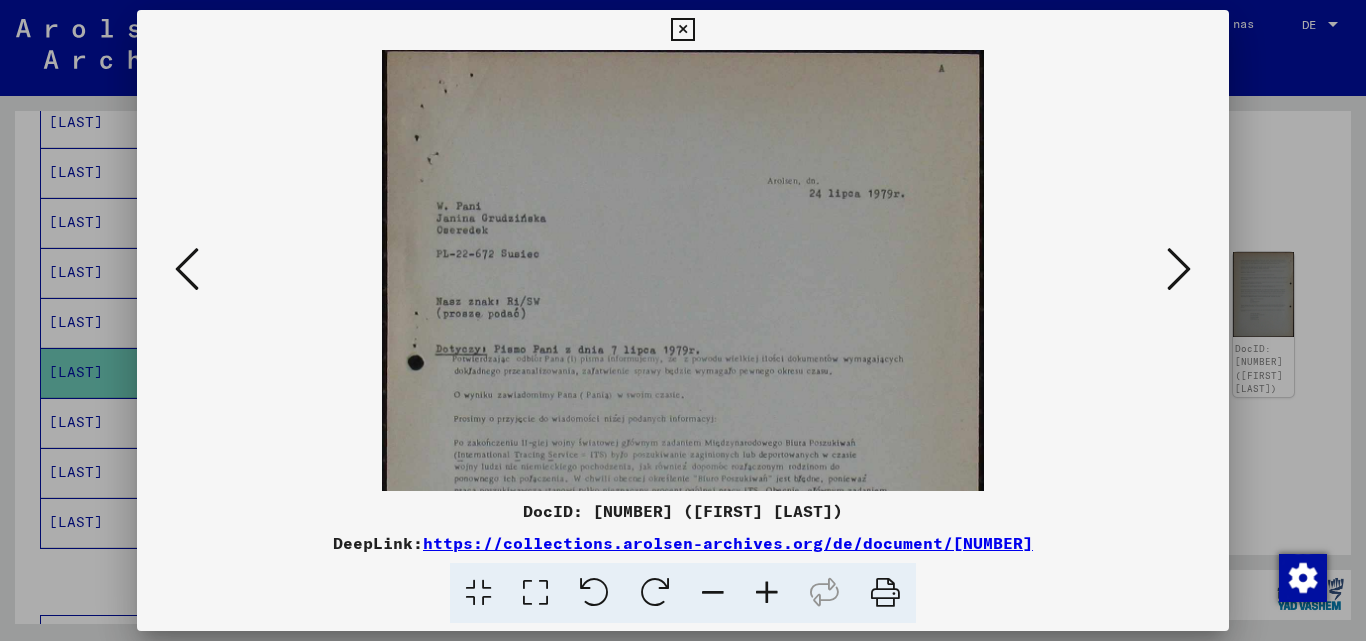 click at bounding box center (767, 593) 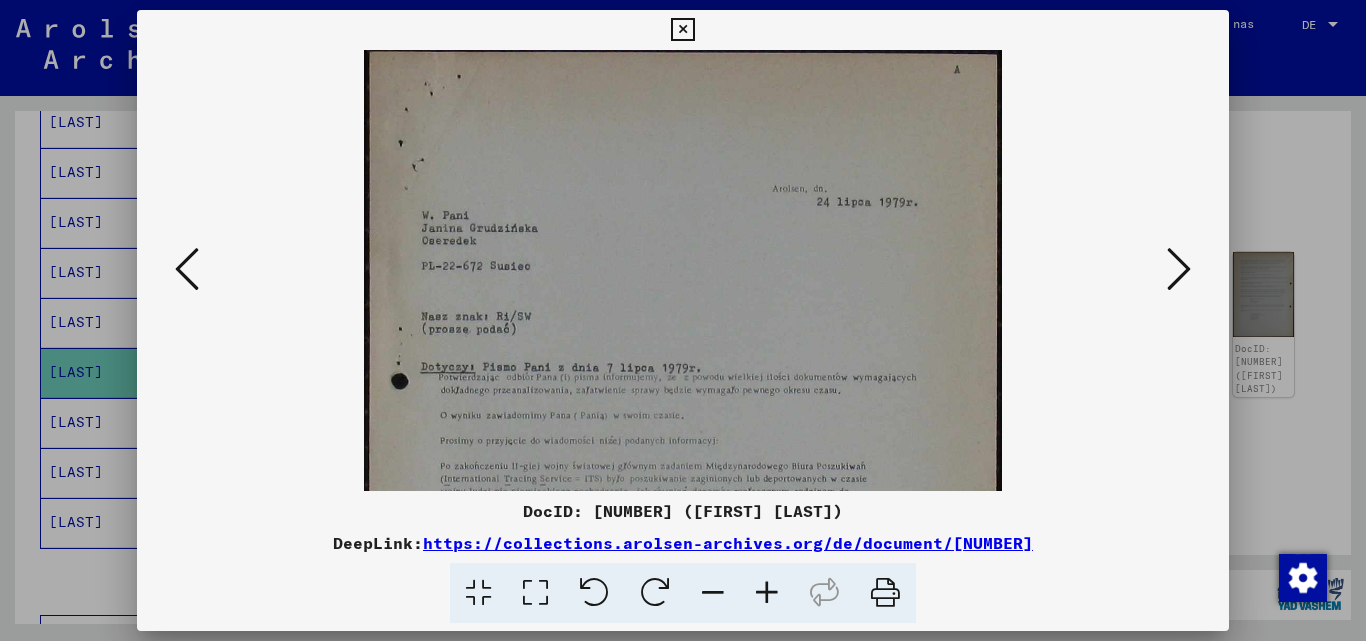 click at bounding box center (767, 593) 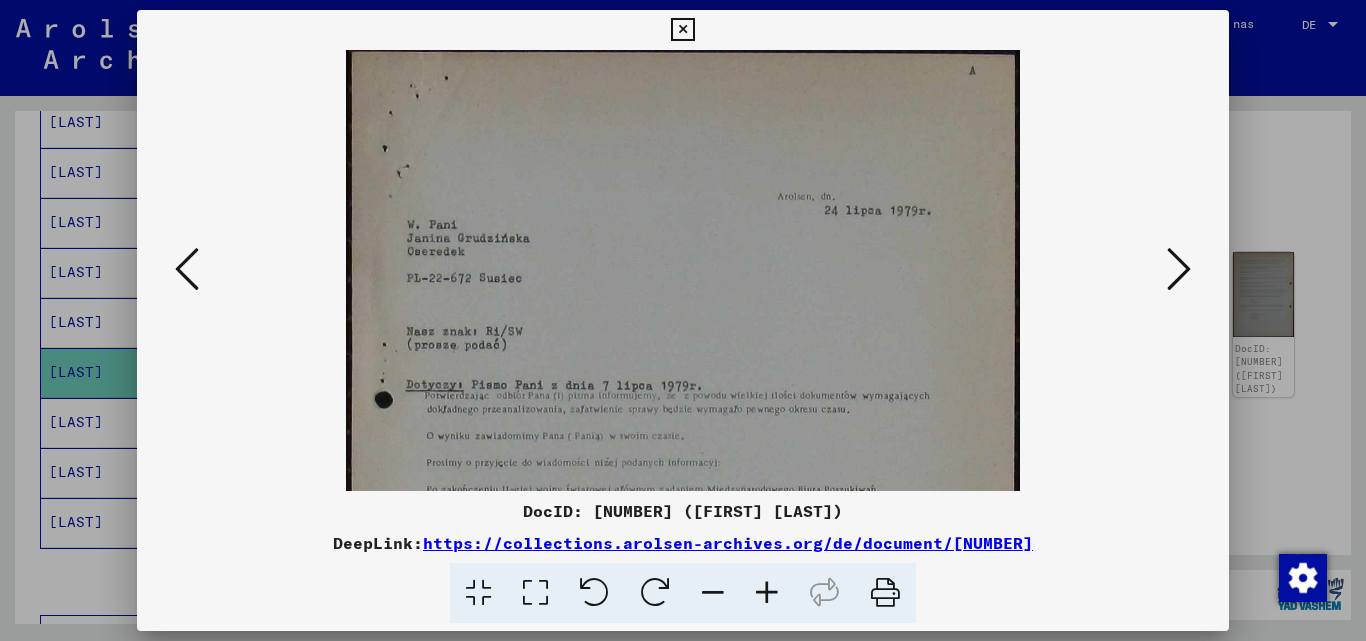 click at bounding box center (767, 593) 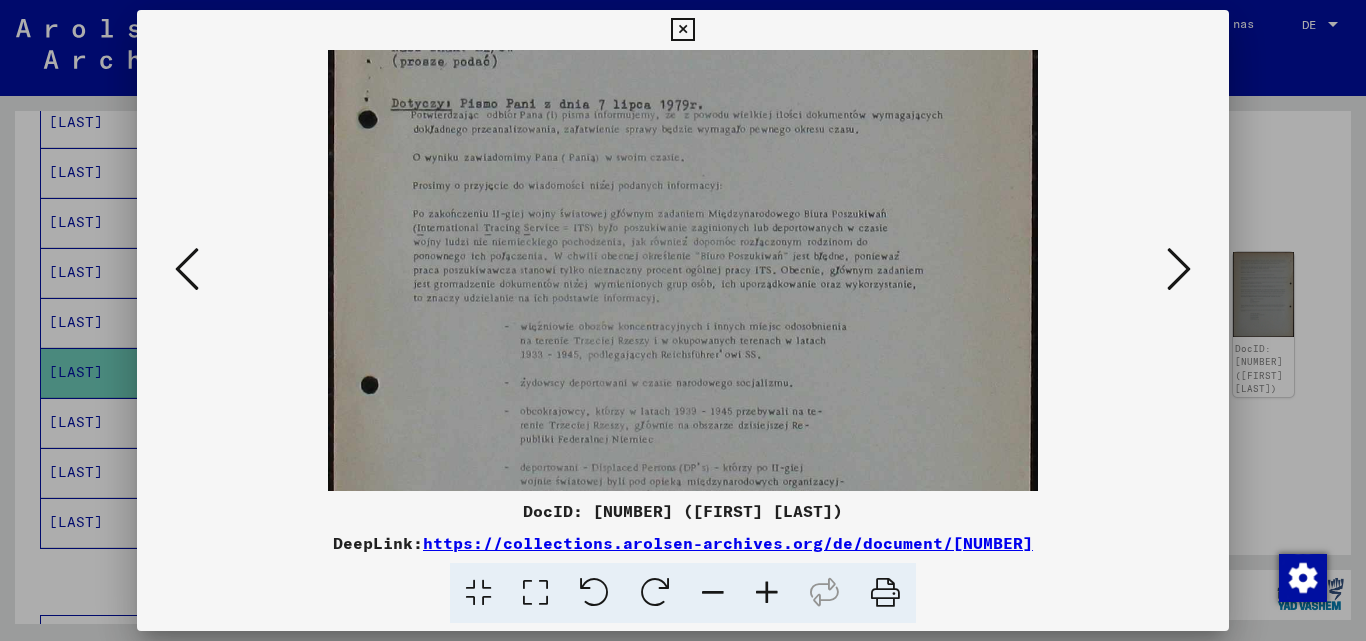 scroll, scrollTop: 304, scrollLeft: 0, axis: vertical 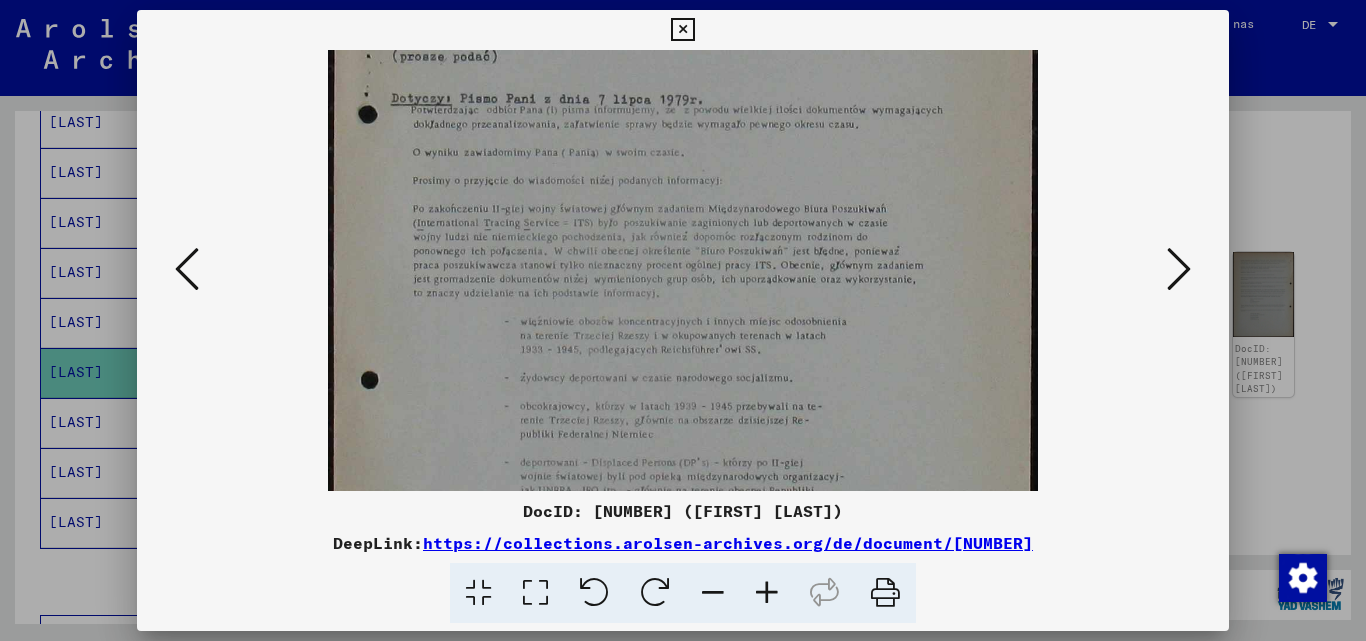 drag, startPoint x: 796, startPoint y: 188, endPoint x: 772, endPoint y: 64, distance: 126.30122 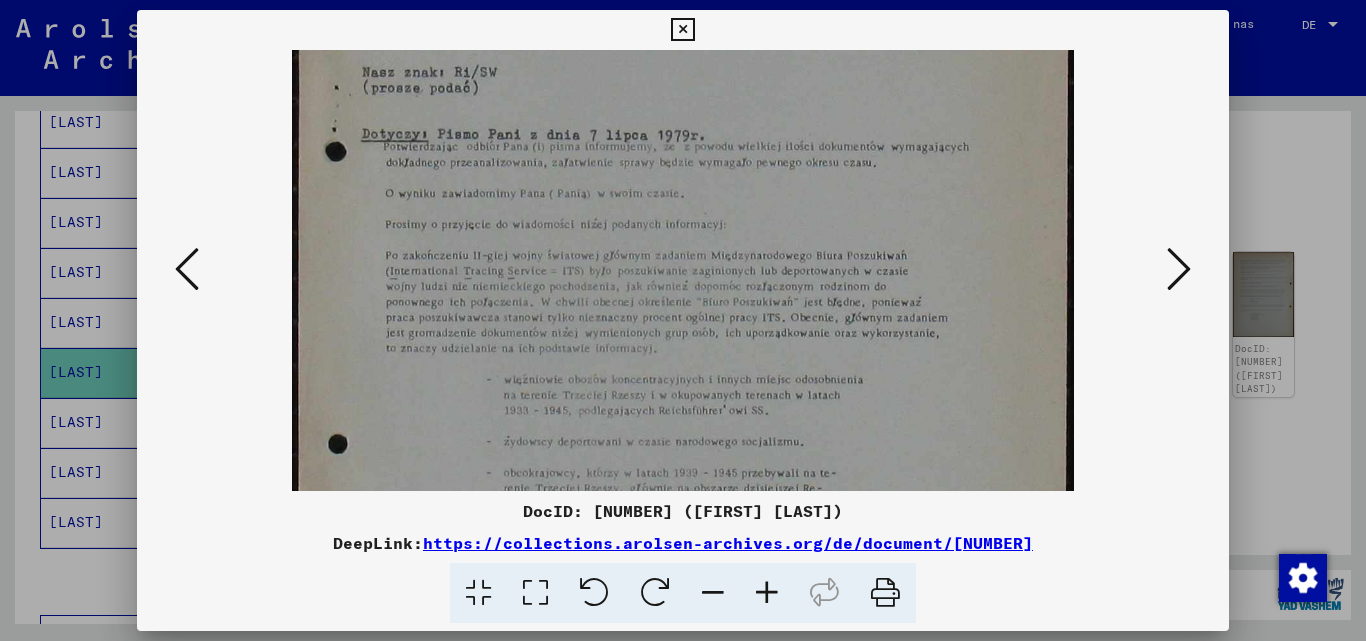 click at bounding box center (767, 593) 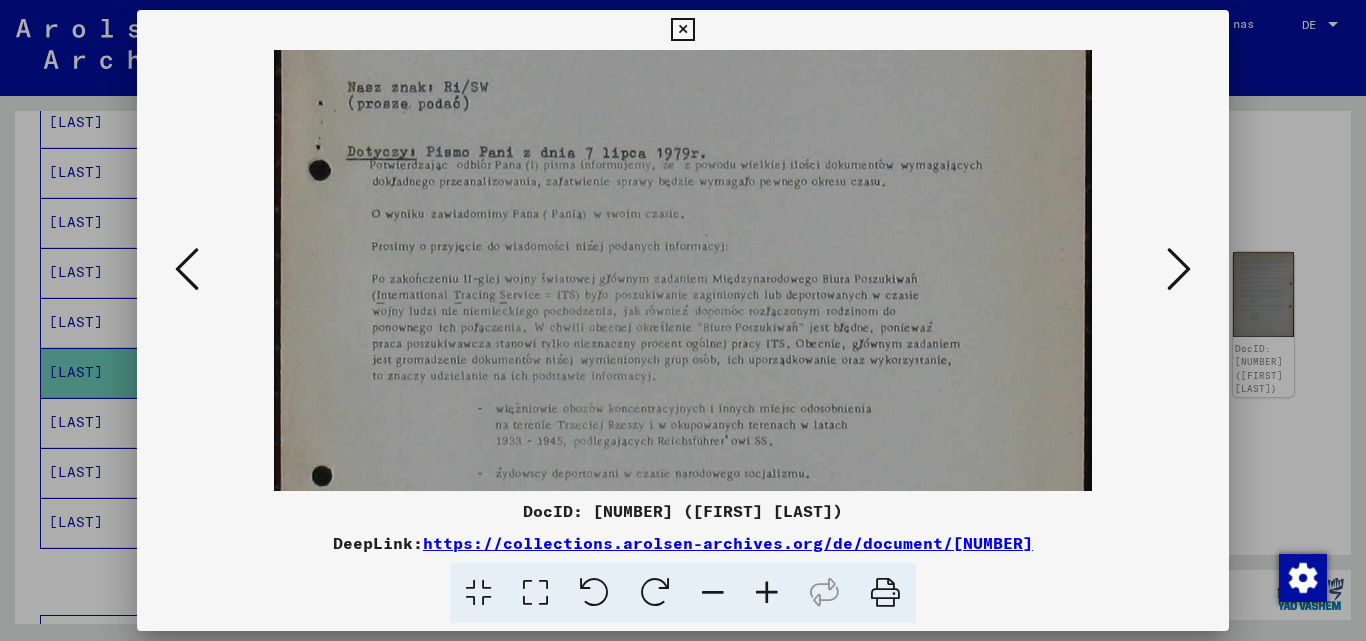 click at bounding box center [767, 593] 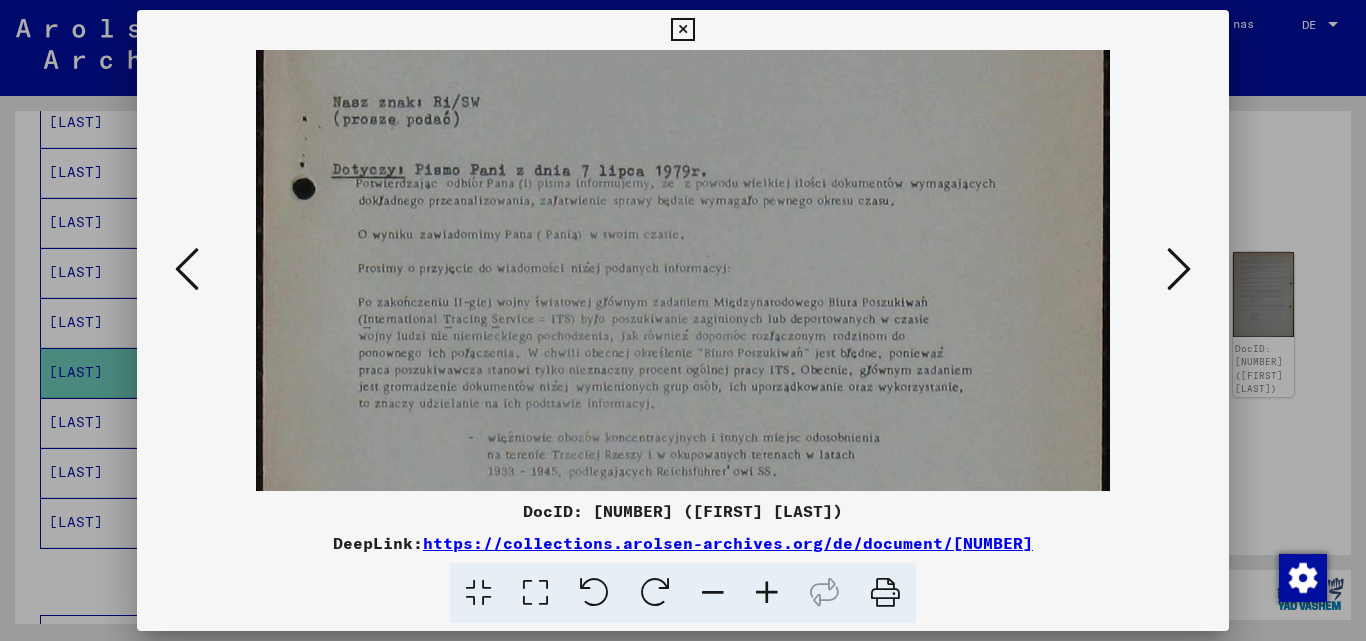click at bounding box center (767, 593) 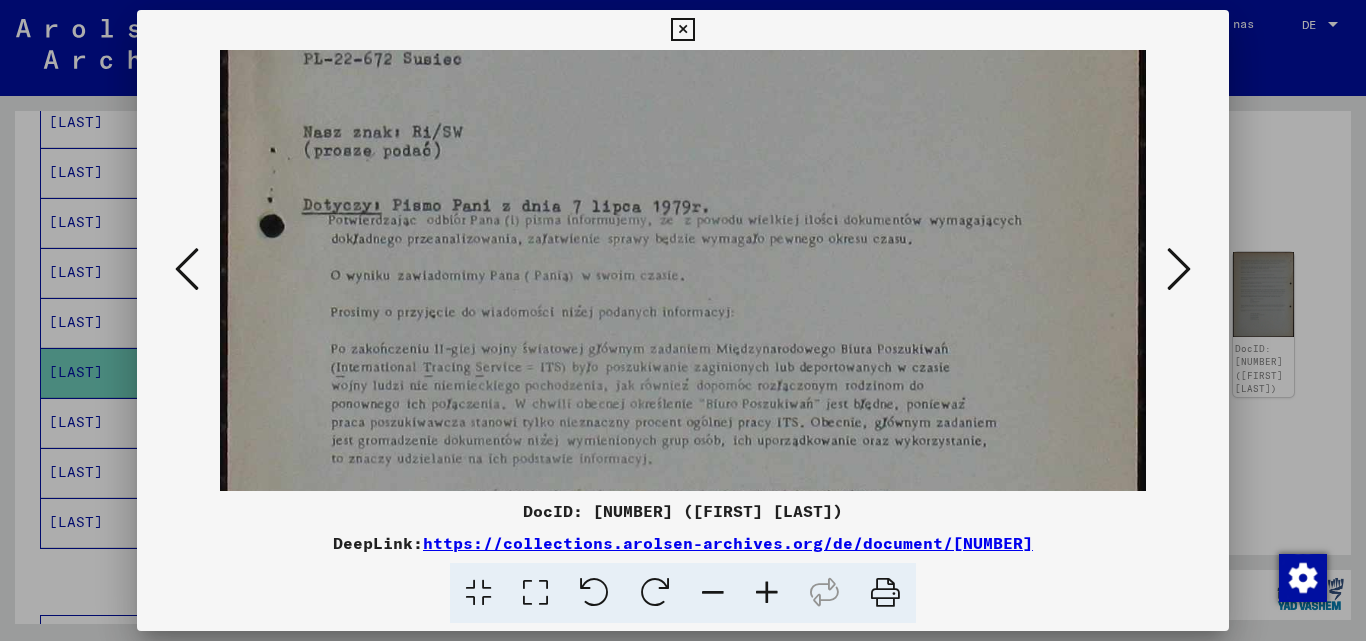 click at bounding box center [767, 593] 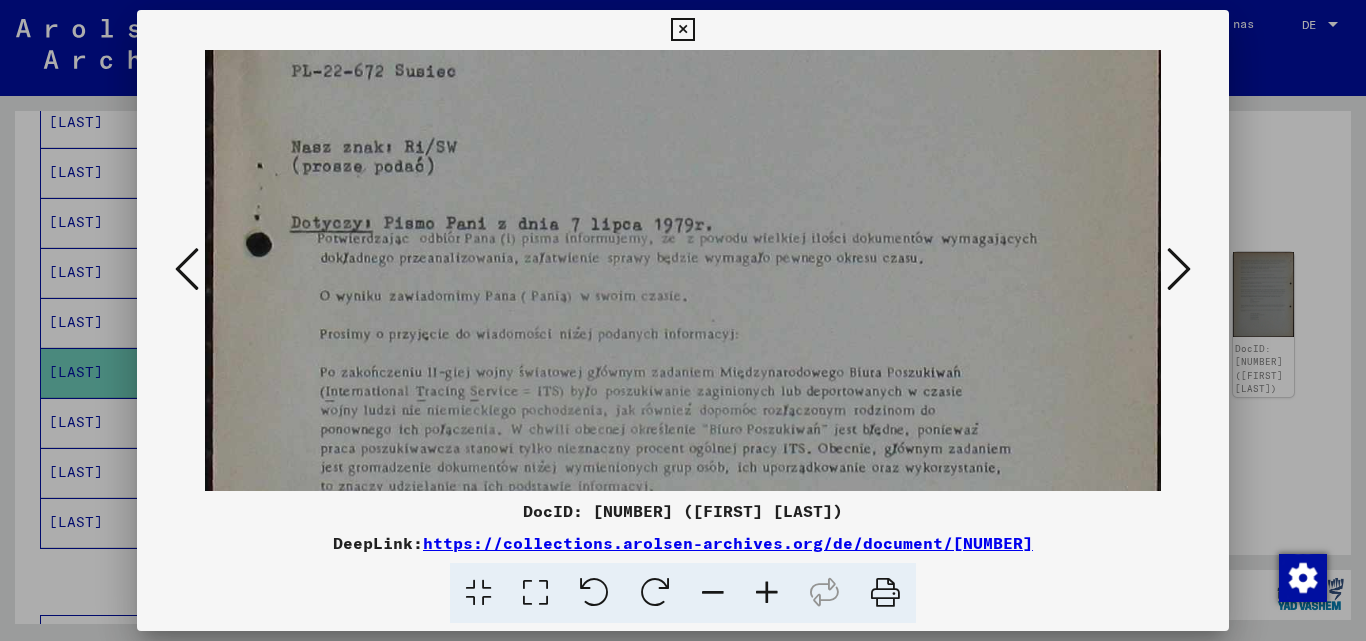 click at bounding box center (767, 593) 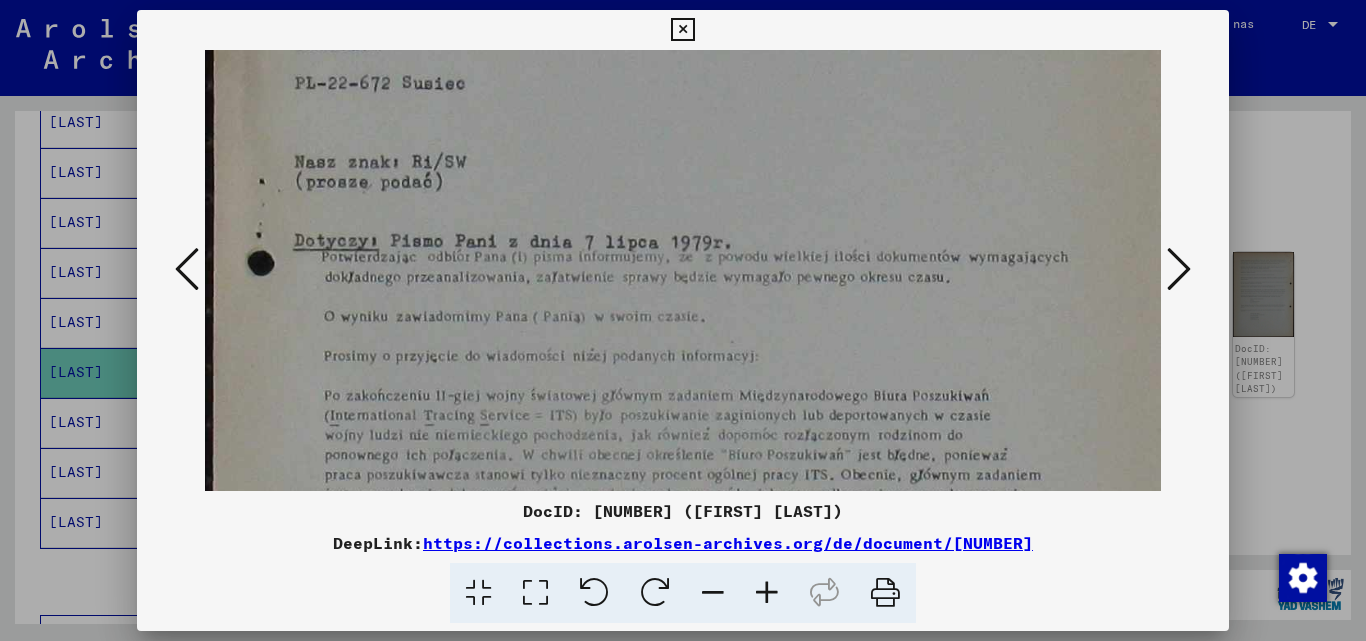 click at bounding box center (767, 593) 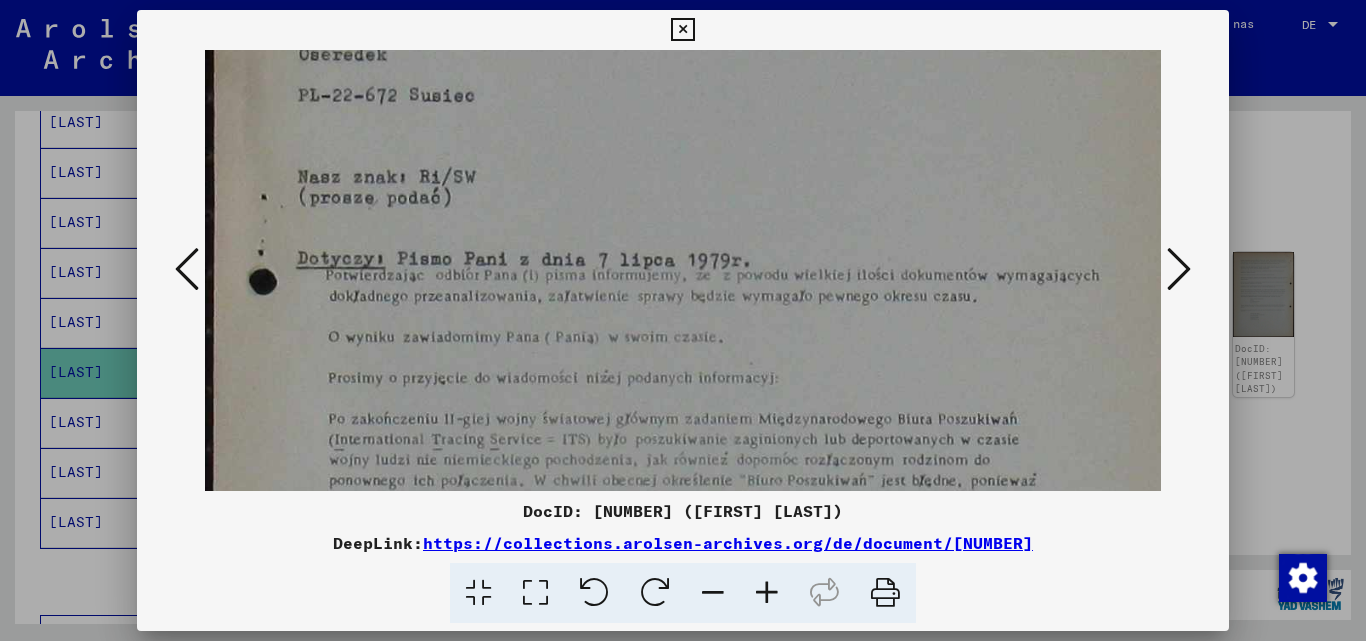 click at bounding box center (767, 593) 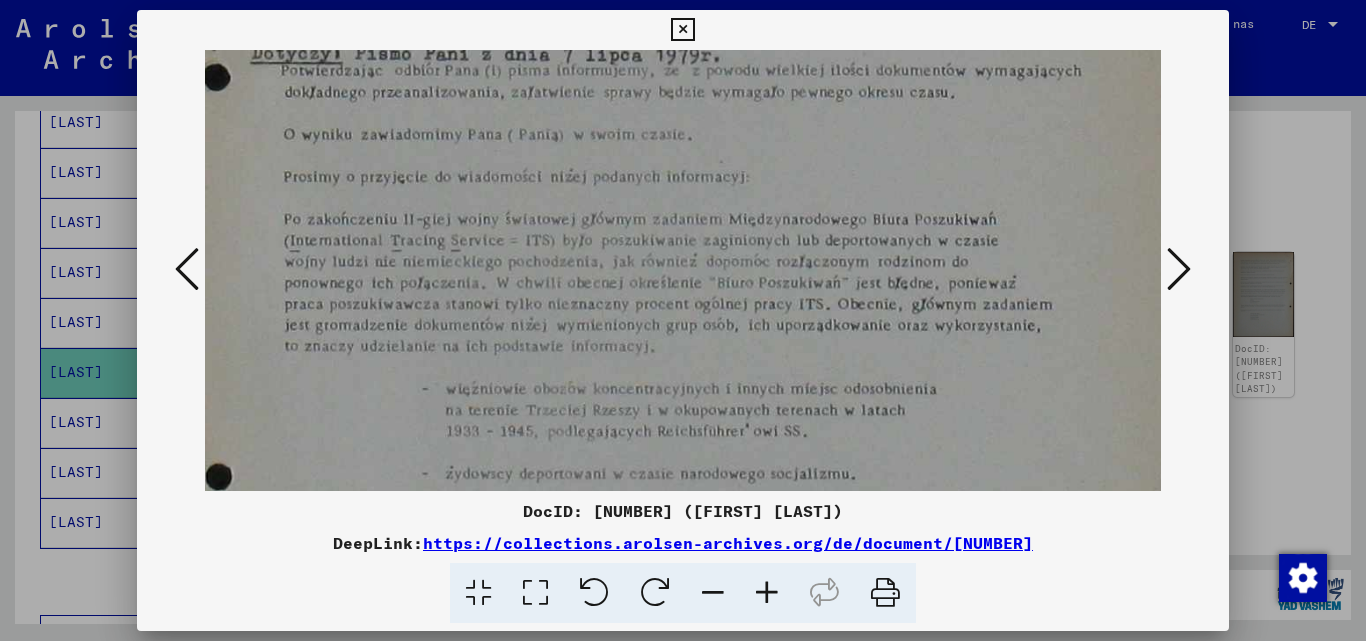 scroll, scrollTop: 536, scrollLeft: 50, axis: both 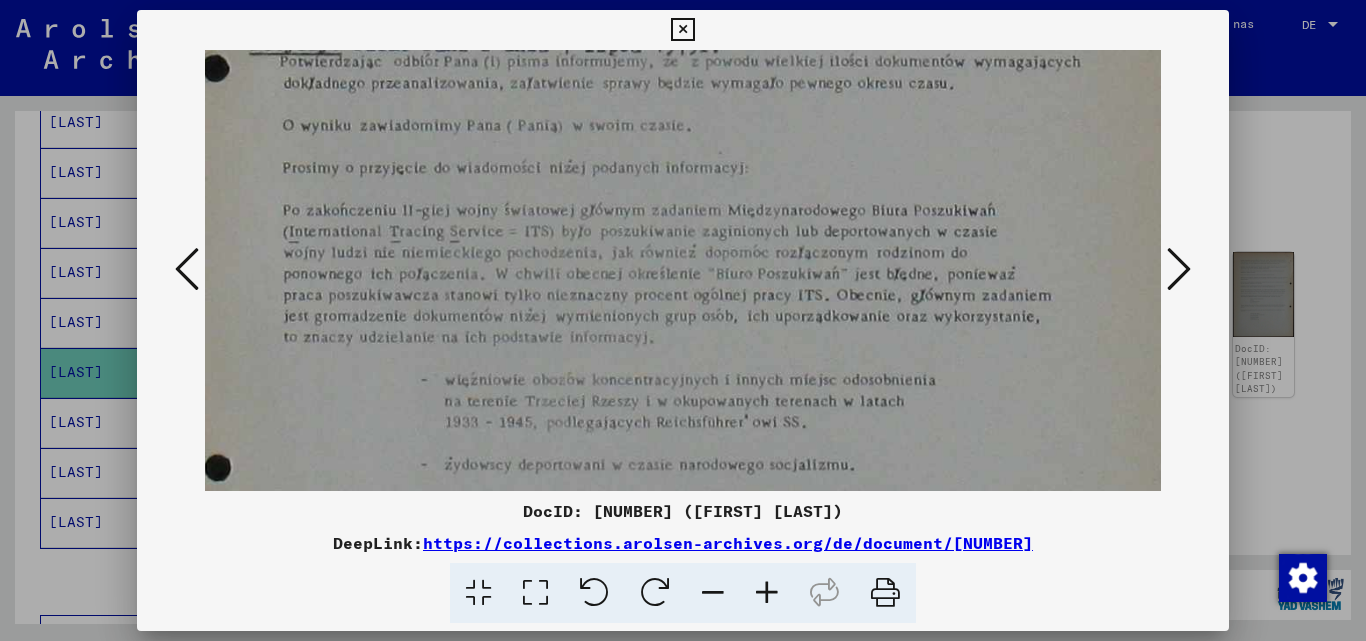 drag, startPoint x: 872, startPoint y: 448, endPoint x: 822, endPoint y: 216, distance: 237.32678 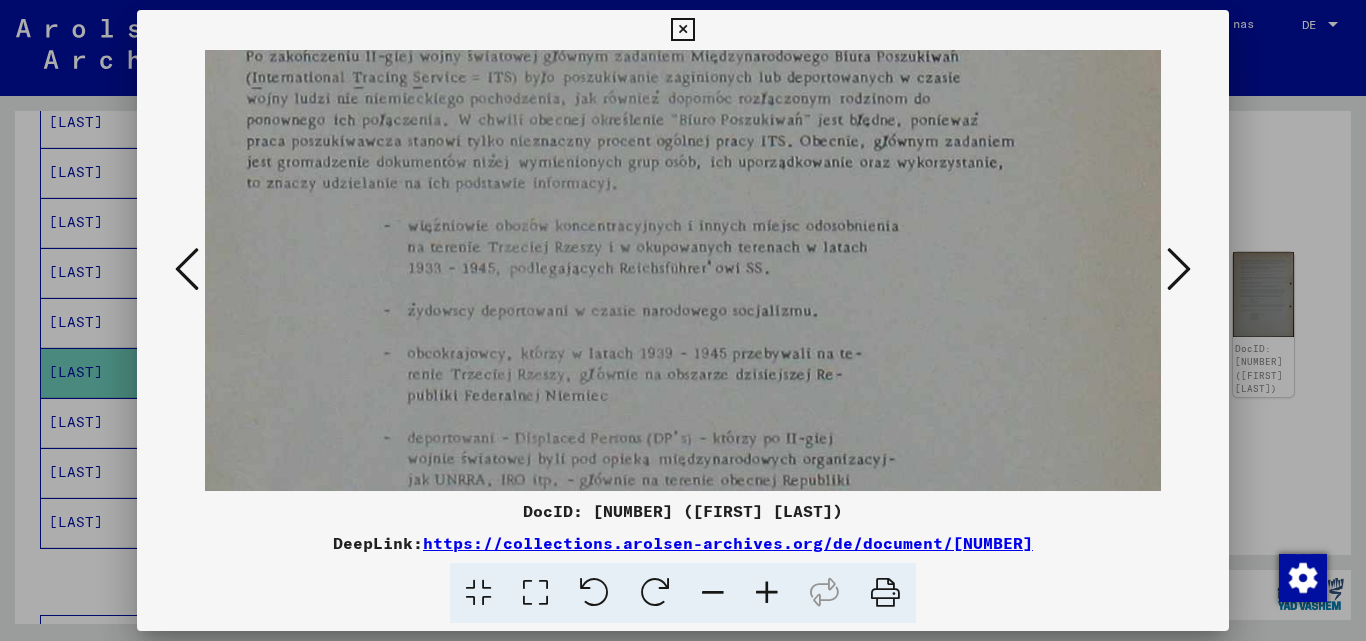 scroll, scrollTop: 699, scrollLeft: 88, axis: both 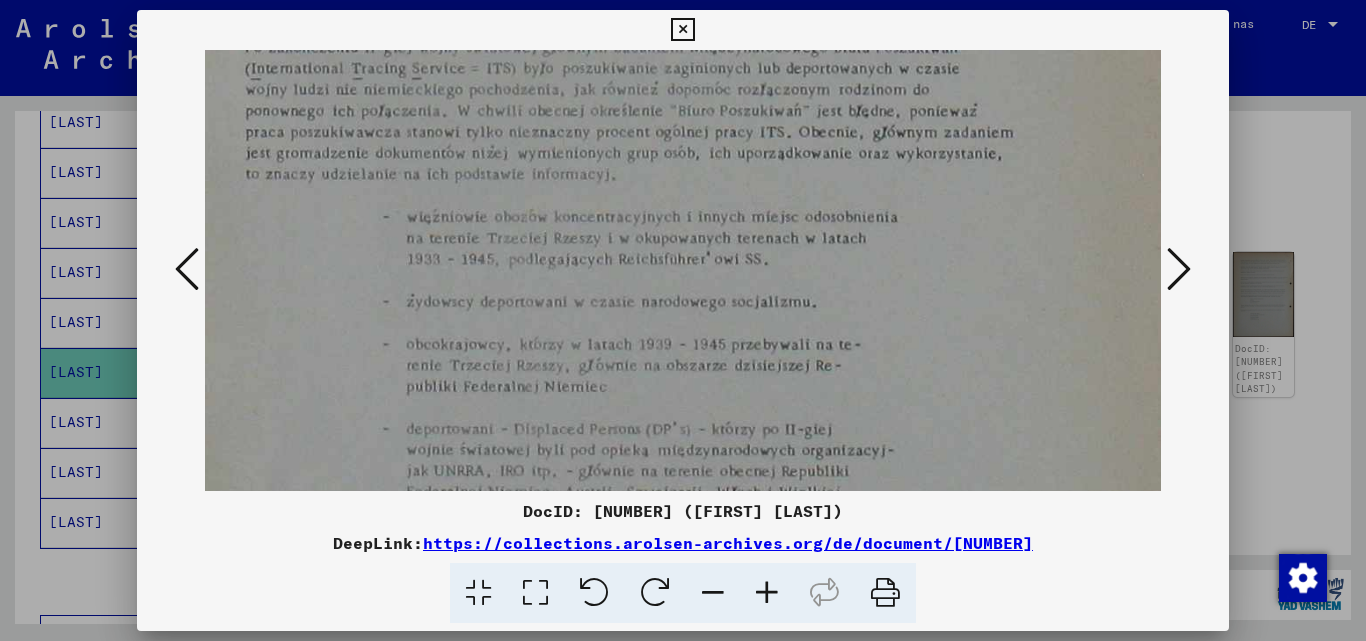 drag, startPoint x: 865, startPoint y: 399, endPoint x: 827, endPoint y: 236, distance: 167.37085 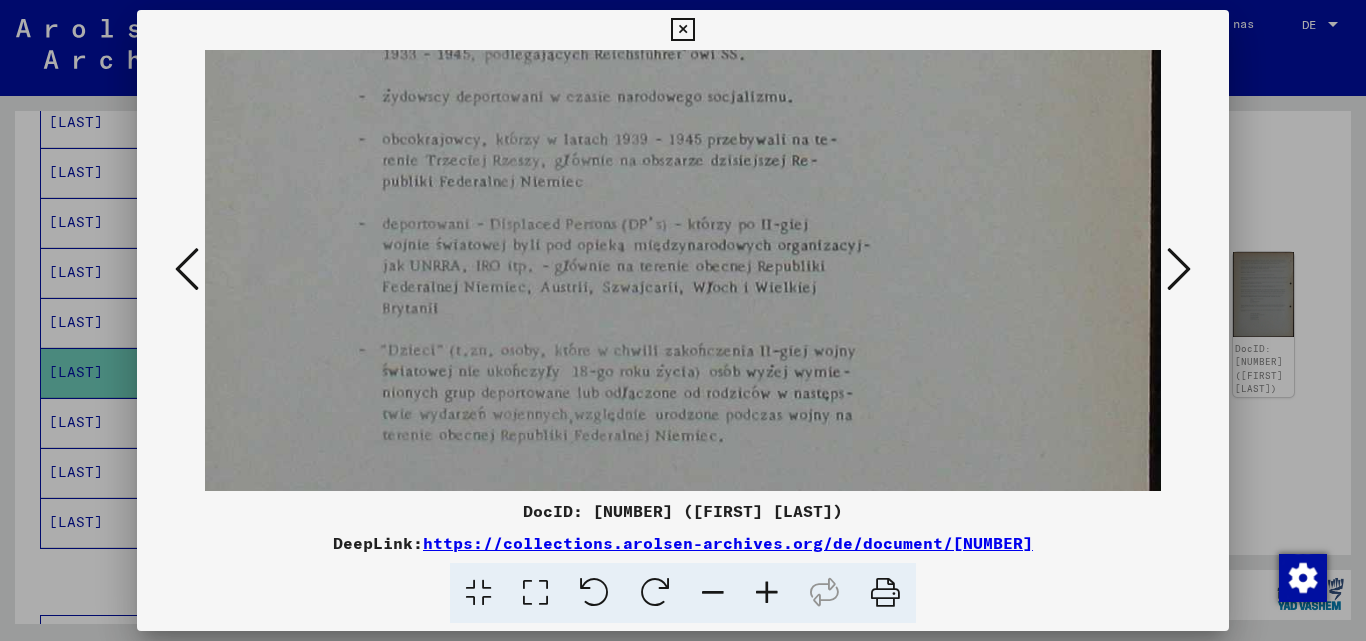 drag, startPoint x: 880, startPoint y: 326, endPoint x: 871, endPoint y: 219, distance: 107.37784 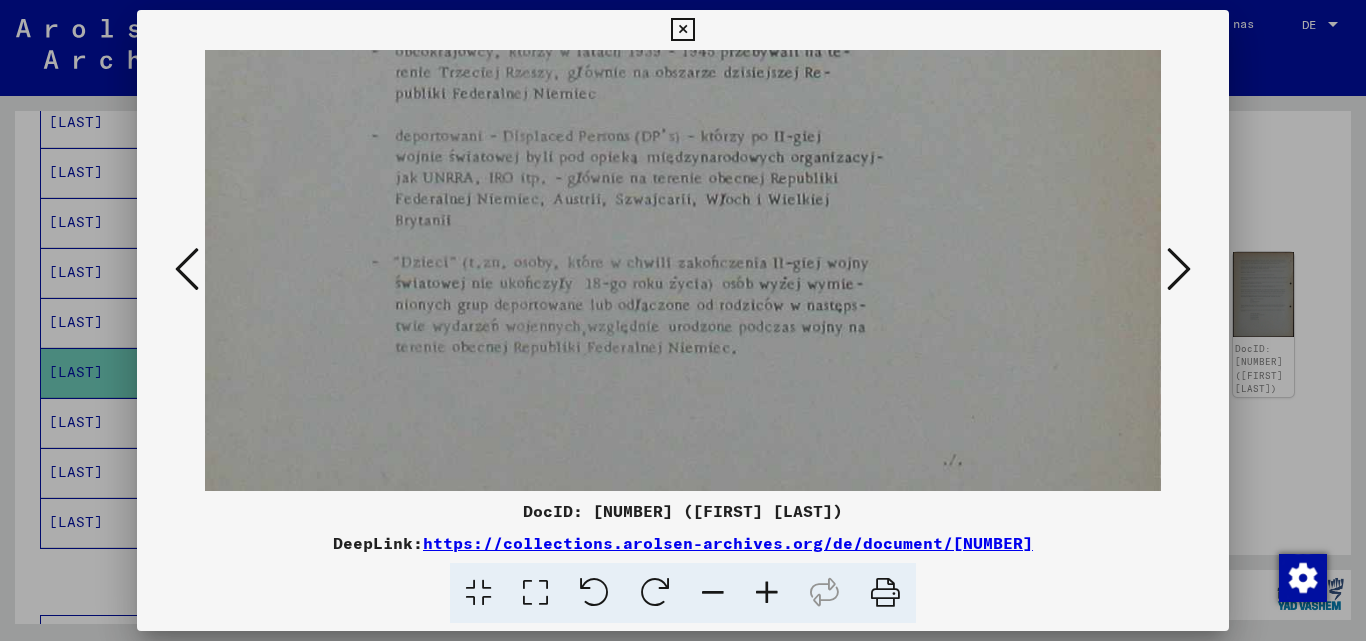 drag, startPoint x: 908, startPoint y: 268, endPoint x: 911, endPoint y: 235, distance: 33.13608 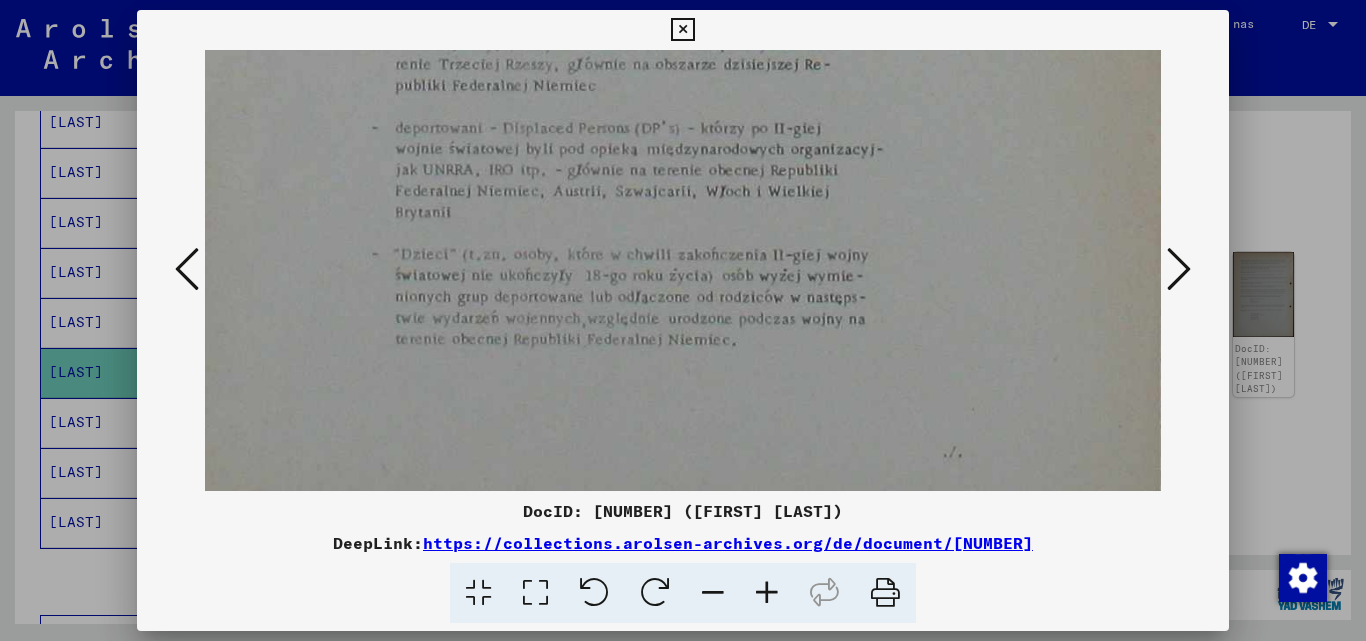 drag, startPoint x: 900, startPoint y: 333, endPoint x: 917, endPoint y: 251, distance: 83.74366 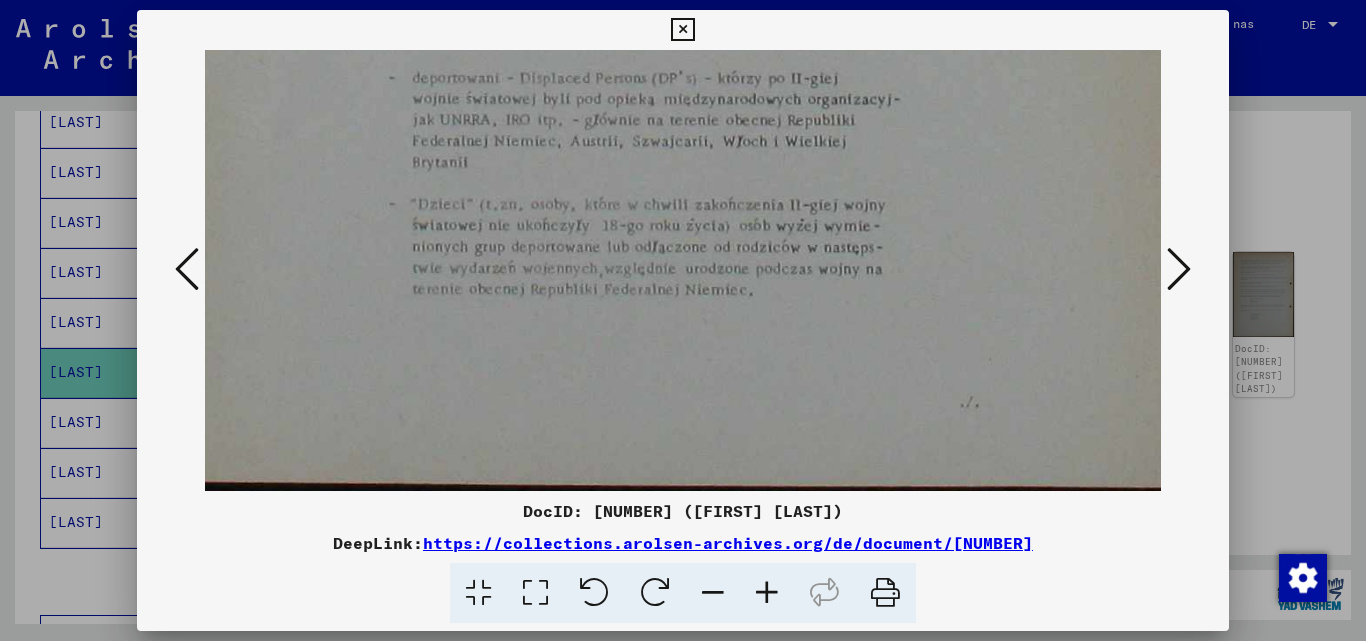 click at bounding box center (1179, 269) 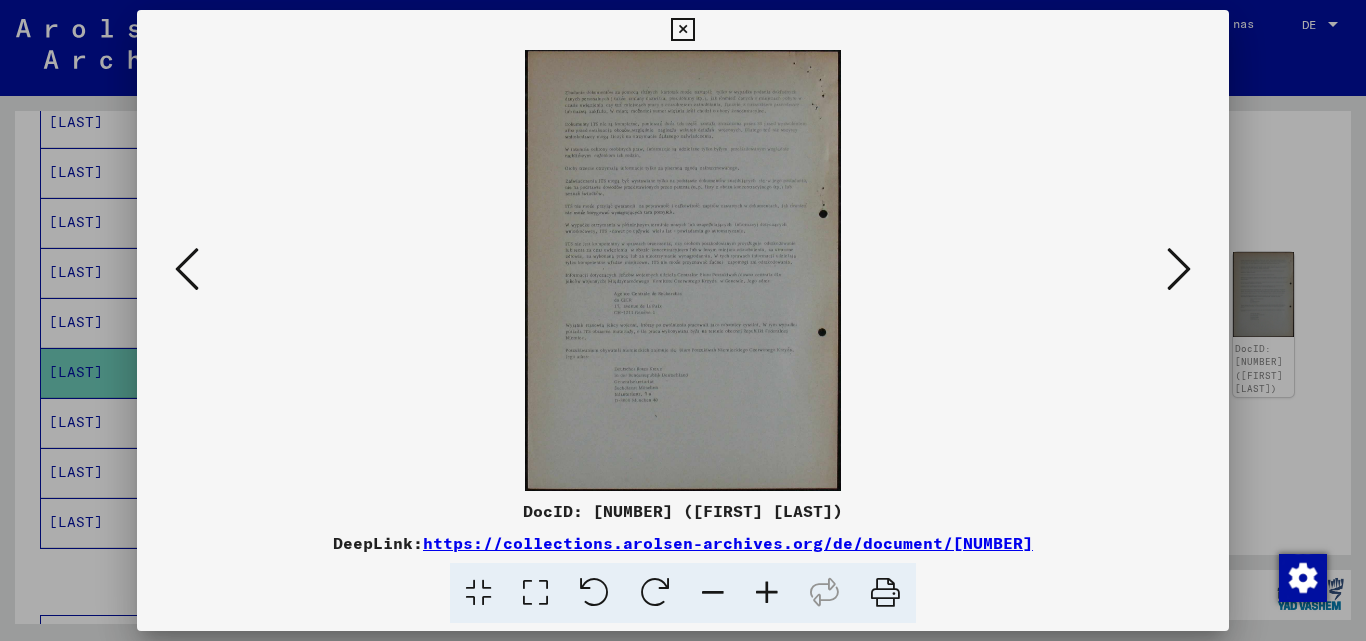 click at bounding box center (767, 593) 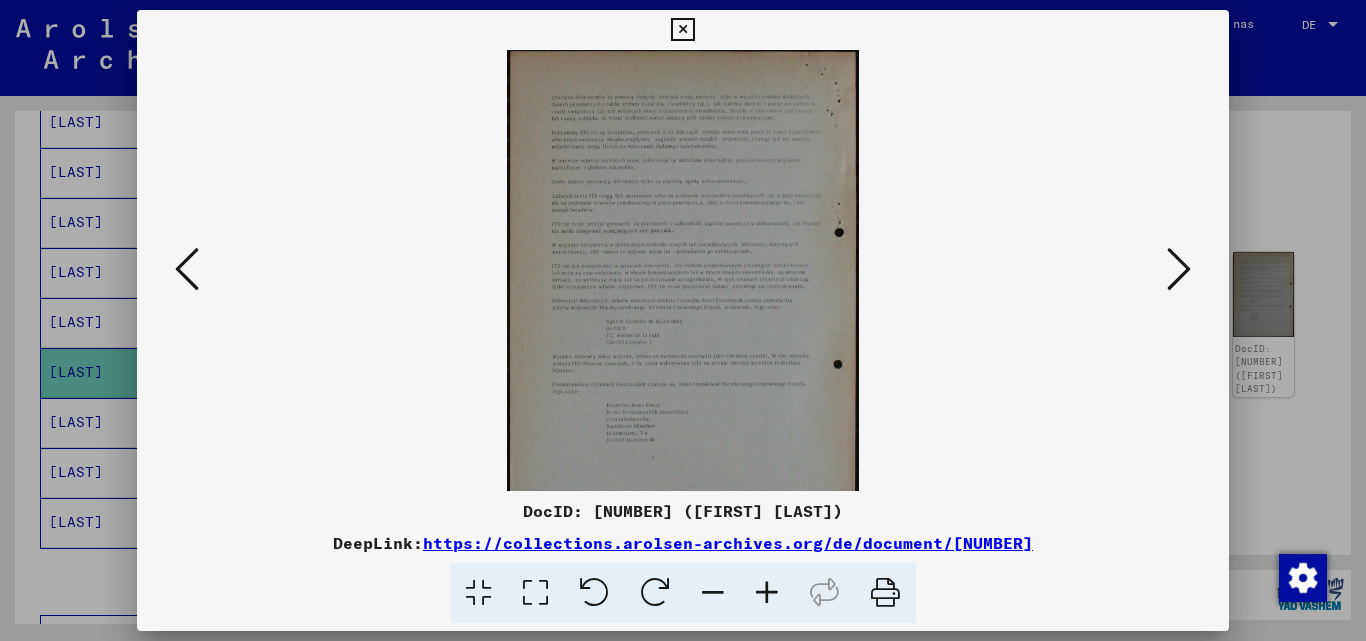 click at bounding box center [767, 593] 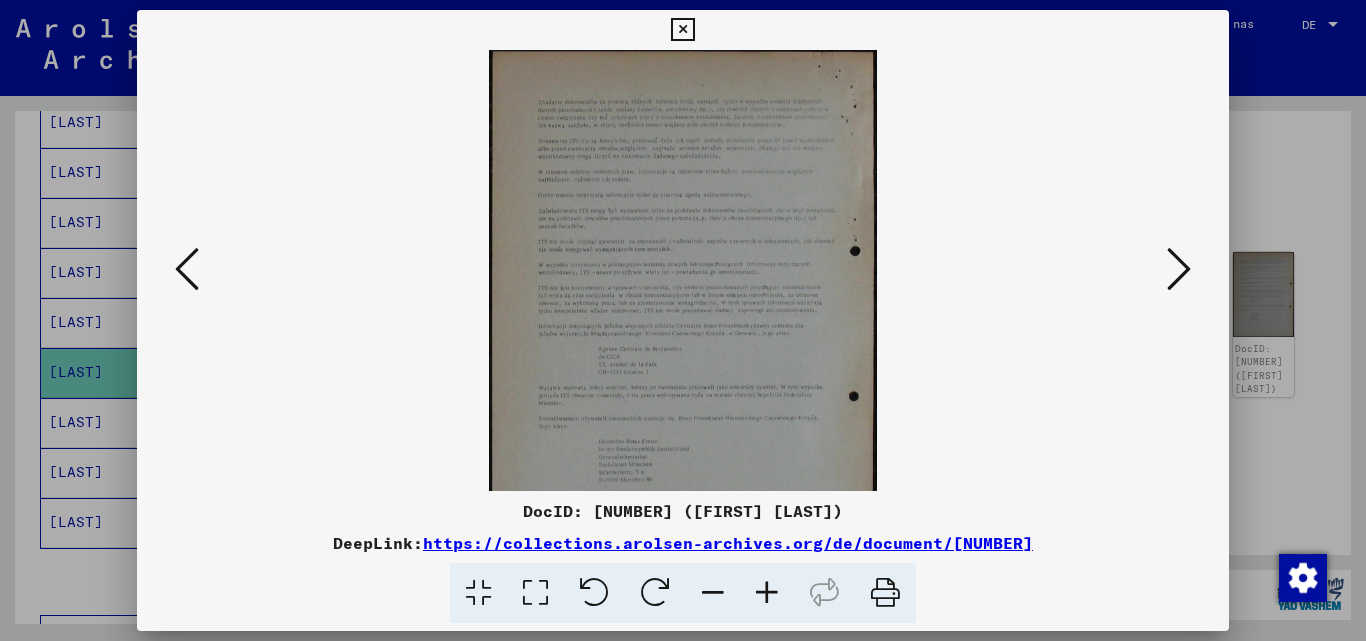 click at bounding box center [767, 593] 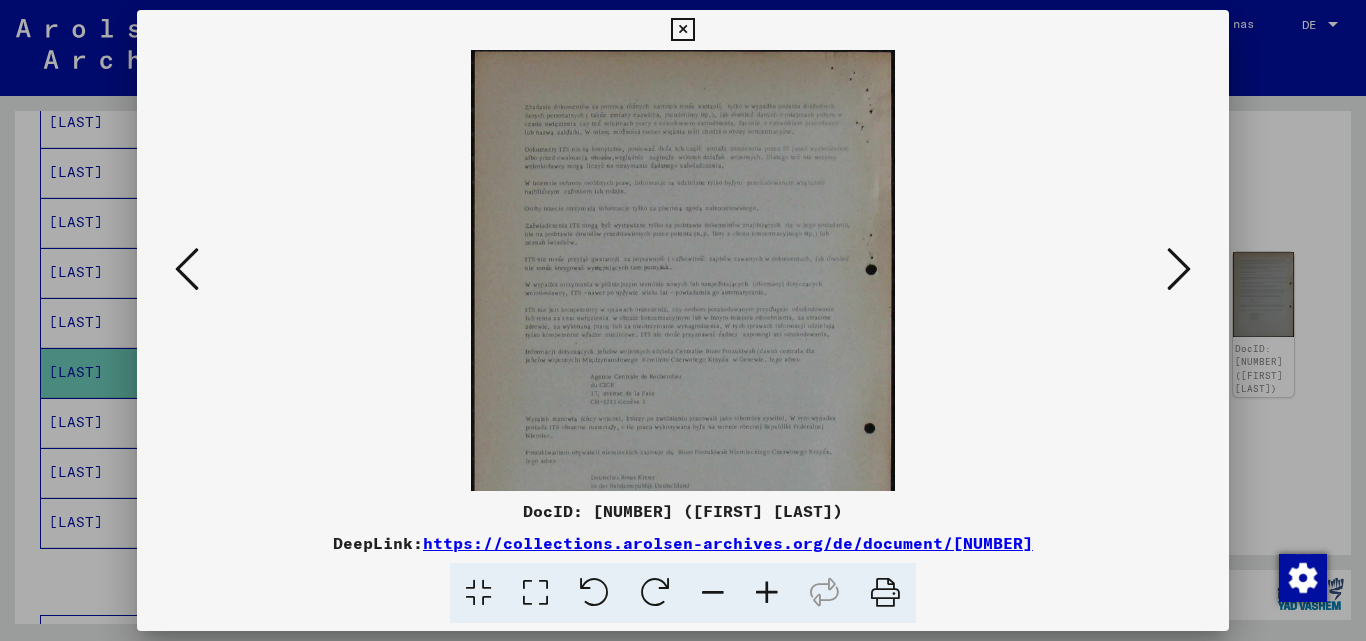 click at bounding box center (767, 593) 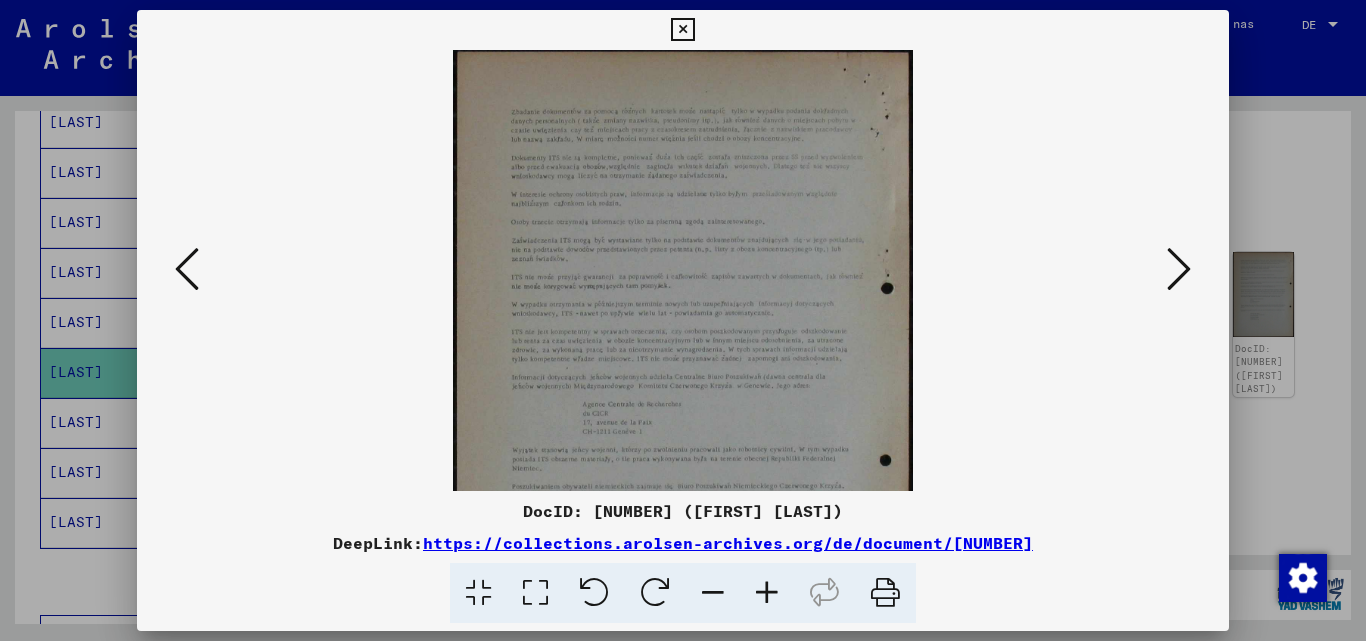 click at bounding box center (767, 593) 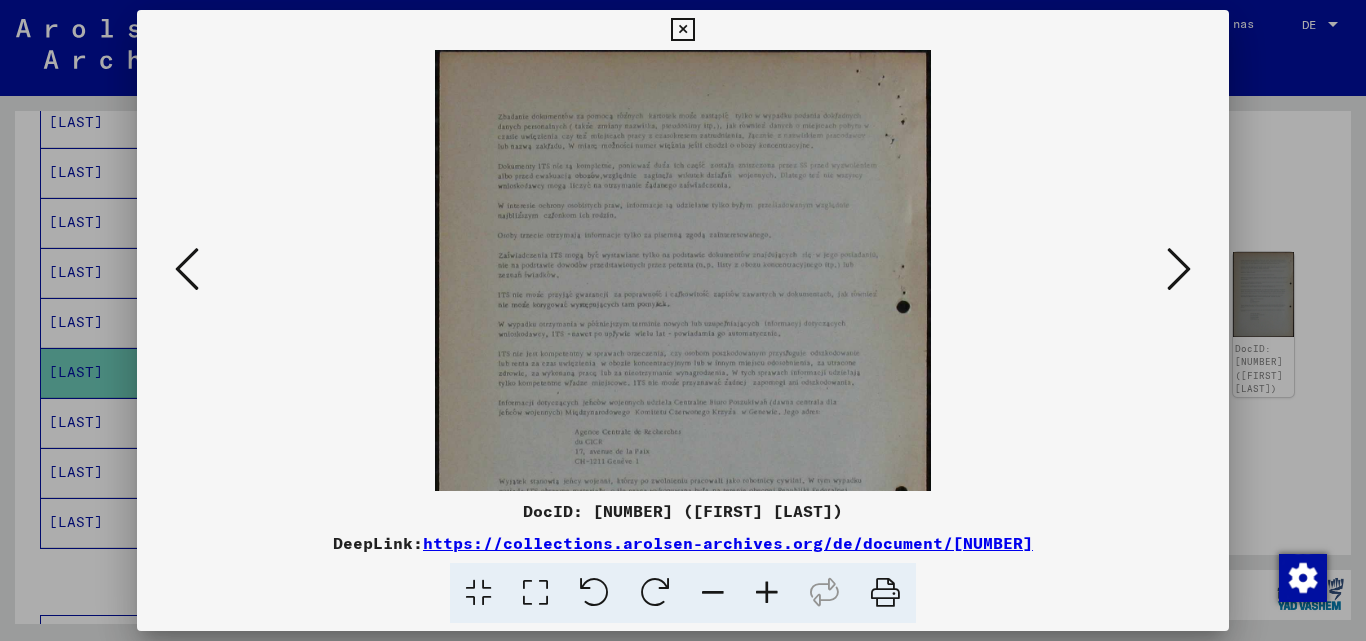 click at bounding box center [767, 593] 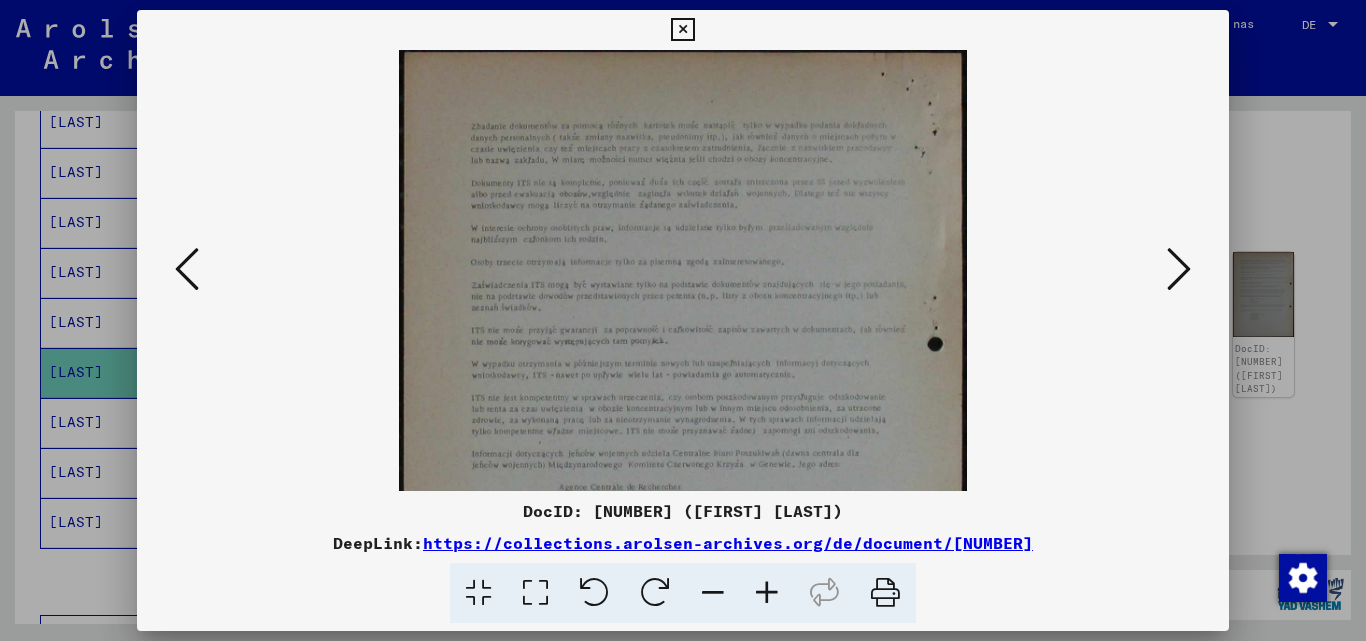 click at bounding box center [767, 593] 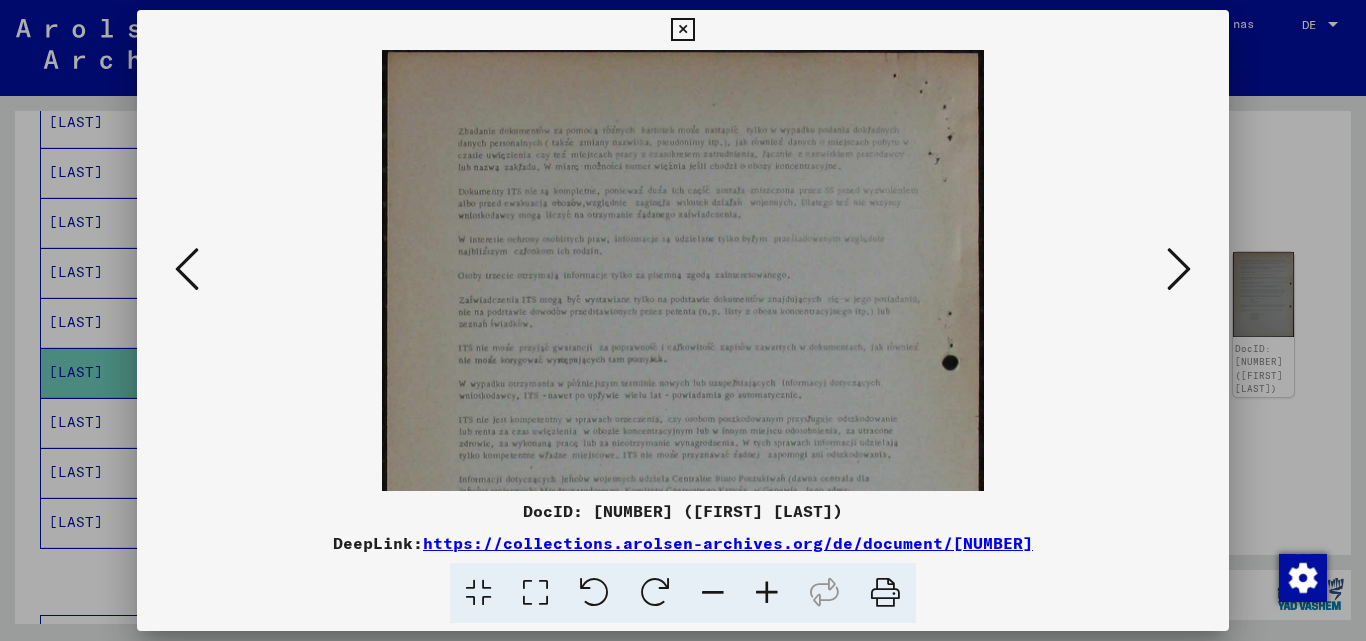 click at bounding box center [767, 593] 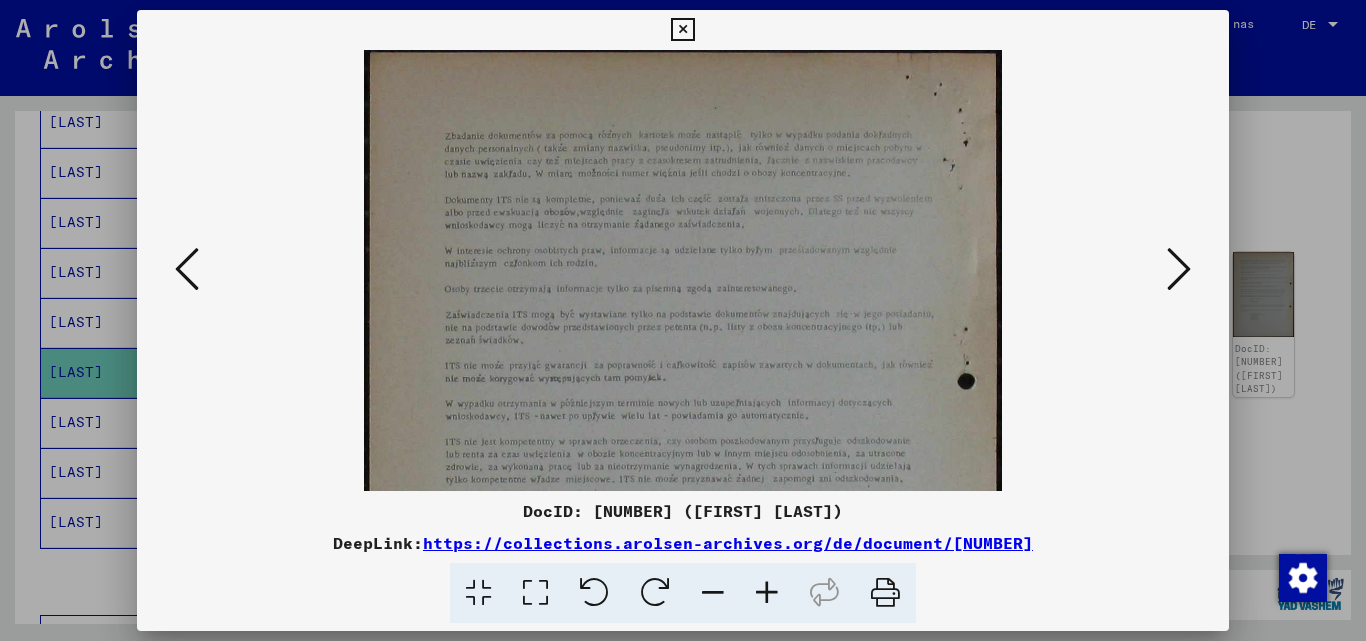 click at bounding box center (767, 593) 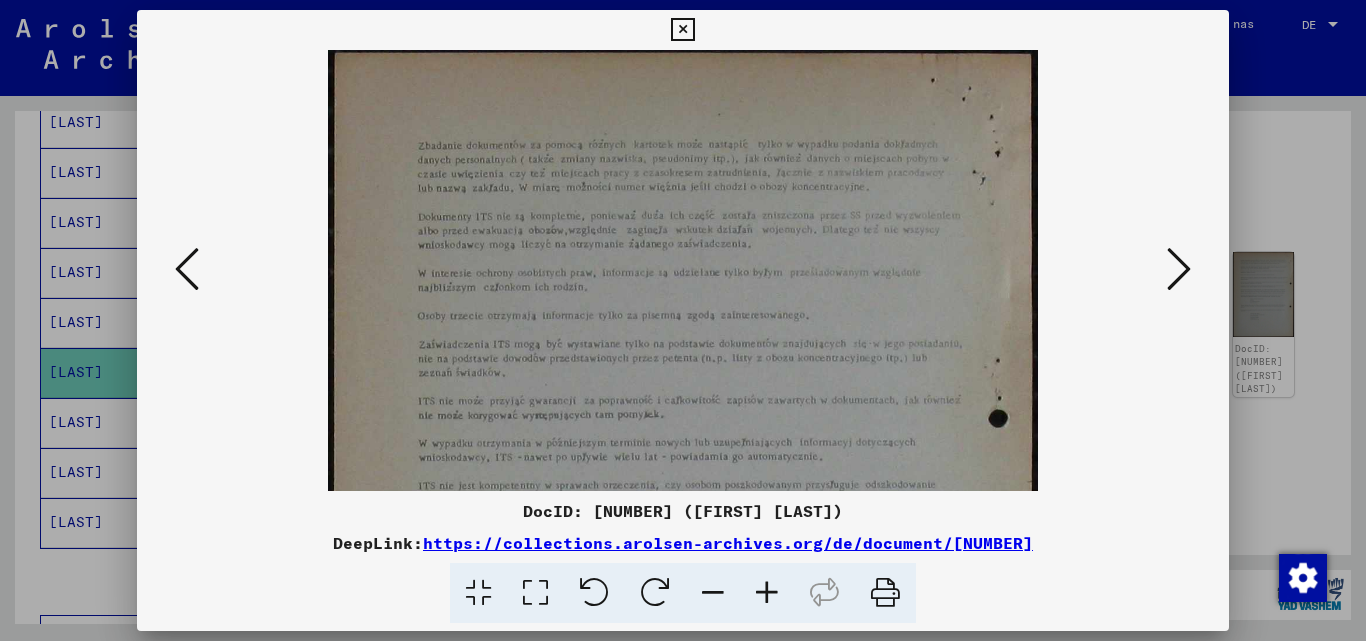 click at bounding box center [767, 593] 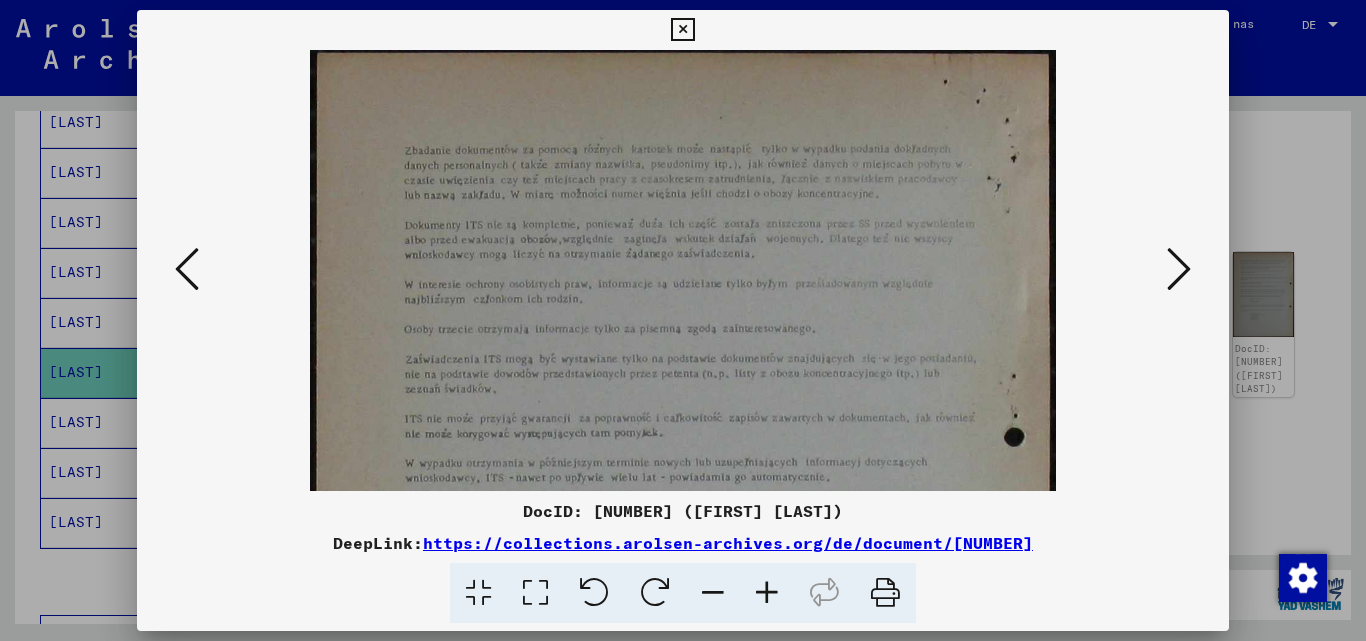 click at bounding box center [767, 593] 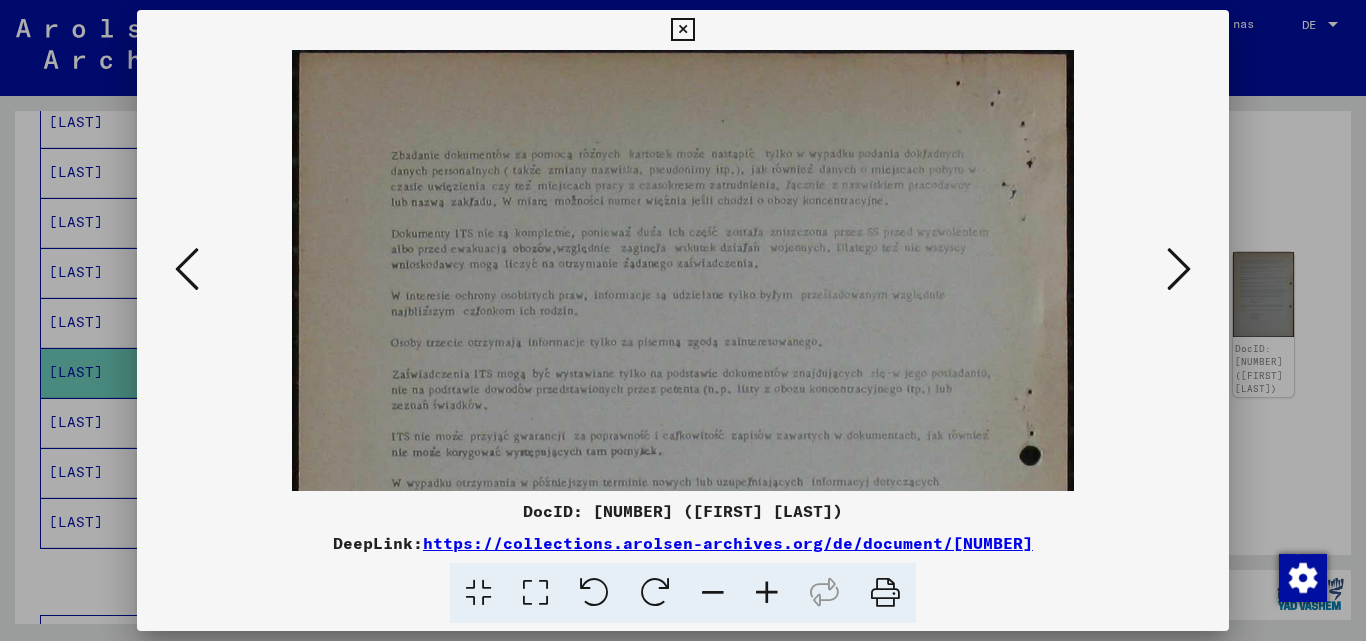 click at bounding box center (767, 593) 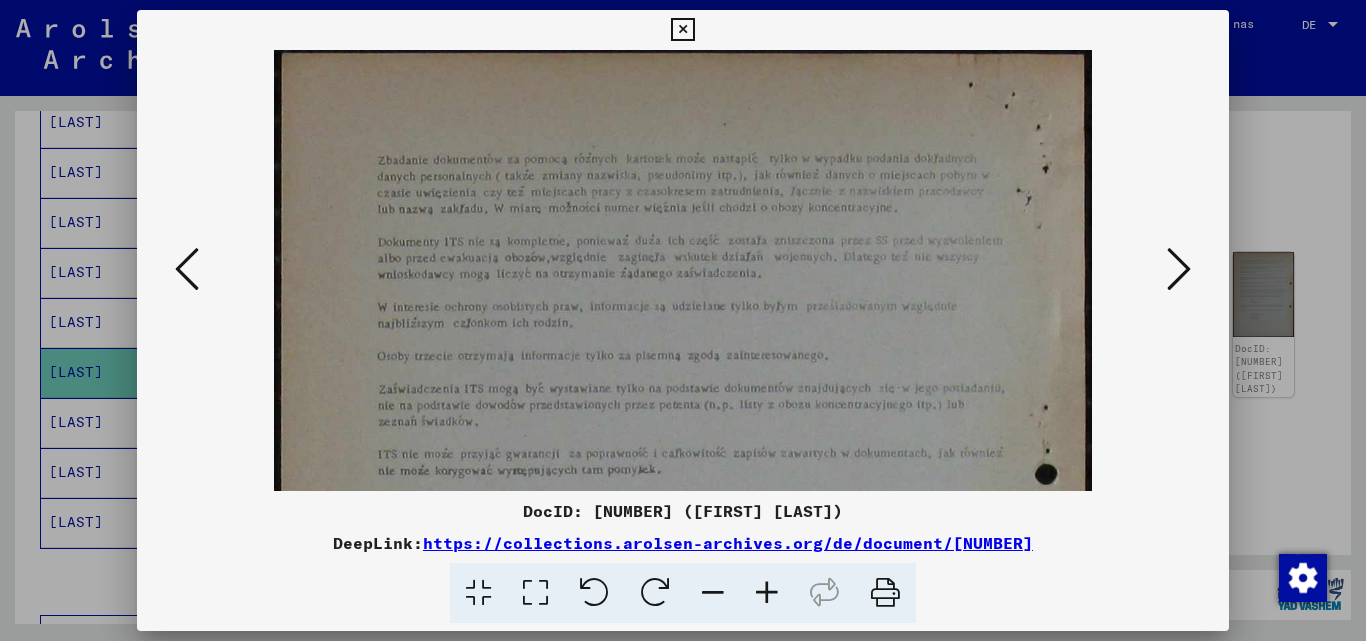 click at bounding box center (767, 593) 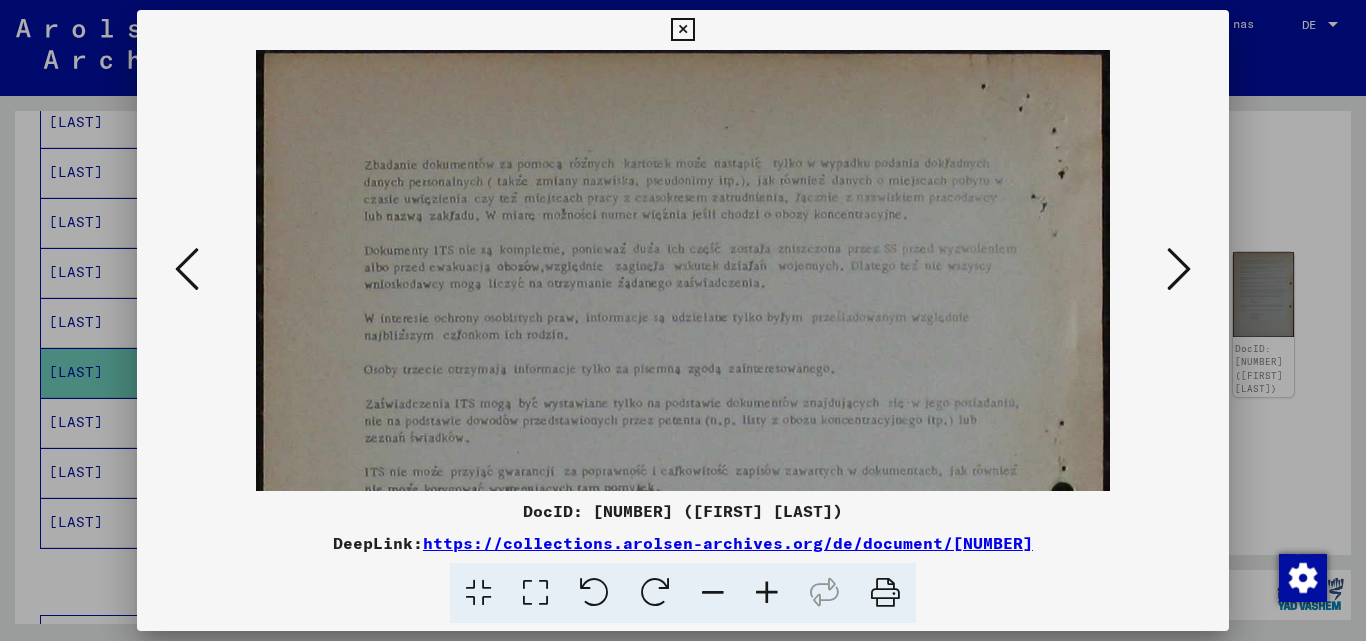 click at bounding box center [767, 593] 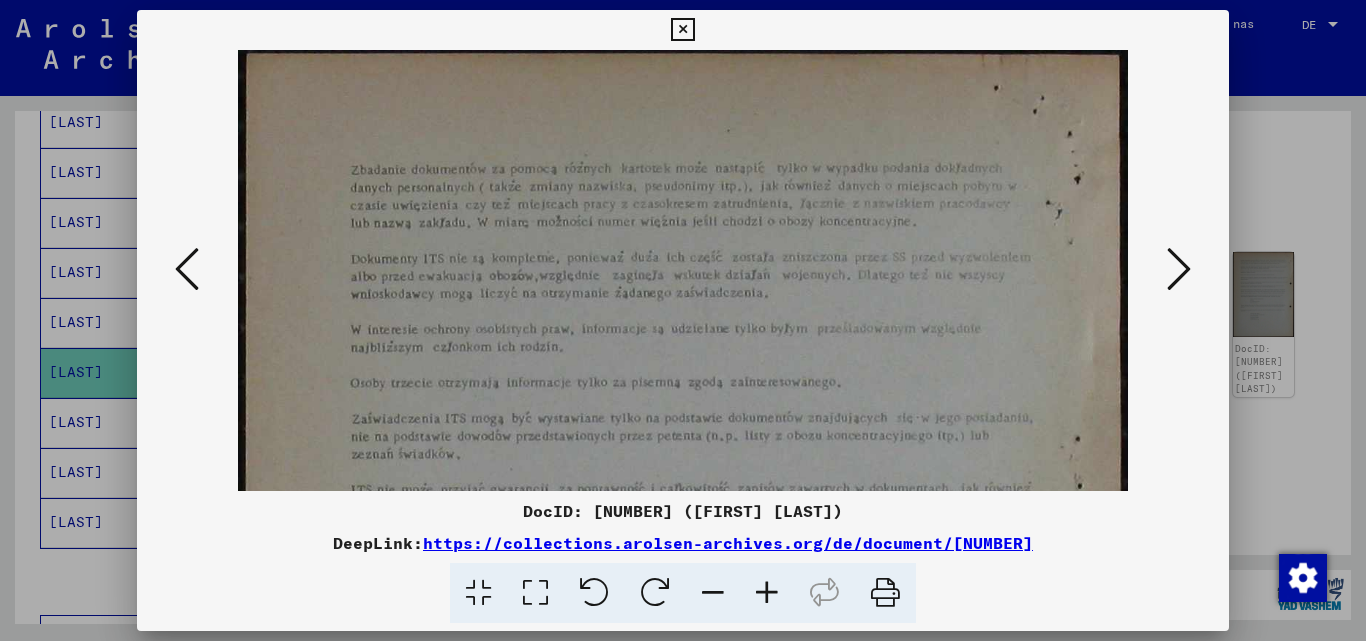 click at bounding box center [767, 593] 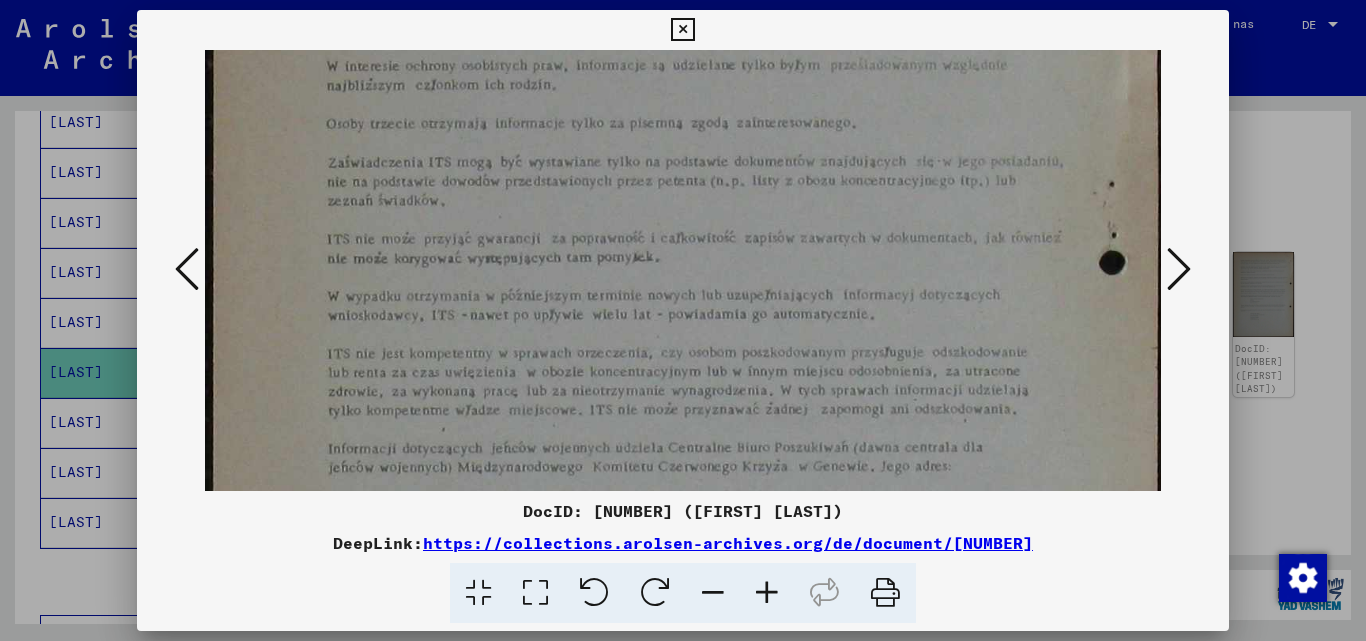 scroll, scrollTop: 290, scrollLeft: 0, axis: vertical 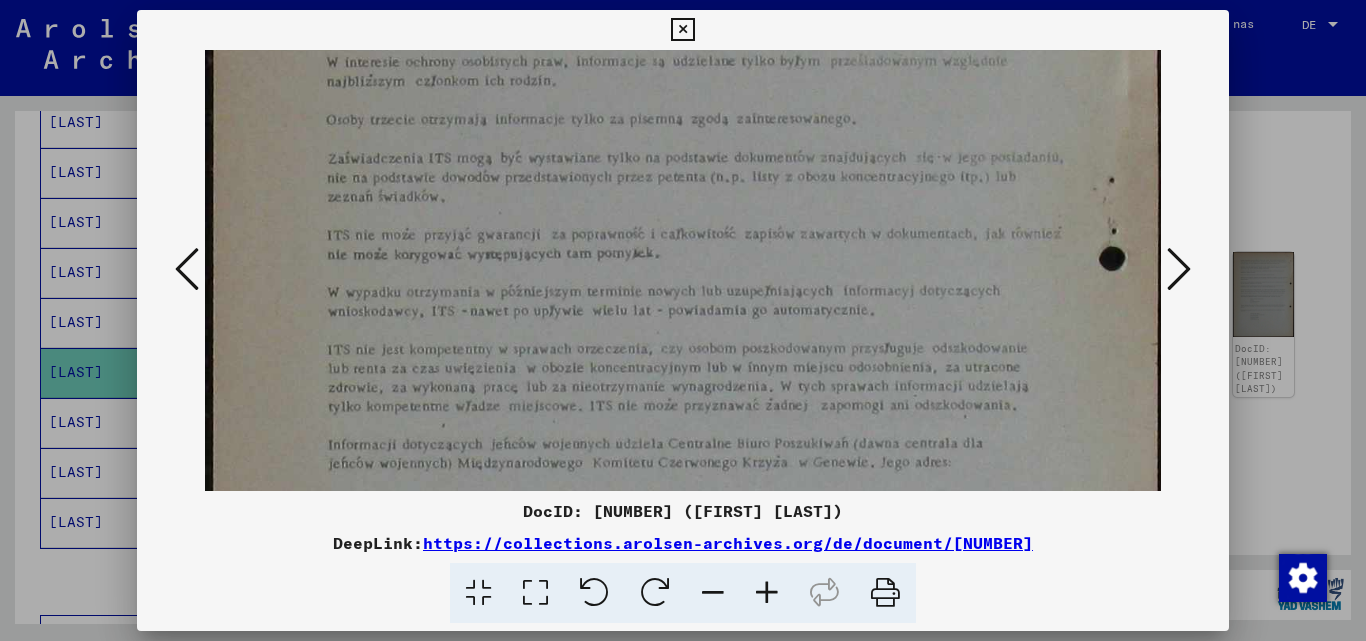 drag, startPoint x: 768, startPoint y: 413, endPoint x: 772, endPoint y: 124, distance: 289.02768 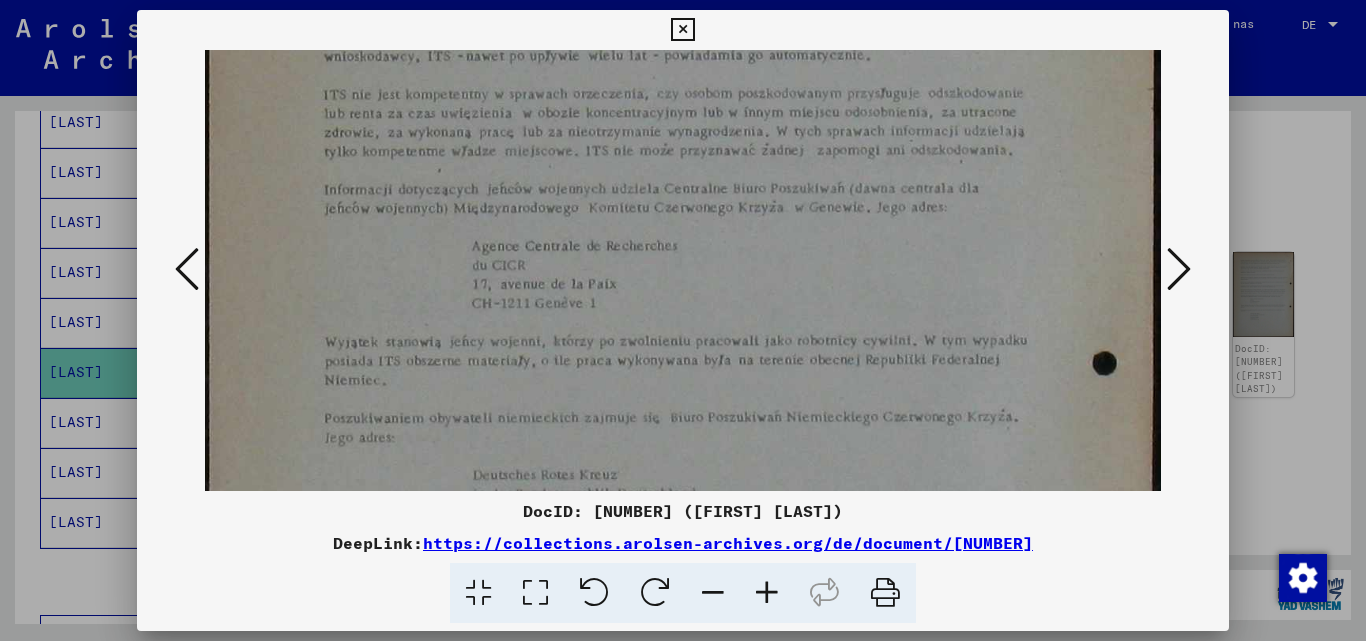 scroll, scrollTop: 548, scrollLeft: 4, axis: both 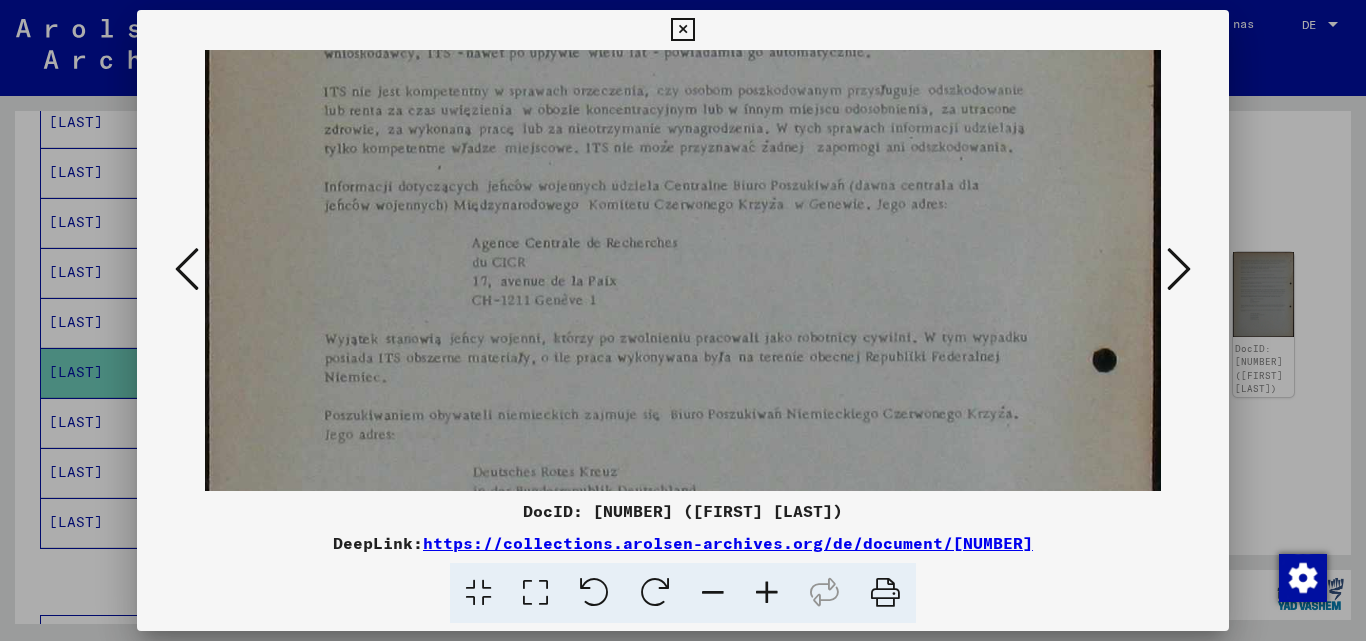 drag, startPoint x: 799, startPoint y: 391, endPoint x: 742, endPoint y: 143, distance: 254.46611 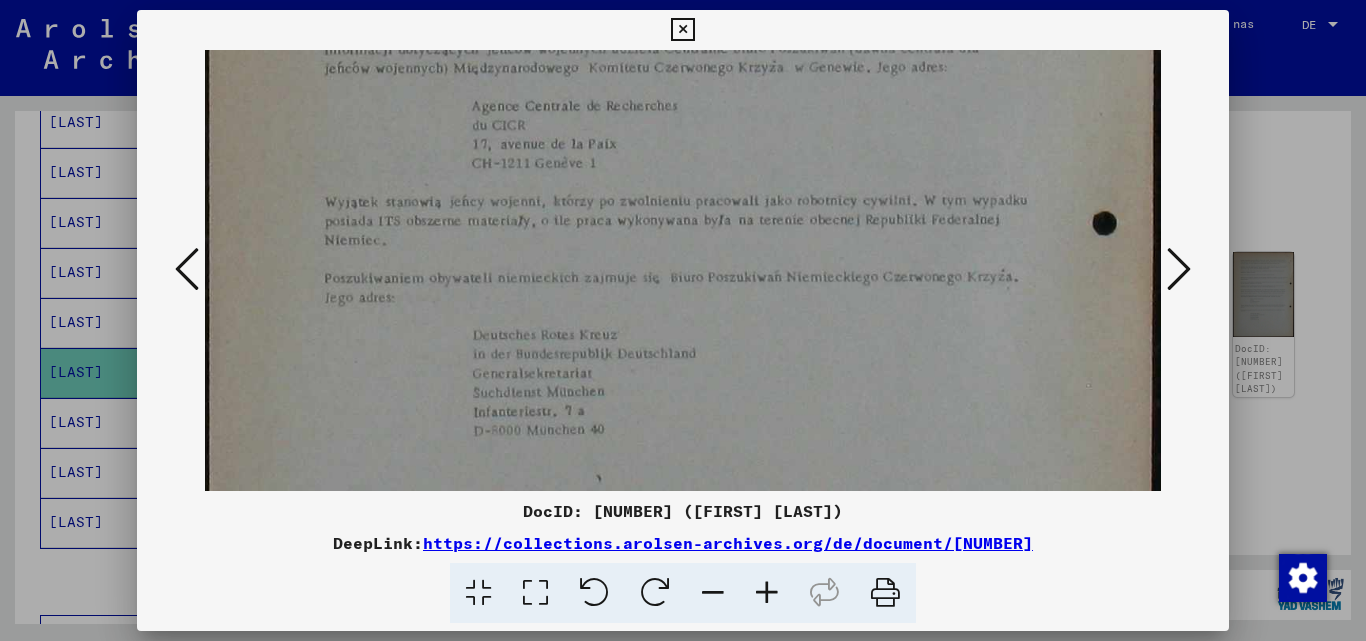 scroll, scrollTop: 687, scrollLeft: 4, axis: both 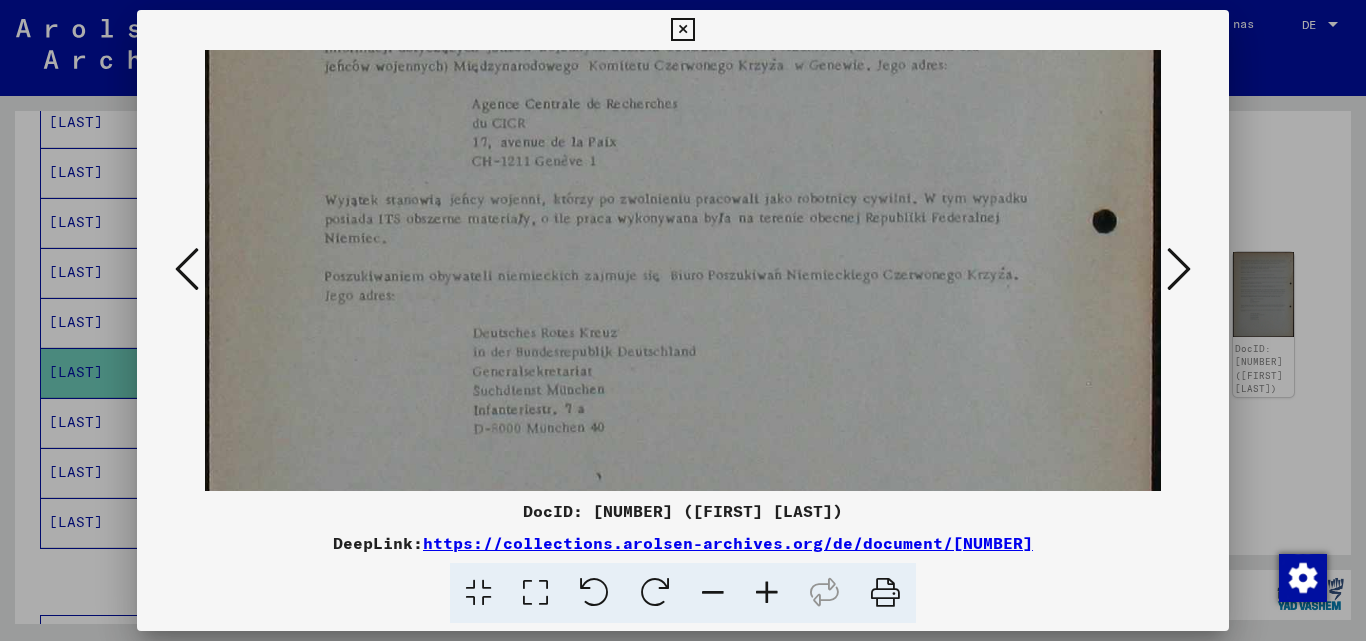 drag, startPoint x: 767, startPoint y: 393, endPoint x: 740, endPoint y: 254, distance: 141.59802 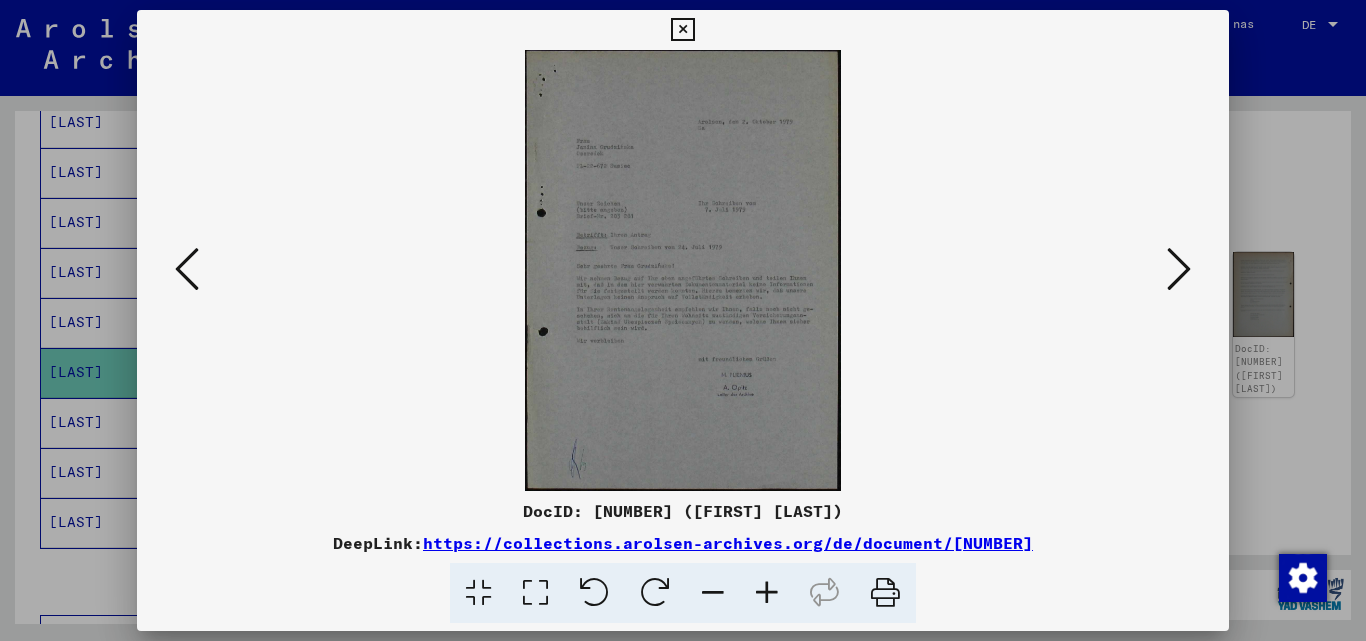 scroll, scrollTop: 0, scrollLeft: 0, axis: both 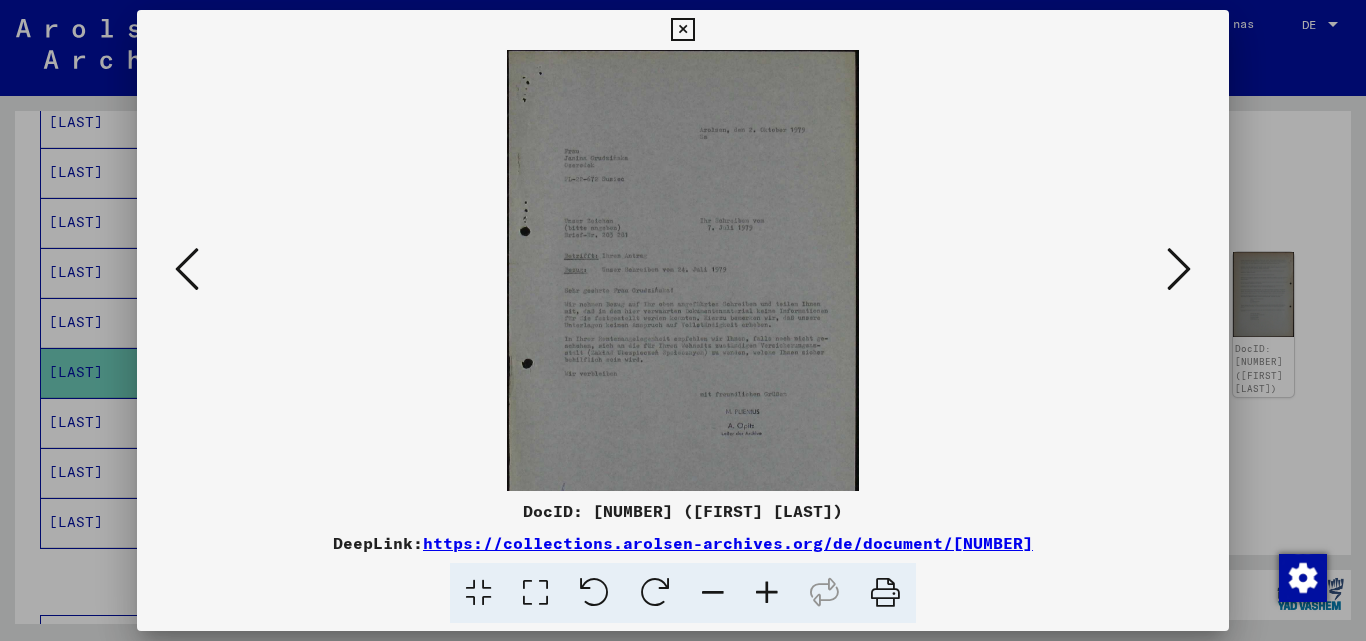 click at bounding box center (767, 593) 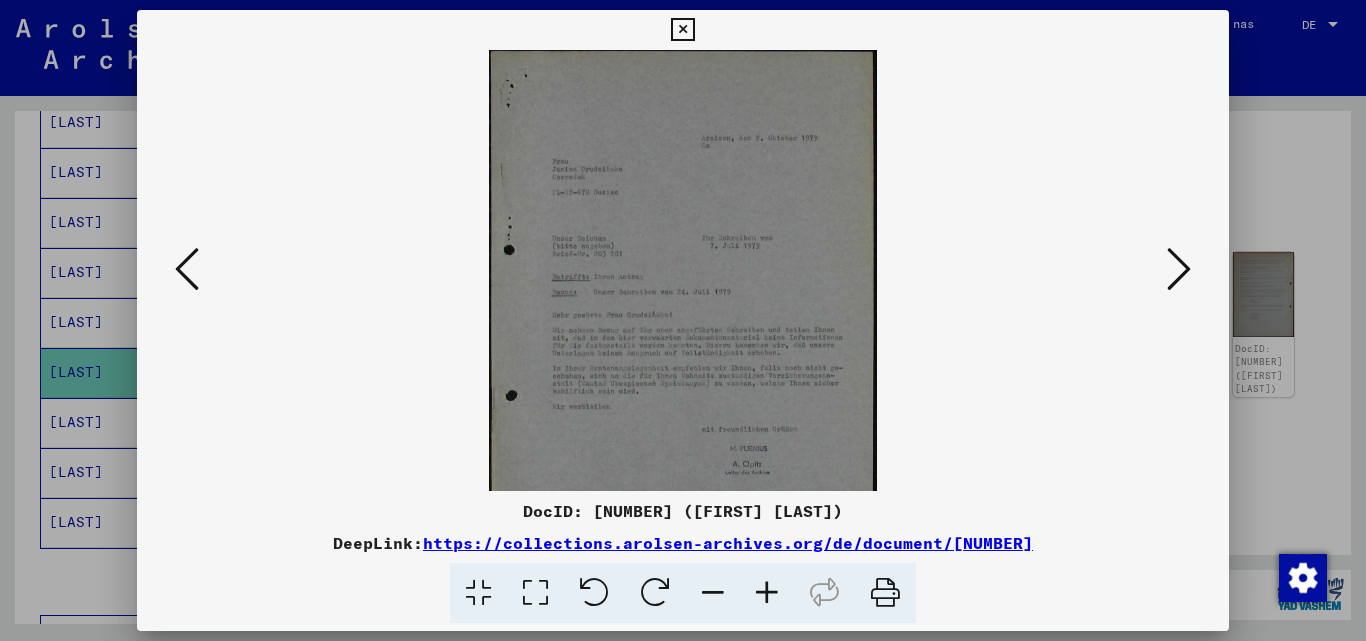 click at bounding box center [767, 593] 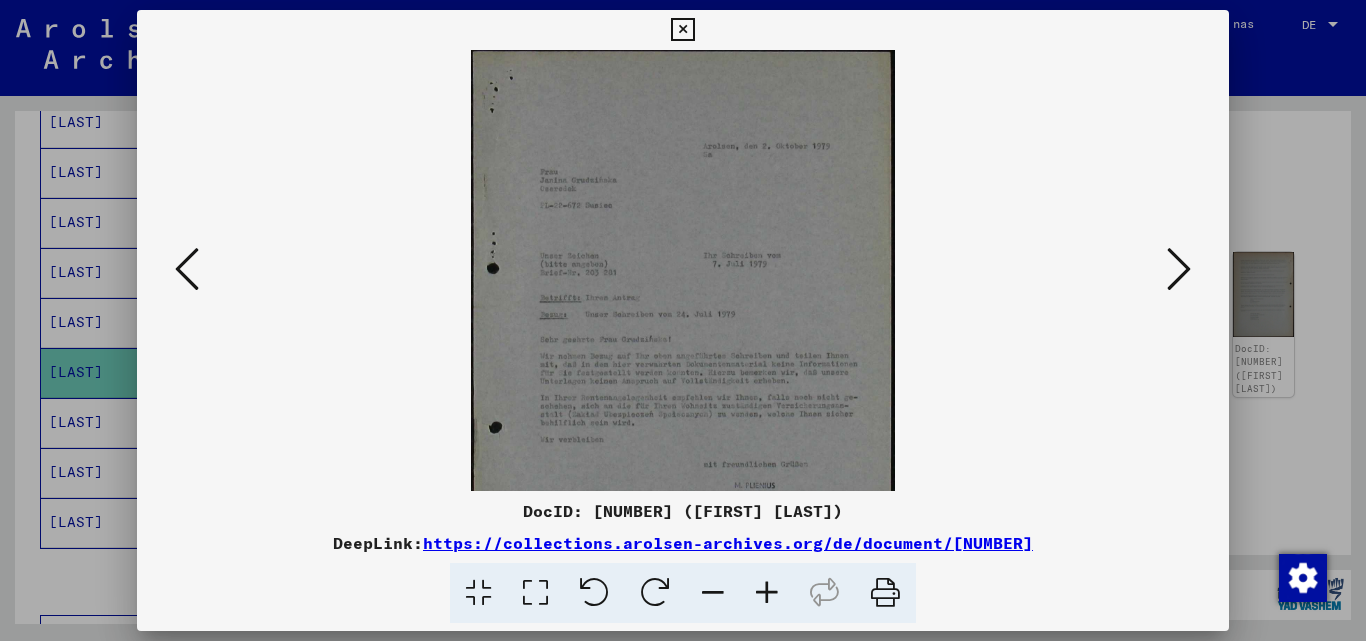 click at bounding box center (767, 593) 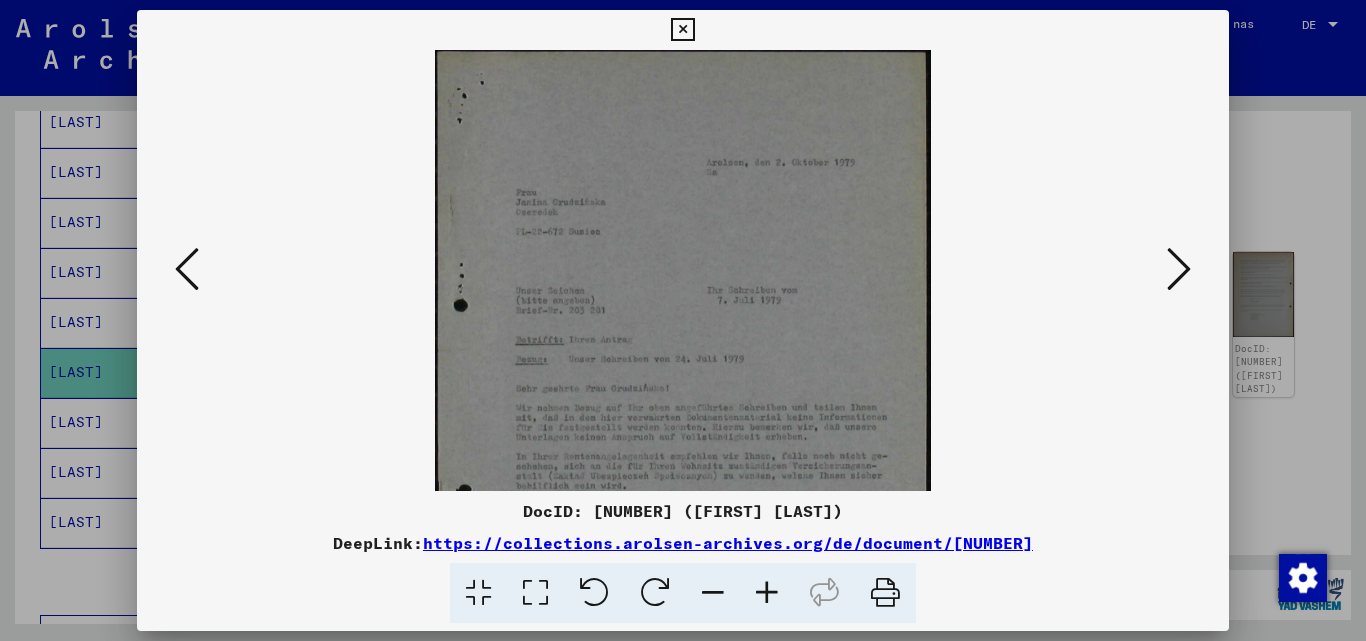 click at bounding box center (767, 593) 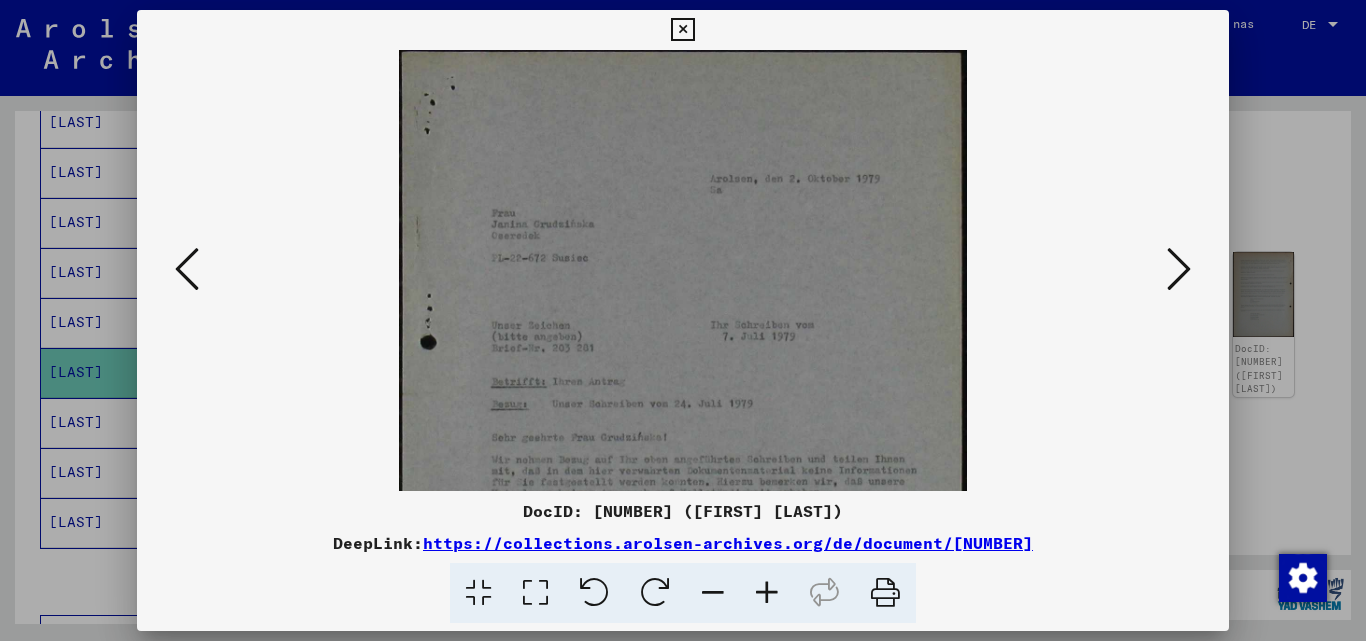 click at bounding box center (767, 593) 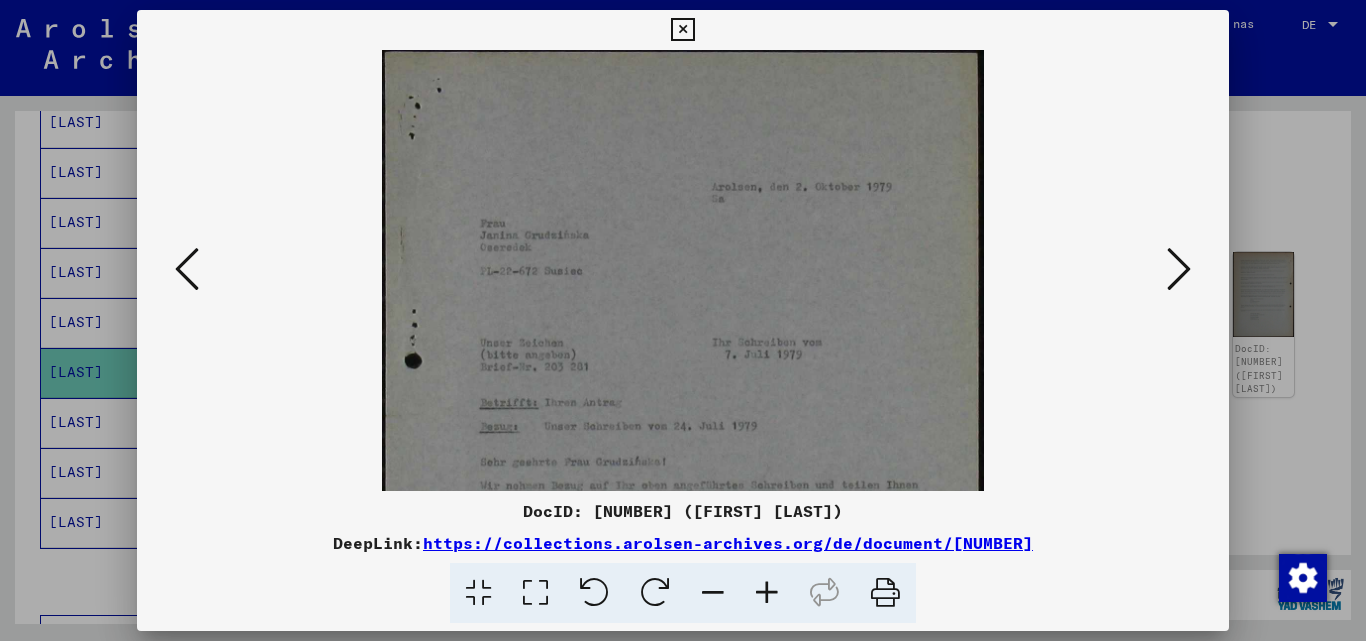 click at bounding box center (767, 593) 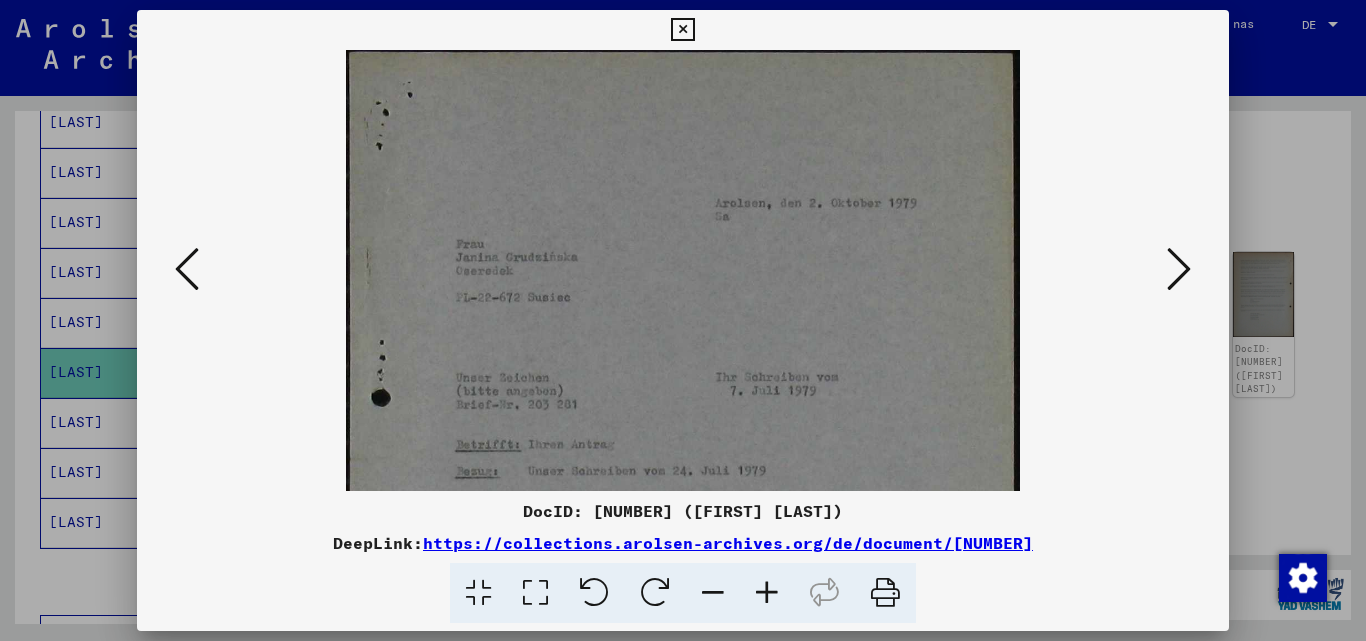 click at bounding box center (767, 593) 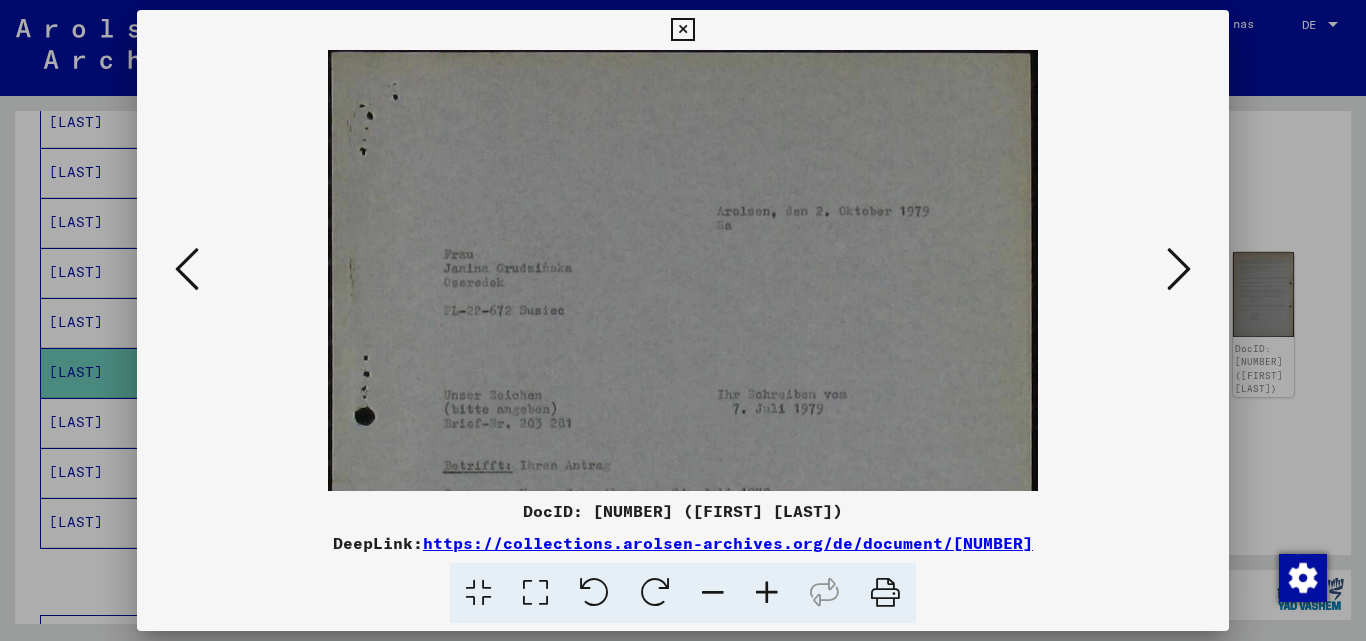 click at bounding box center (767, 593) 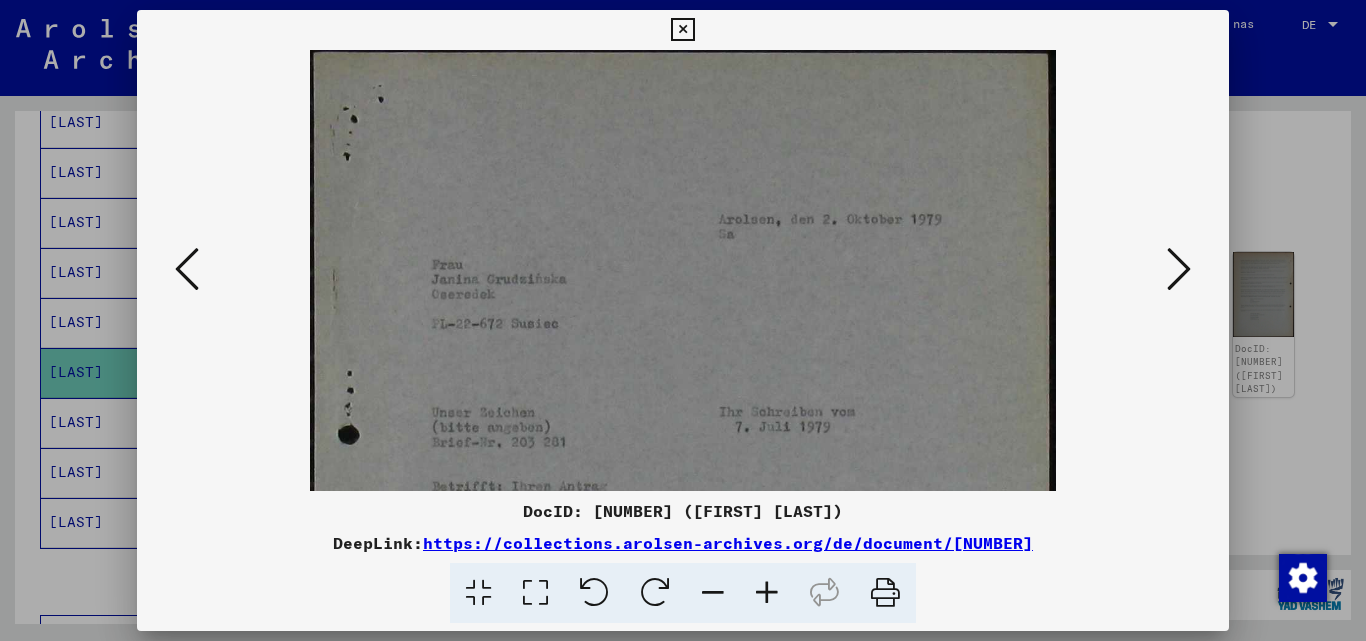 click at bounding box center [767, 593] 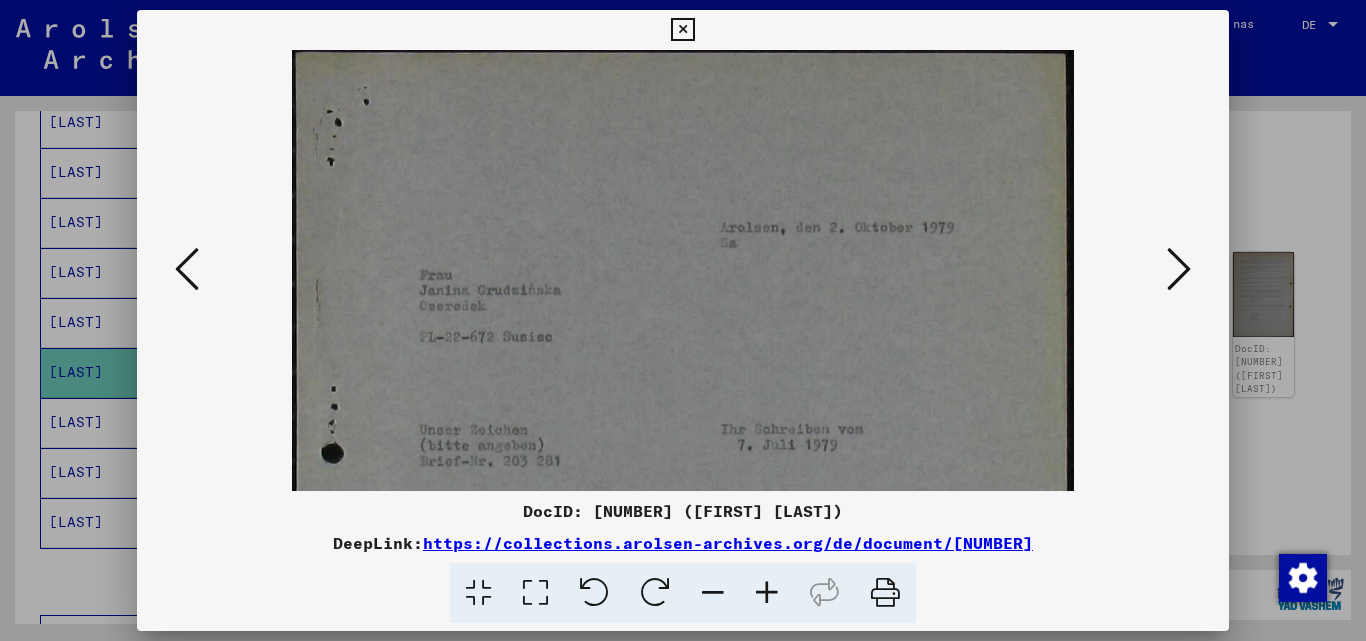 scroll, scrollTop: 271, scrollLeft: 0, axis: vertical 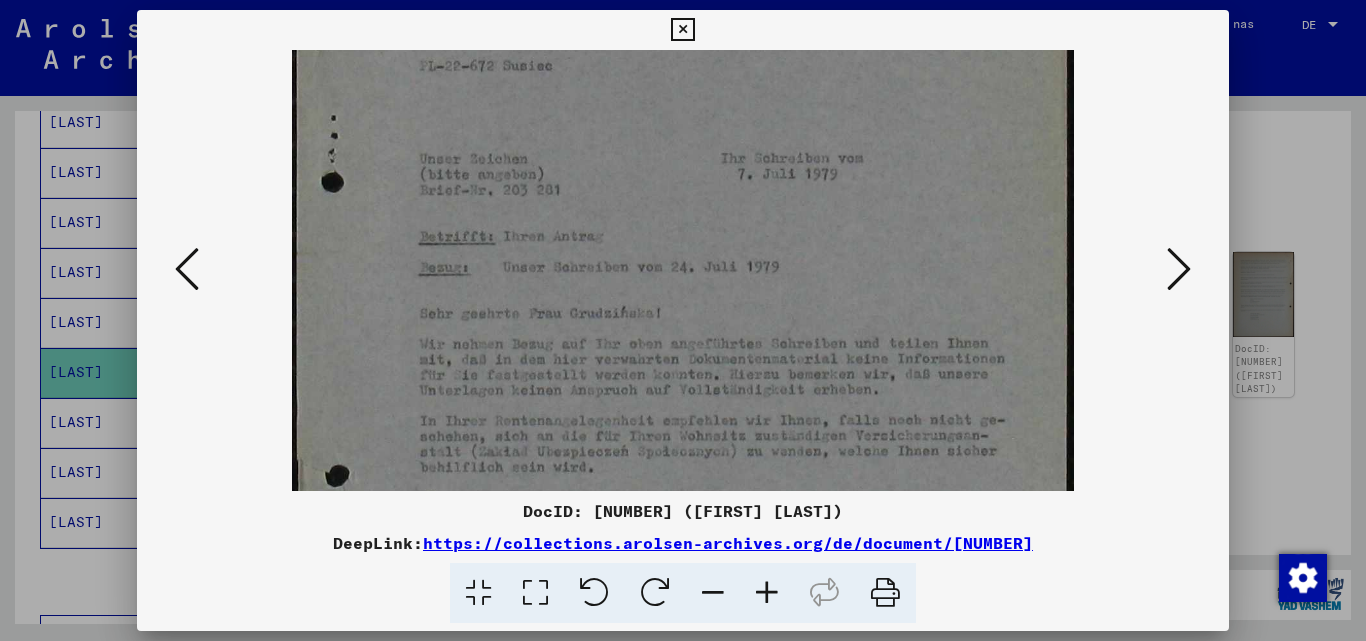 drag, startPoint x: 835, startPoint y: 380, endPoint x: 849, endPoint y: 109, distance: 271.3614 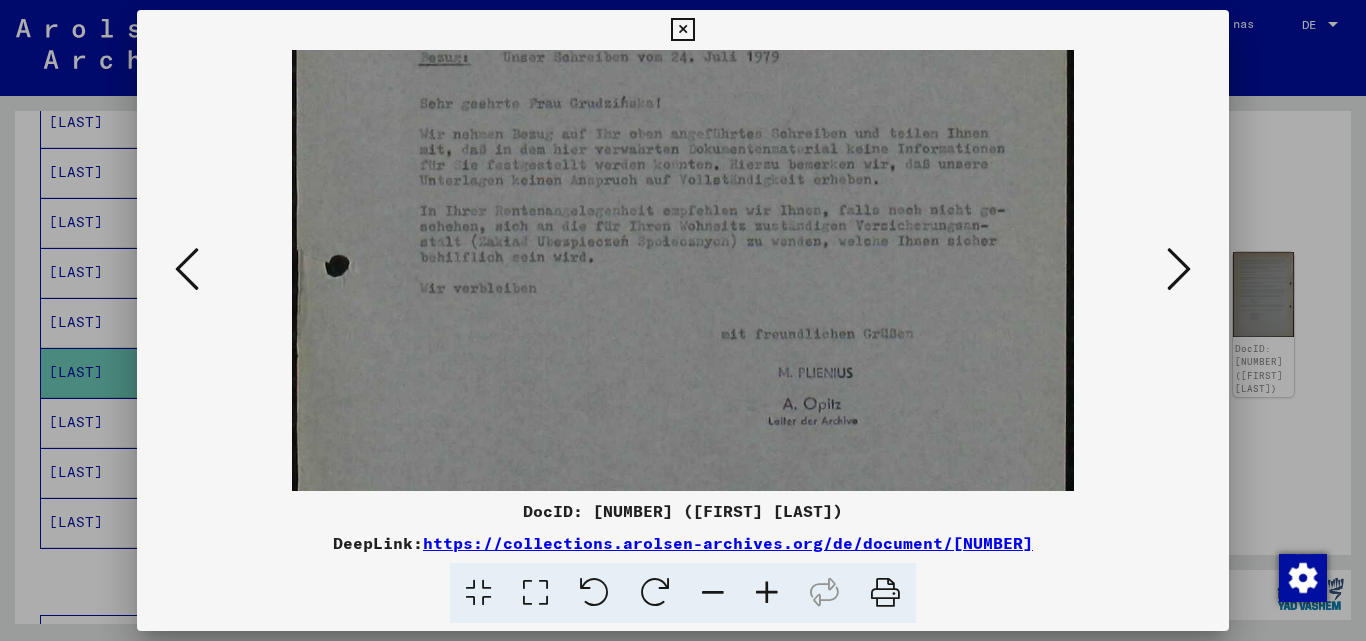 drag, startPoint x: 889, startPoint y: 389, endPoint x: 878, endPoint y: 181, distance: 208.29066 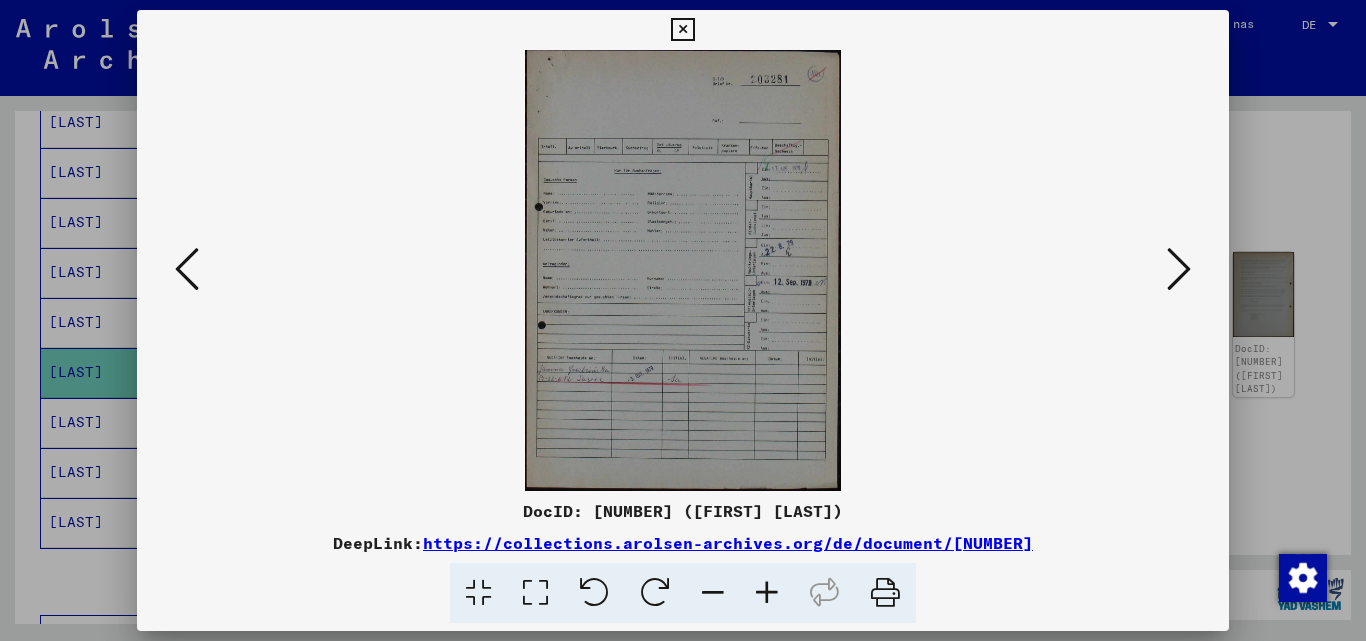 scroll, scrollTop: 0, scrollLeft: 0, axis: both 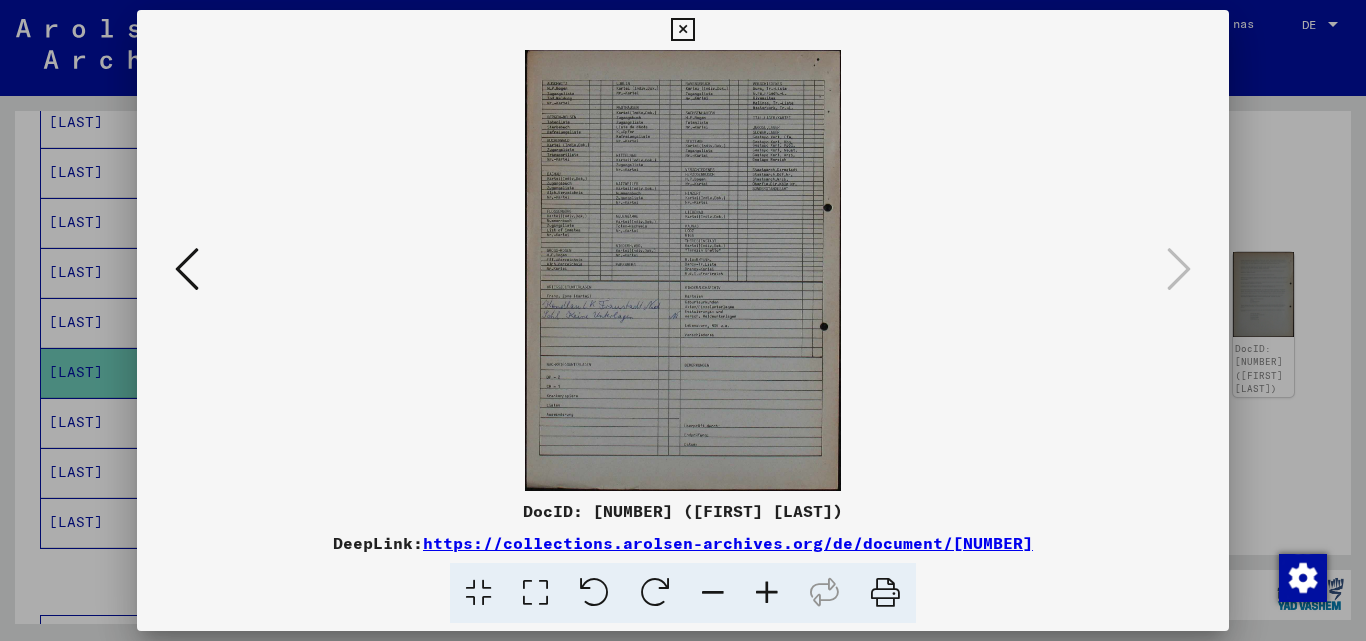 click at bounding box center (683, 320) 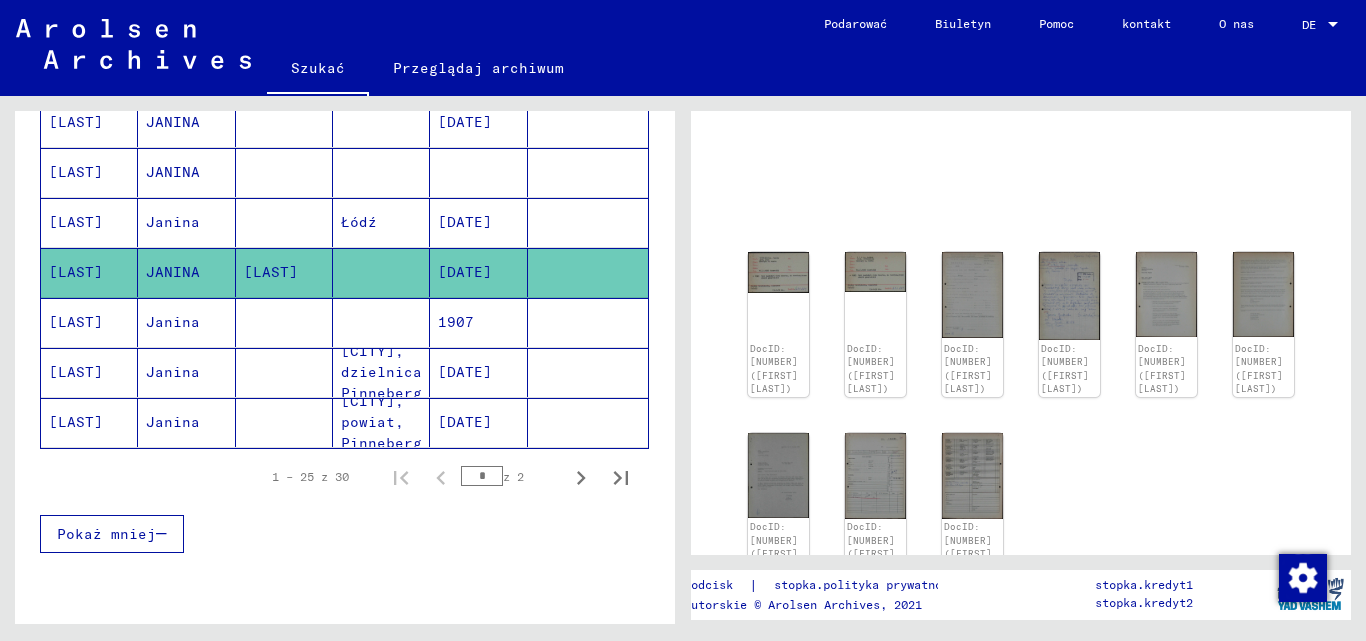 scroll, scrollTop: 1315, scrollLeft: 0, axis: vertical 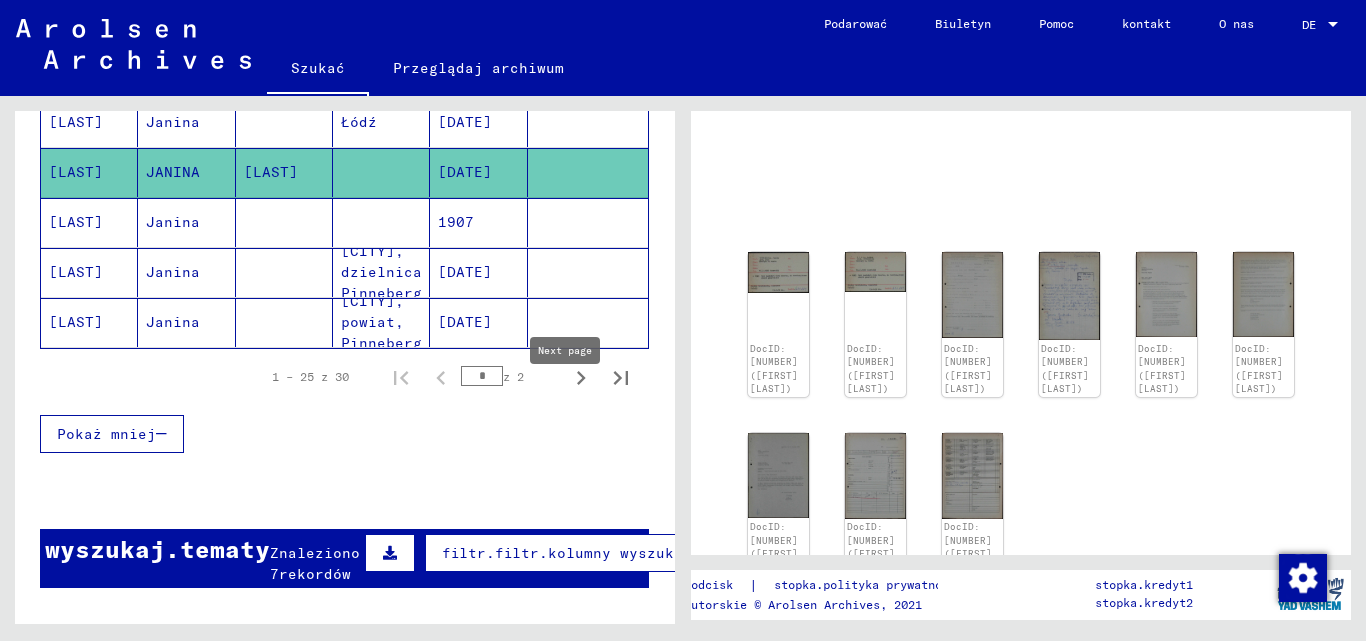 click 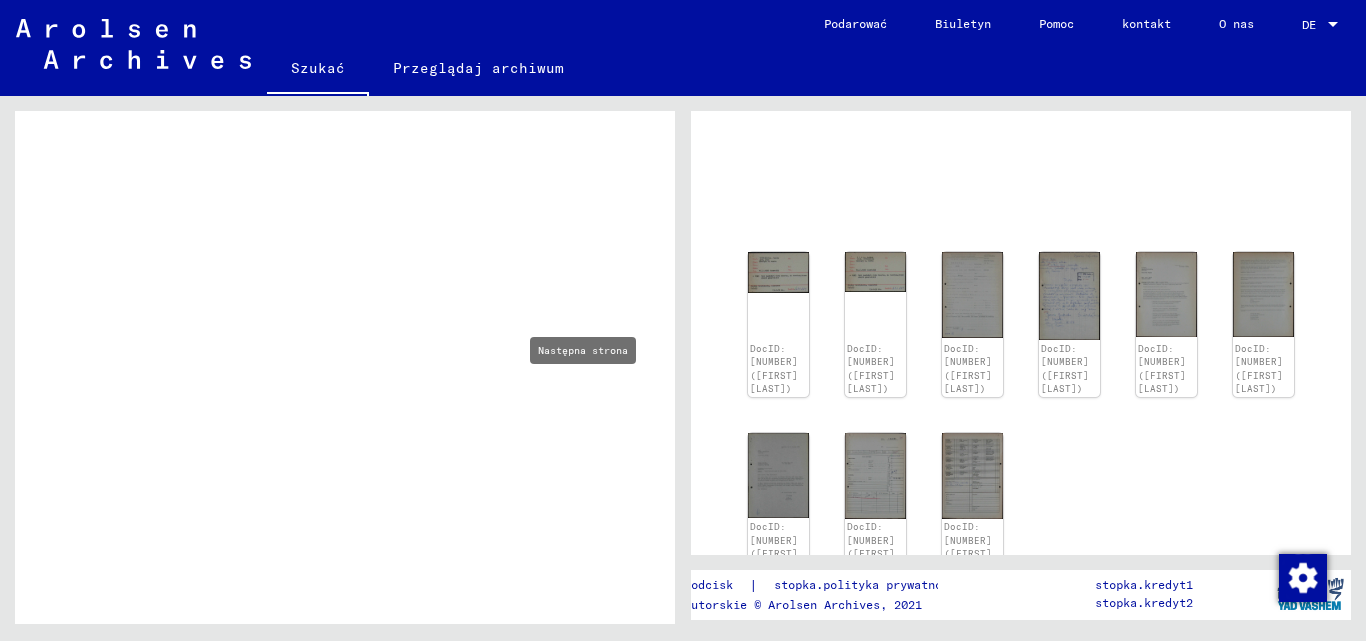type on "*" 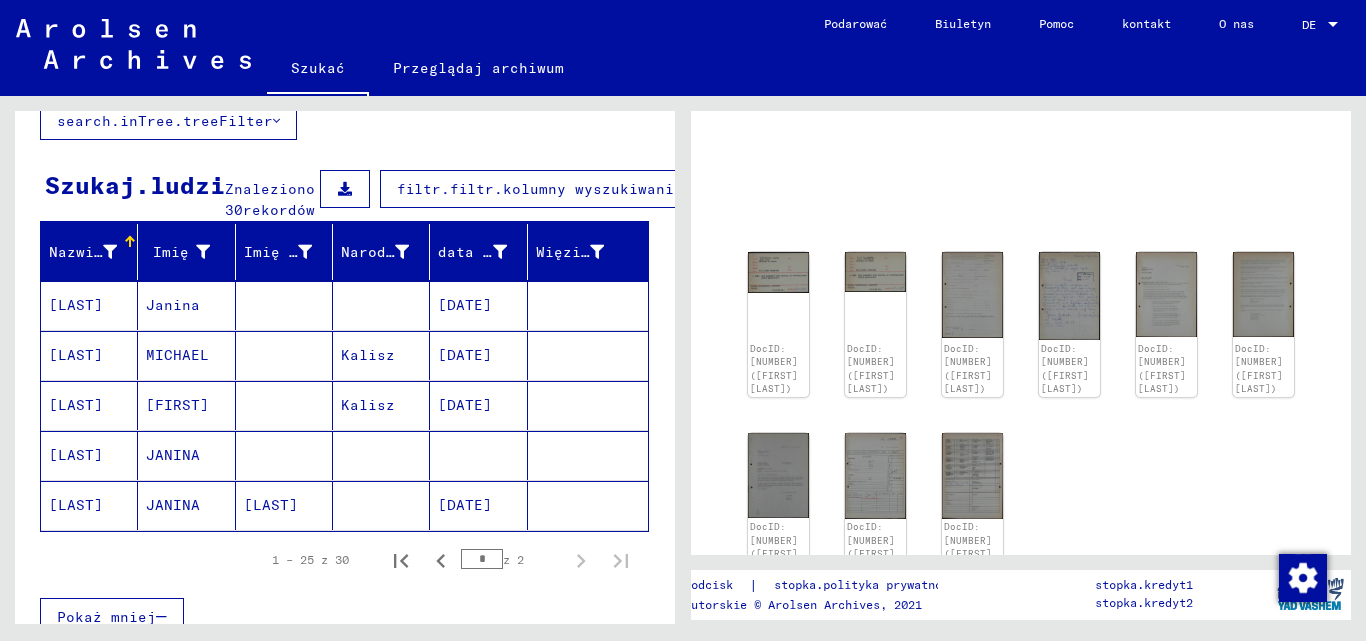 scroll, scrollTop: 100, scrollLeft: 0, axis: vertical 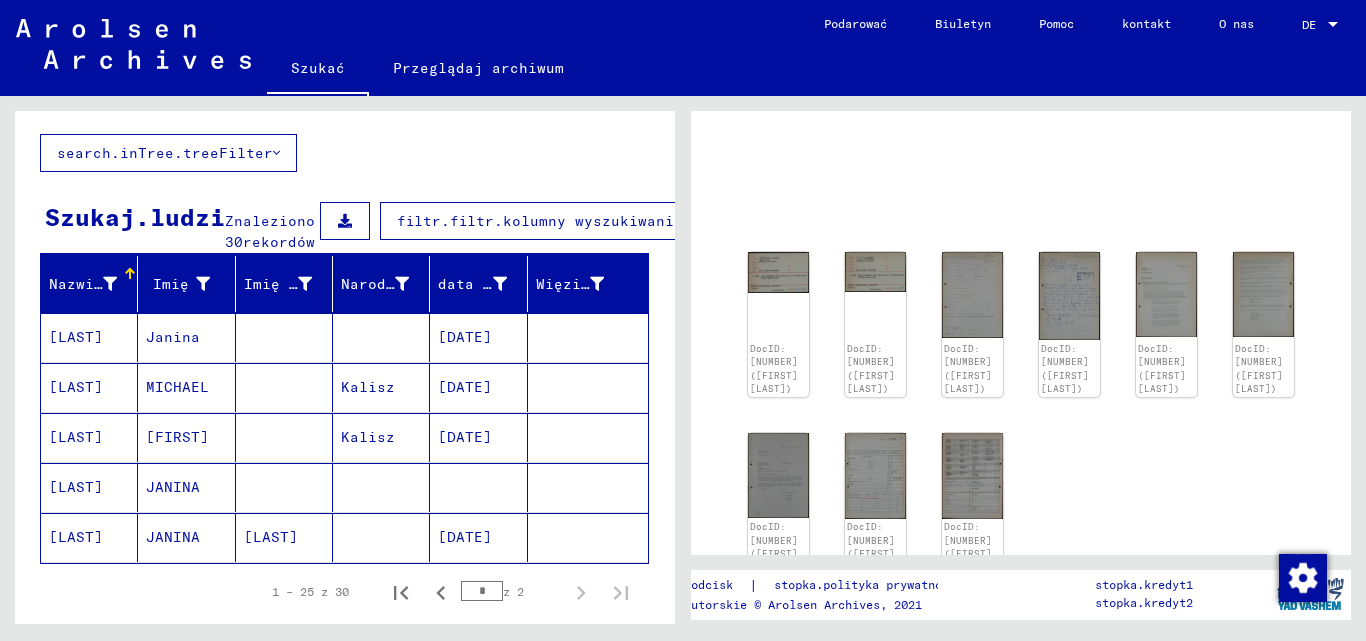 drag, startPoint x: 50, startPoint y: -3, endPoint x: 191, endPoint y: 0, distance: 141.0319 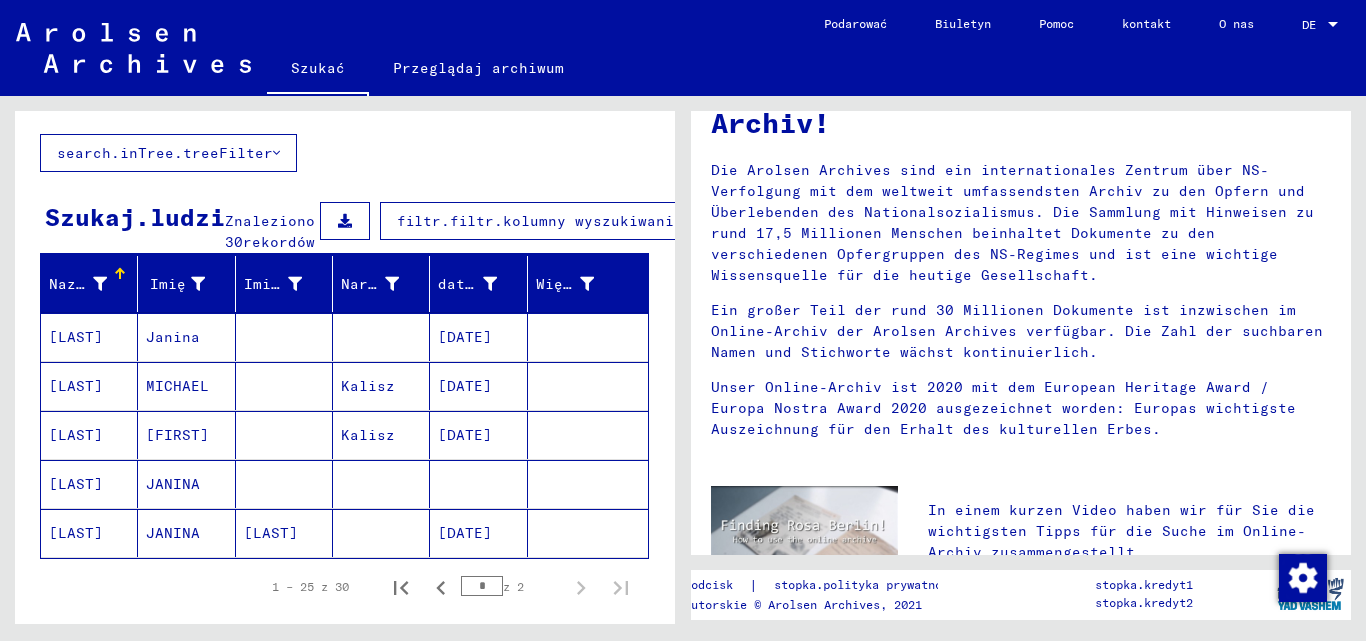 scroll, scrollTop: 0, scrollLeft: 0, axis: both 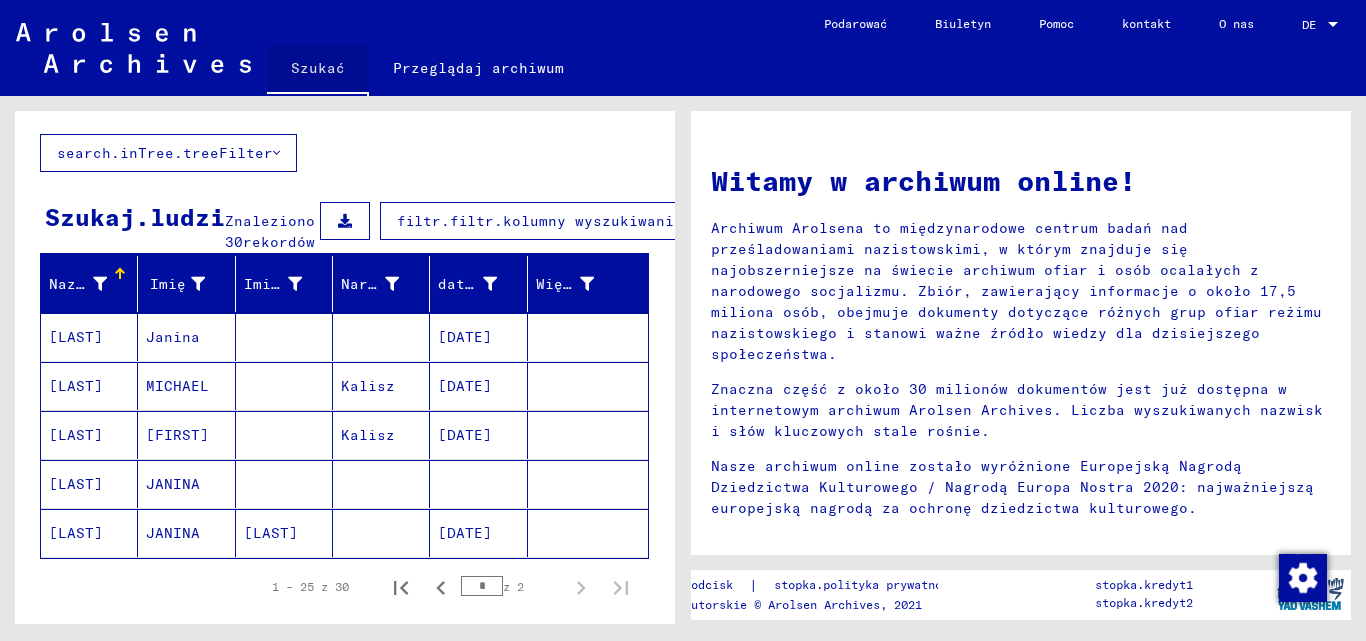 click on "Szukać" 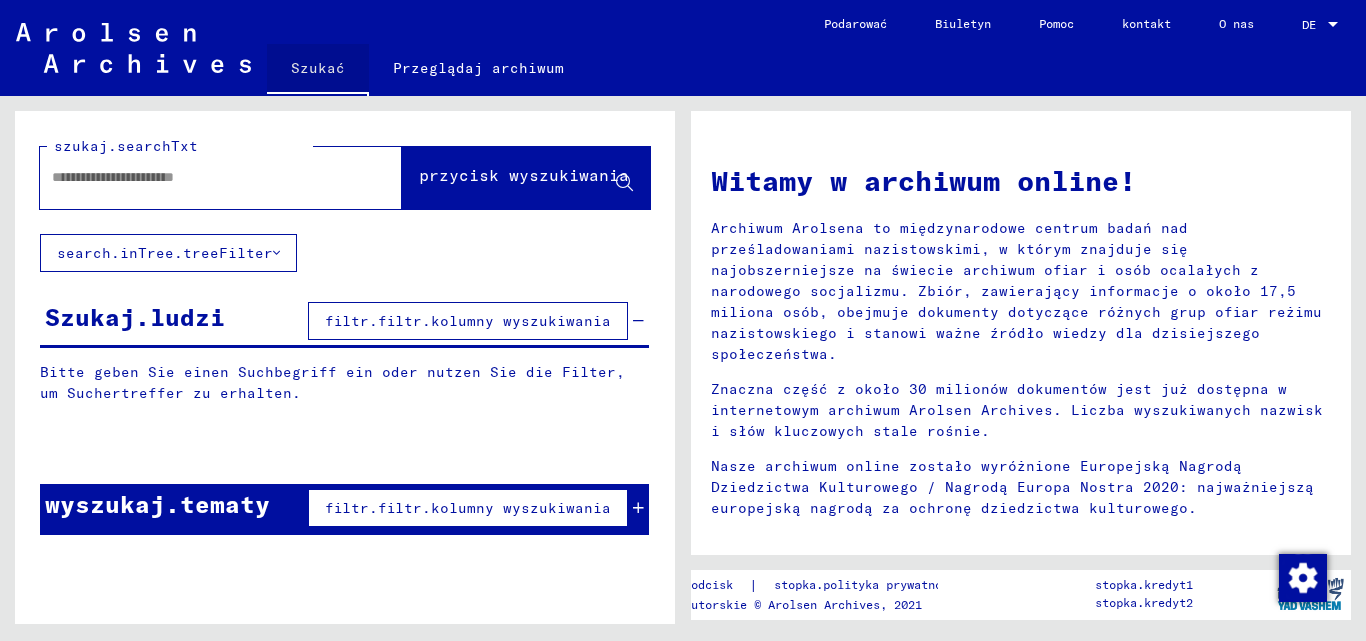 scroll, scrollTop: 0, scrollLeft: 0, axis: both 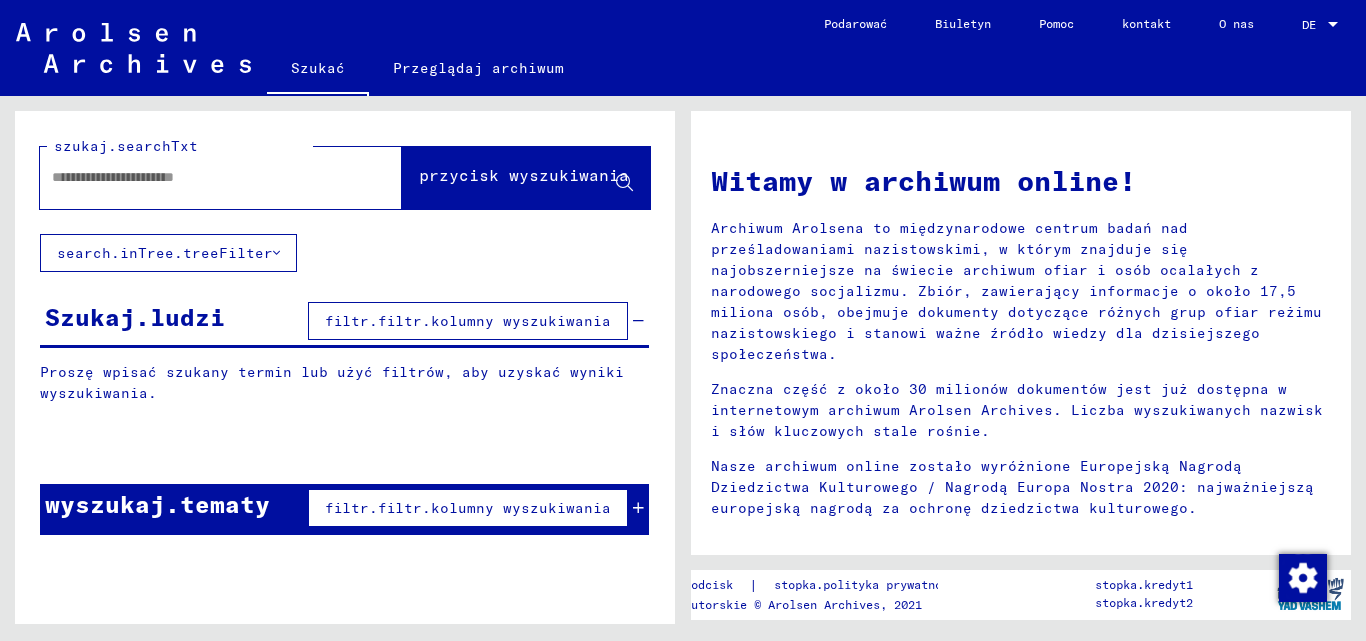 click 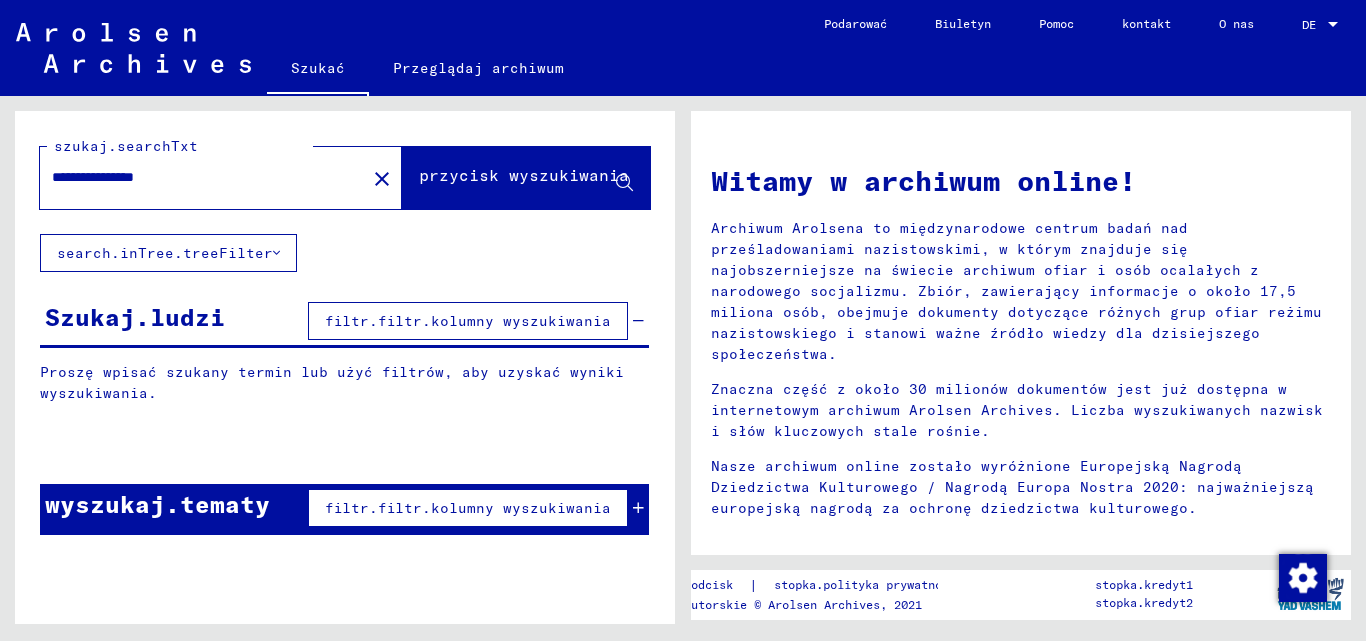type on "**********" 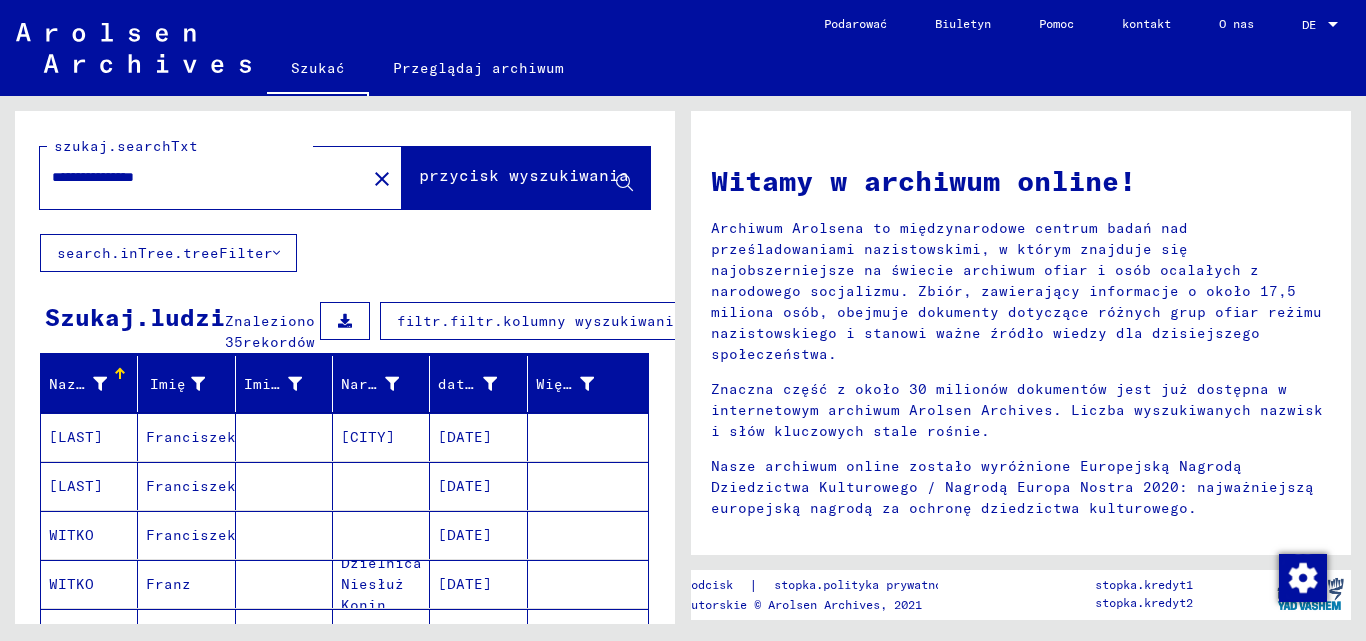 scroll, scrollTop: 100, scrollLeft: 0, axis: vertical 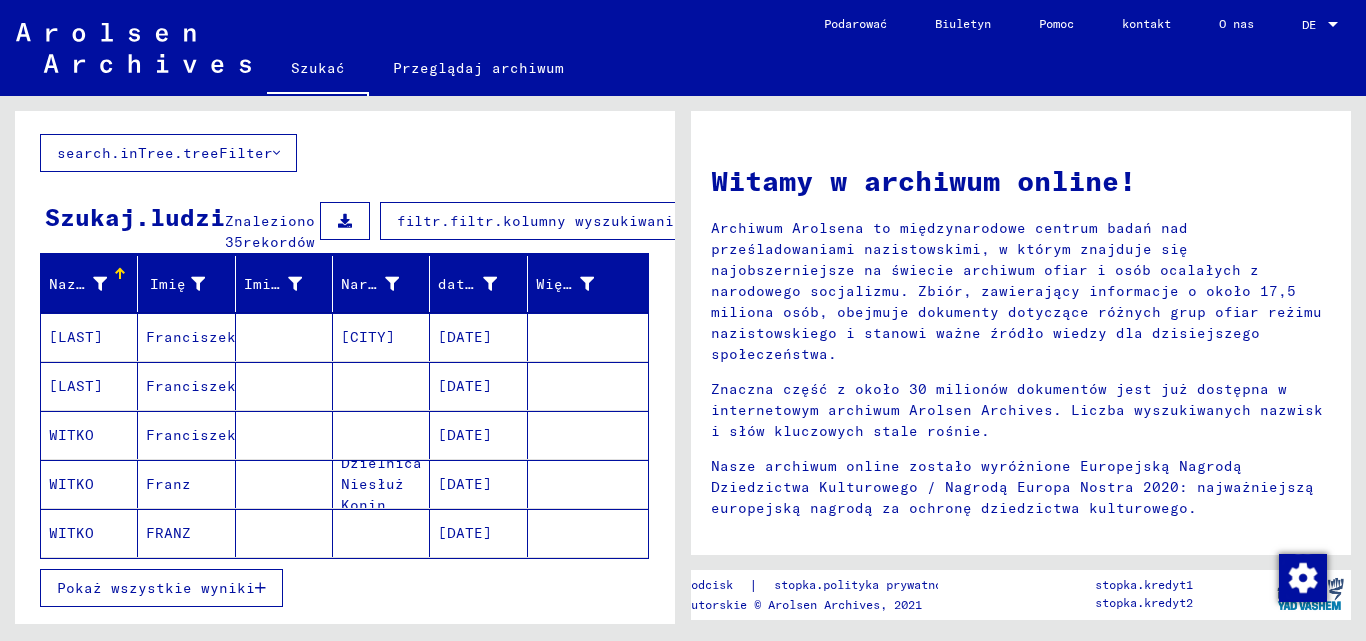 click on "Franz" at bounding box center [168, 533] 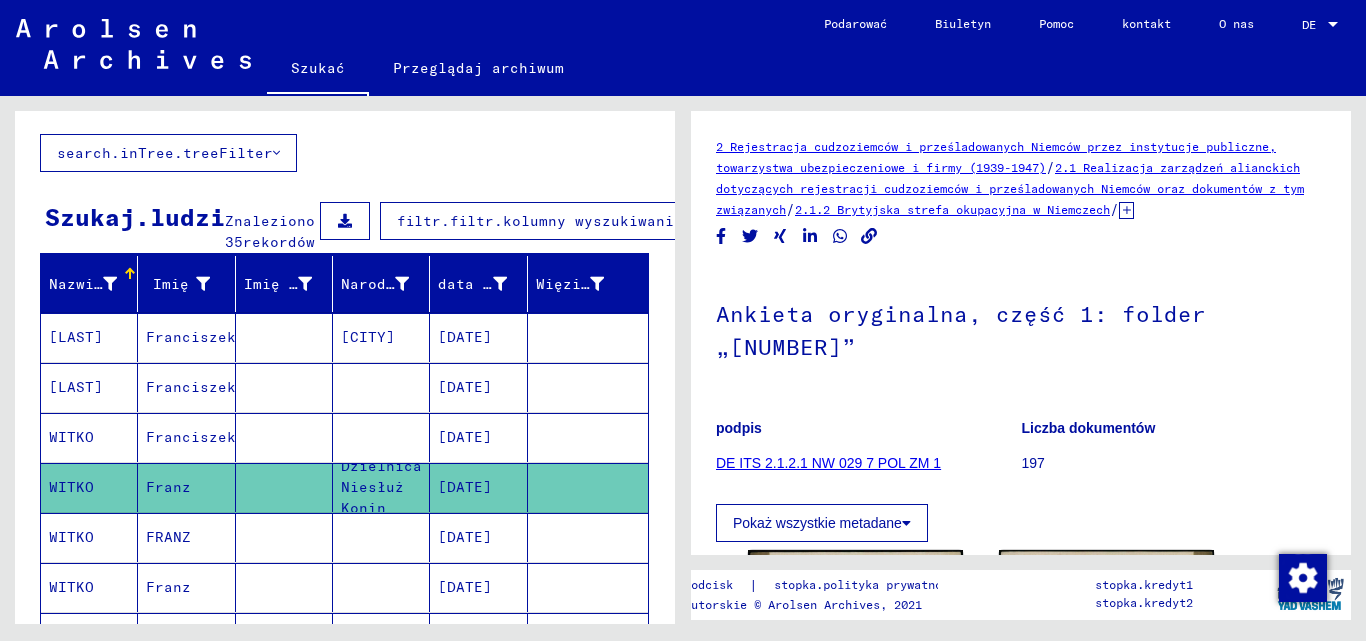 scroll, scrollTop: 0, scrollLeft: 0, axis: both 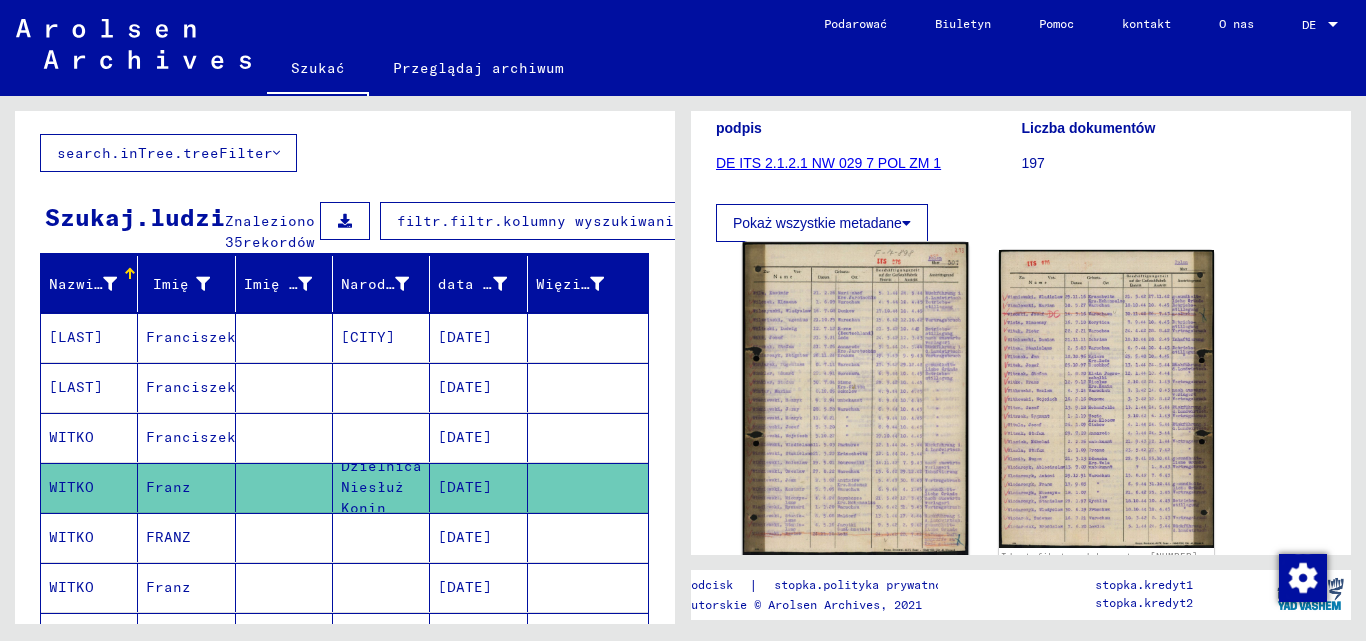 click 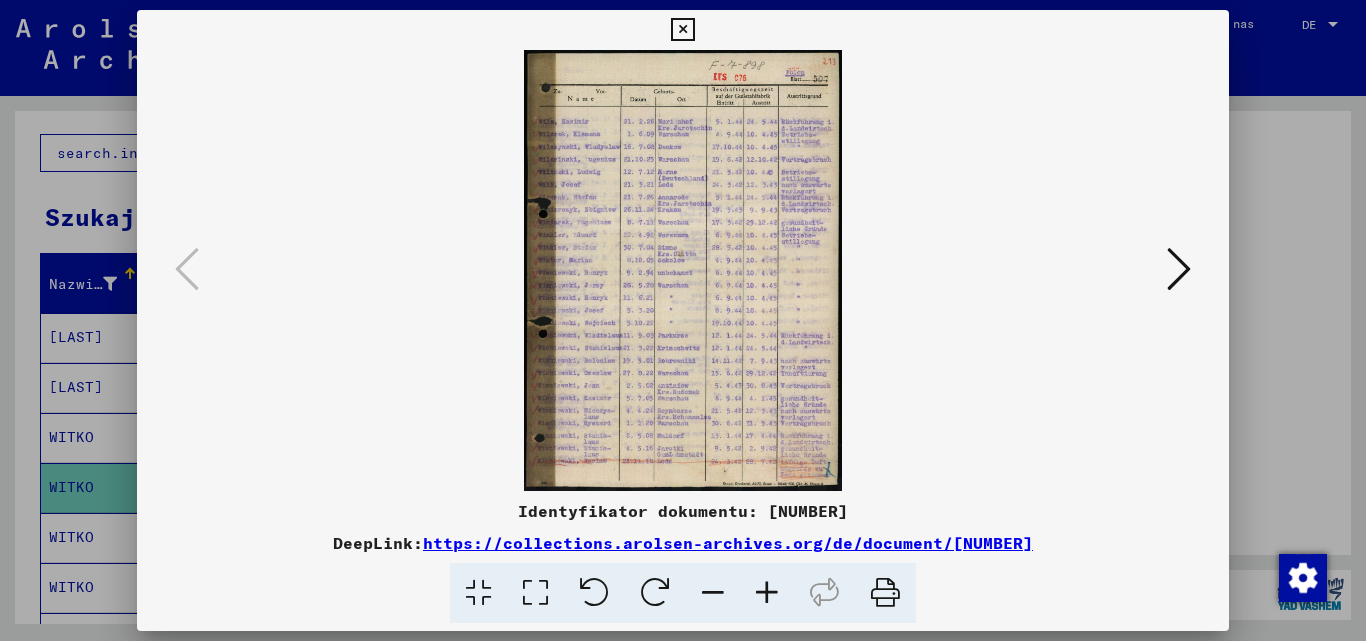 click at bounding box center [767, 593] 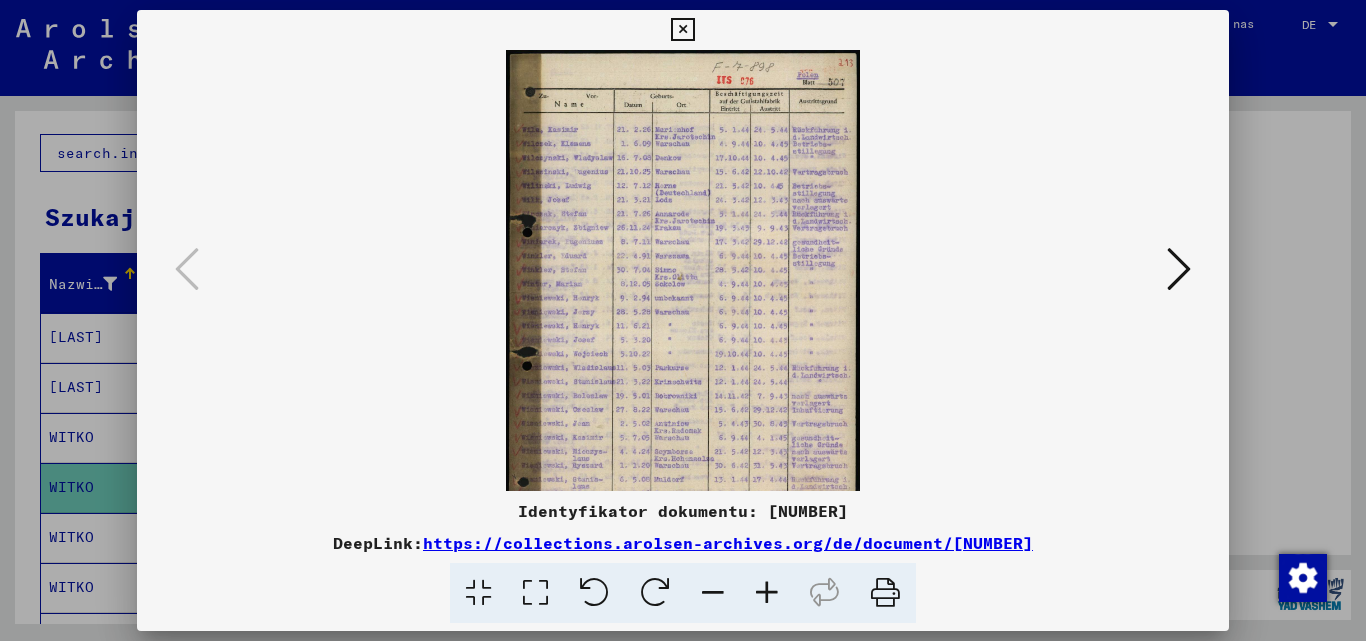 click at bounding box center (767, 593) 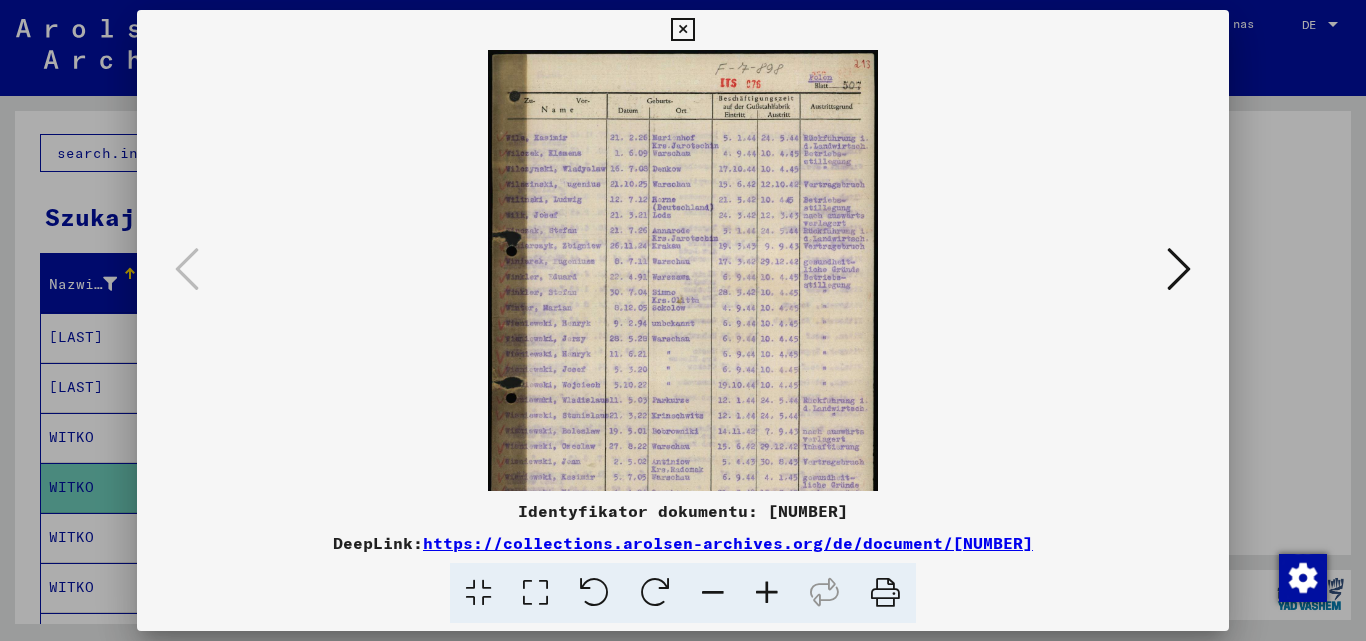 click at bounding box center (767, 593) 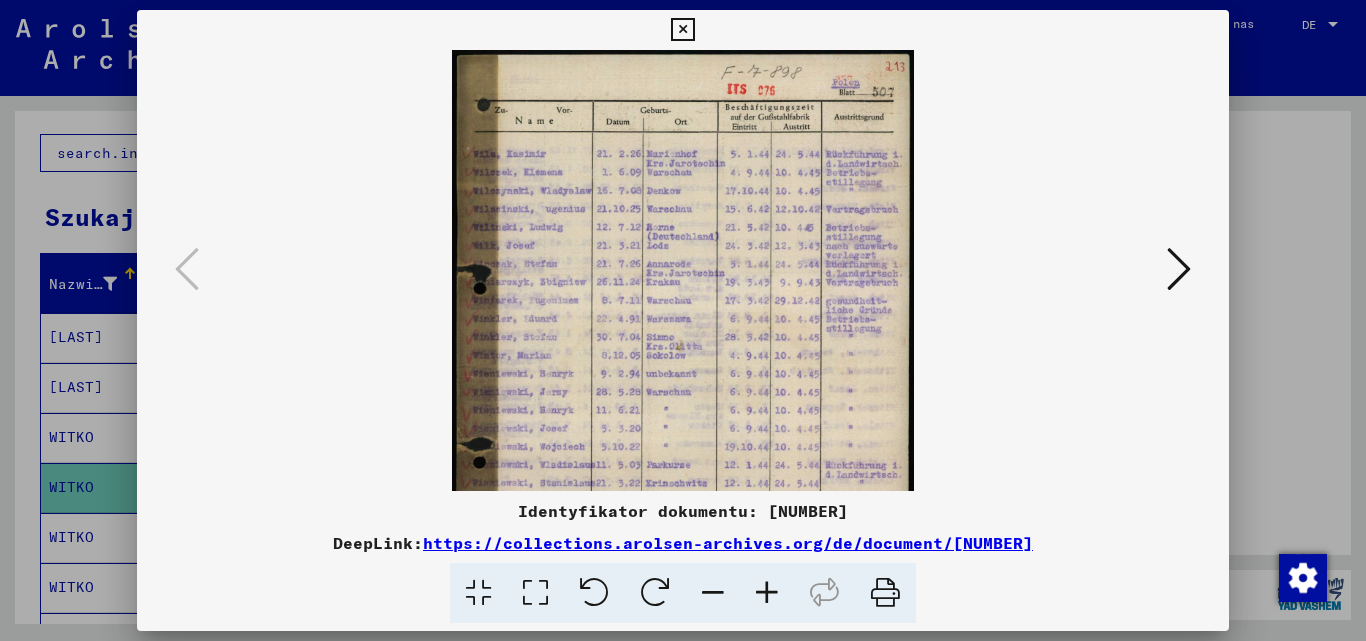 click at bounding box center (767, 593) 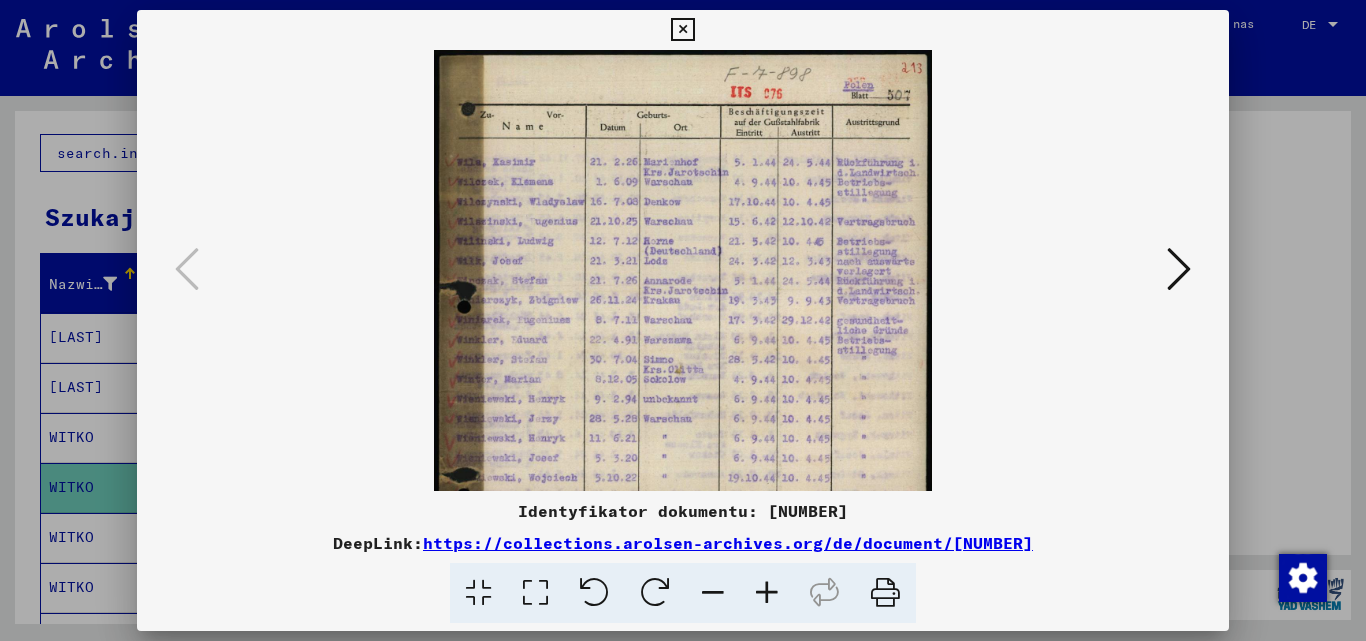 click at bounding box center (767, 593) 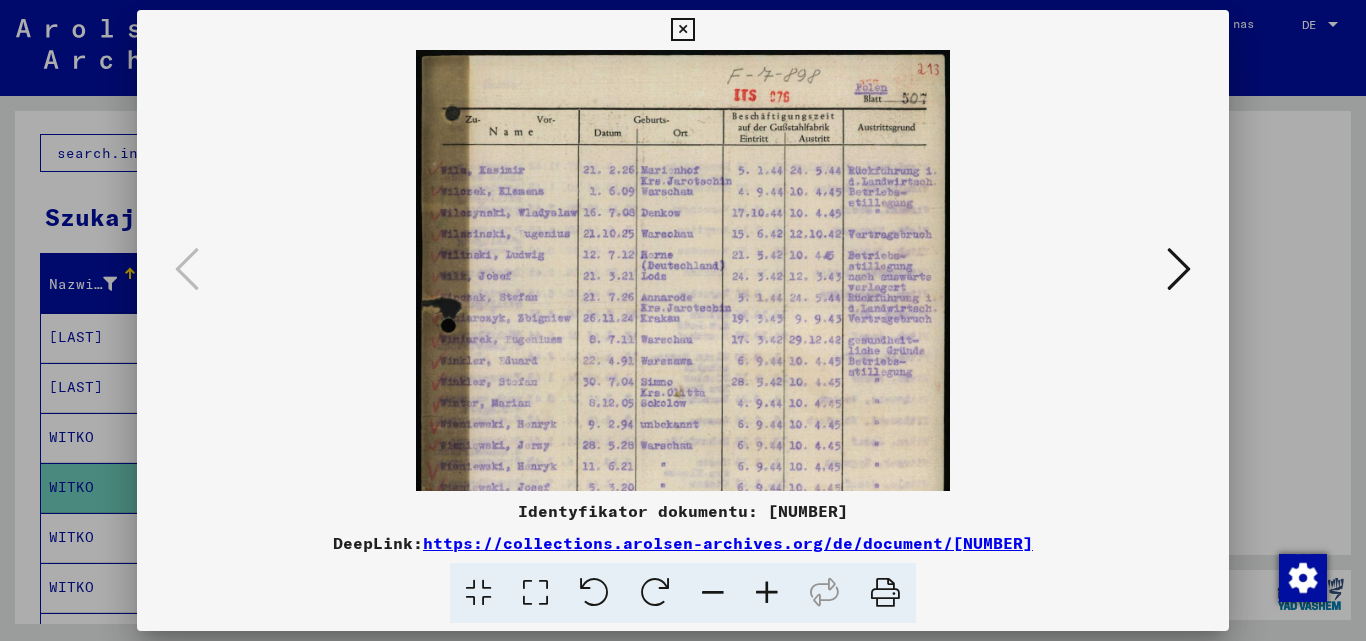 click at bounding box center [767, 593] 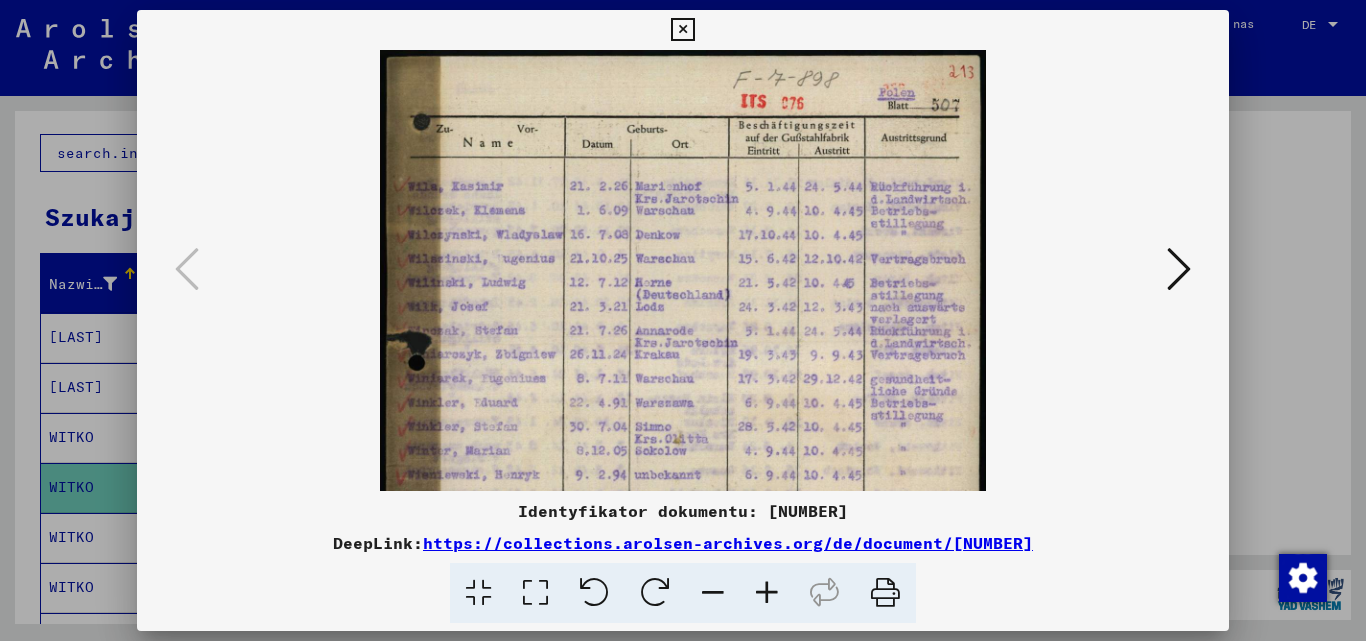 click at bounding box center (767, 593) 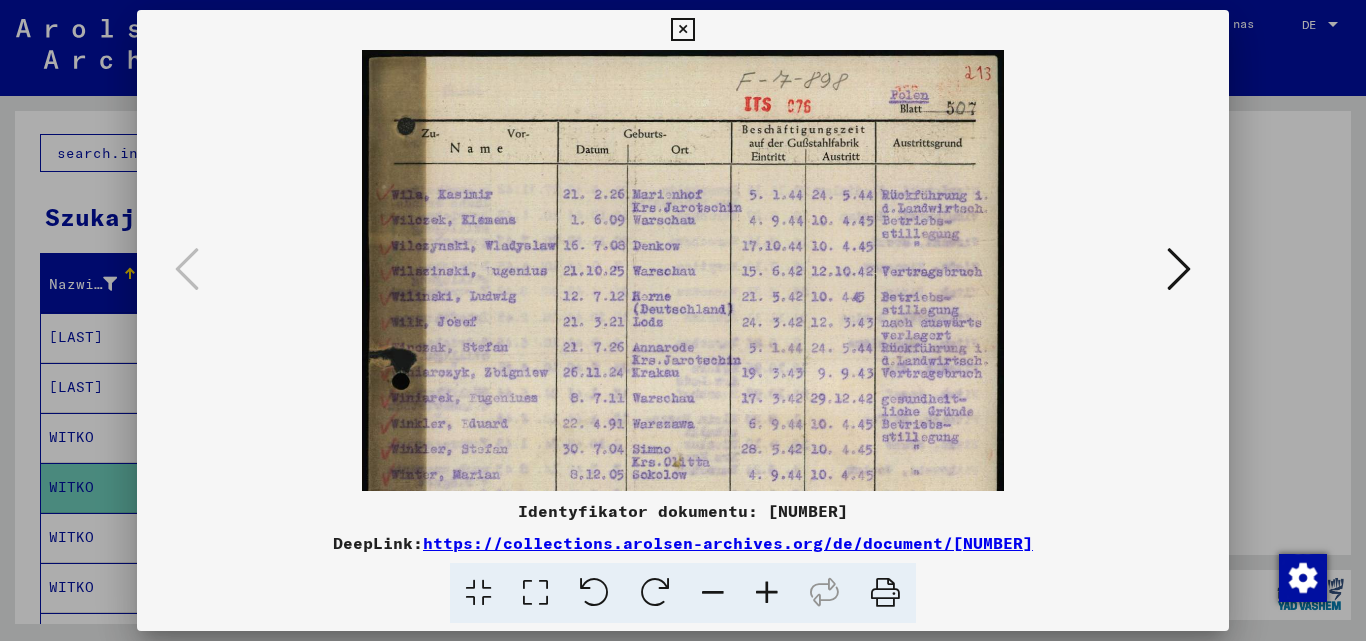 click at bounding box center [767, 593] 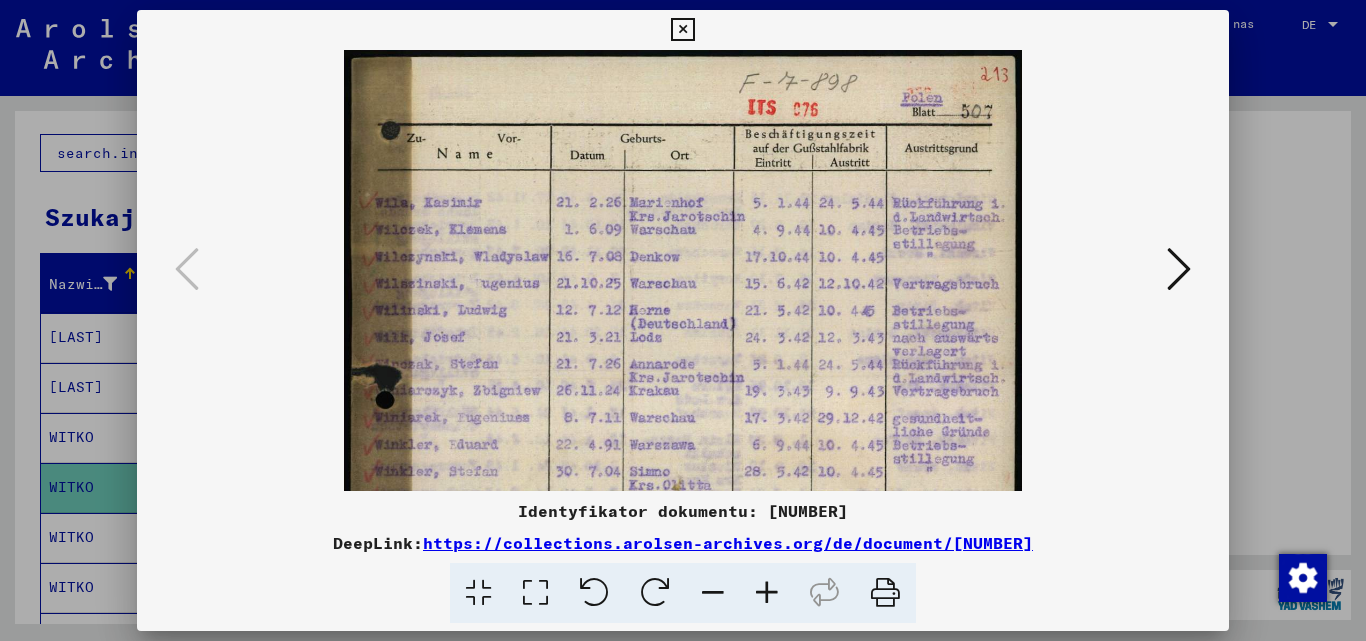 click at bounding box center [767, 593] 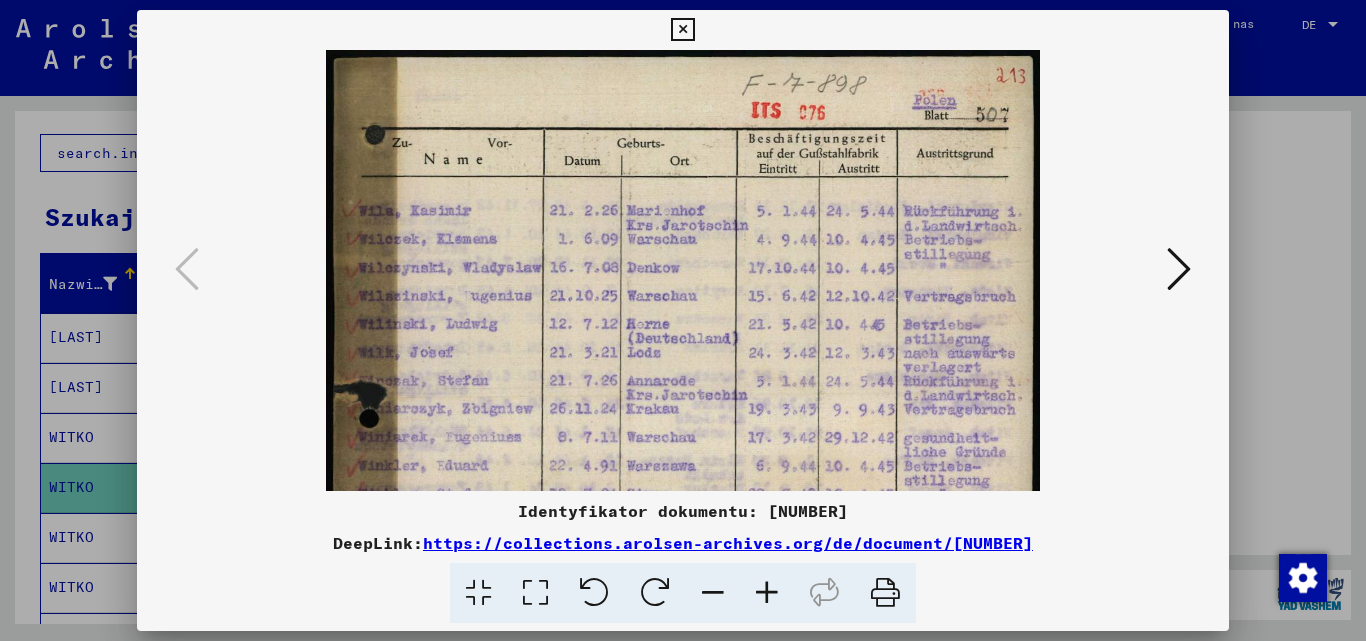 click at bounding box center [767, 593] 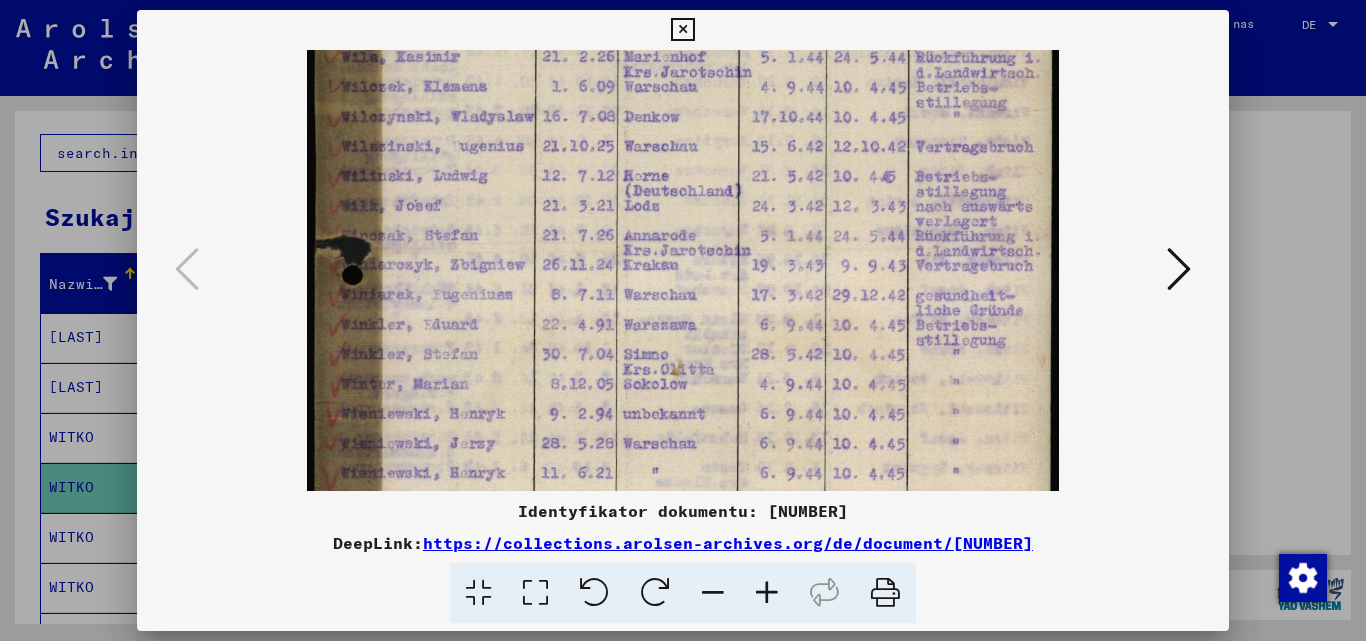 drag, startPoint x: 491, startPoint y: 345, endPoint x: 501, endPoint y: 225, distance: 120.41595 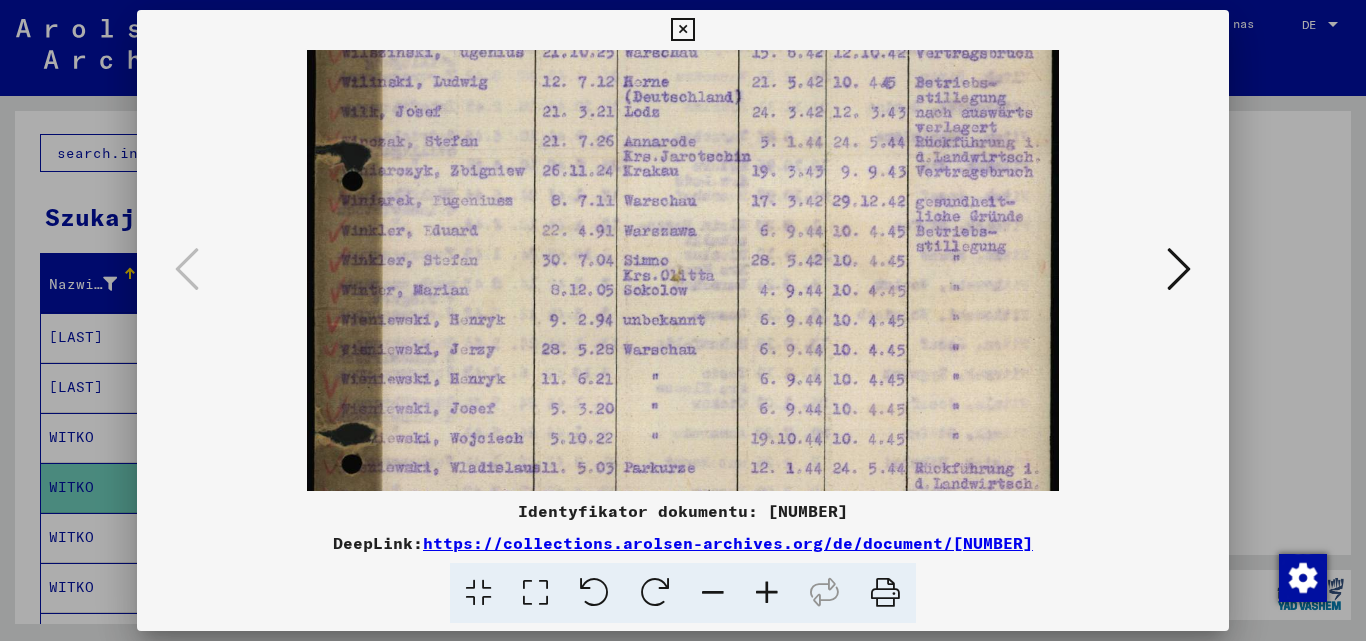 scroll, scrollTop: 278, scrollLeft: 0, axis: vertical 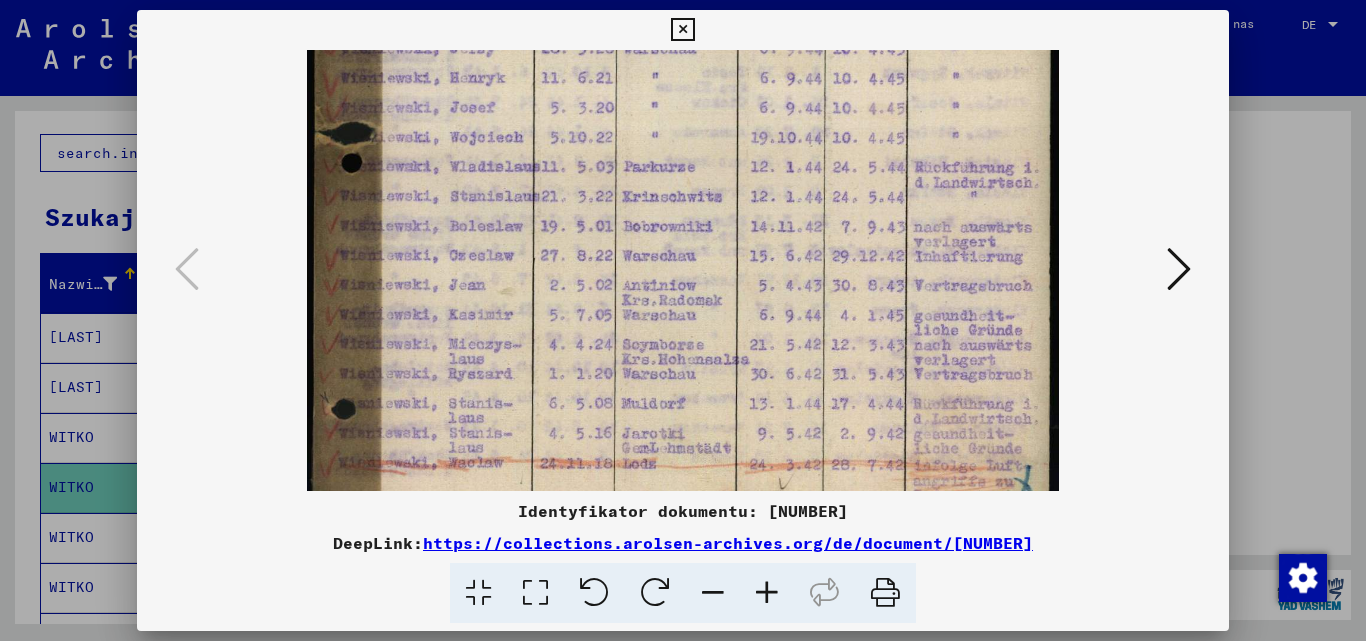 drag, startPoint x: 625, startPoint y: 426, endPoint x: 566, endPoint y: 51, distance: 379.61295 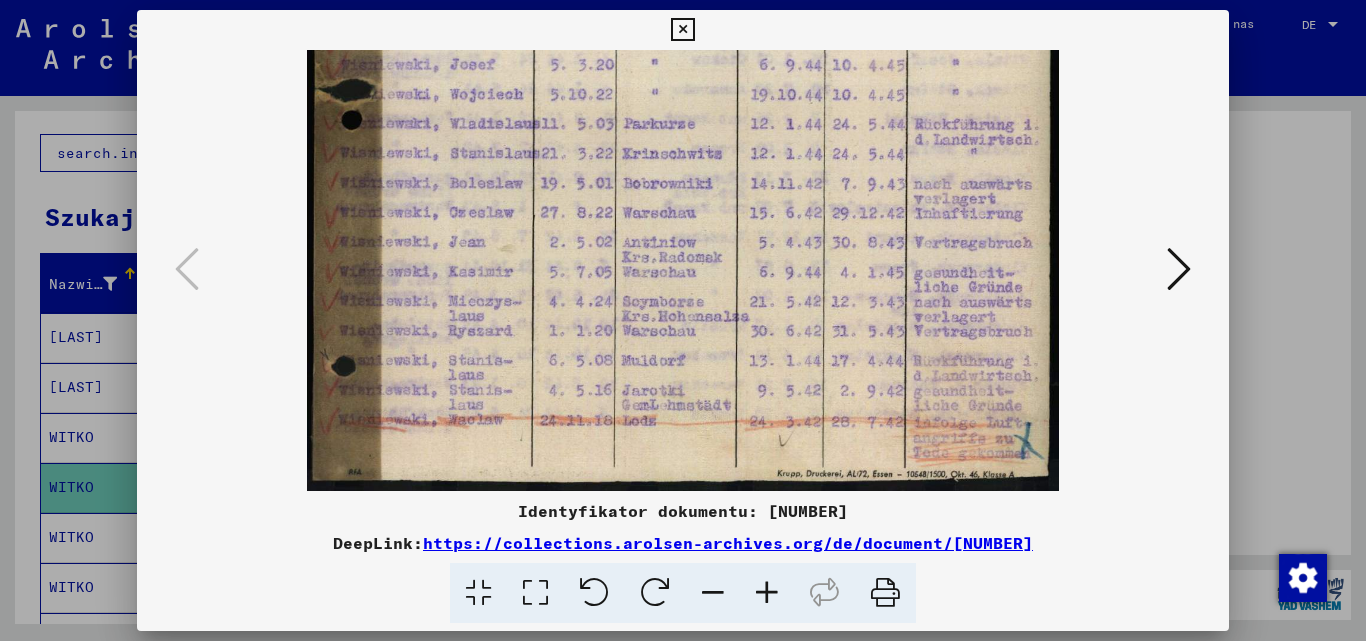 drag, startPoint x: 613, startPoint y: 338, endPoint x: 606, endPoint y: 129, distance: 209.11719 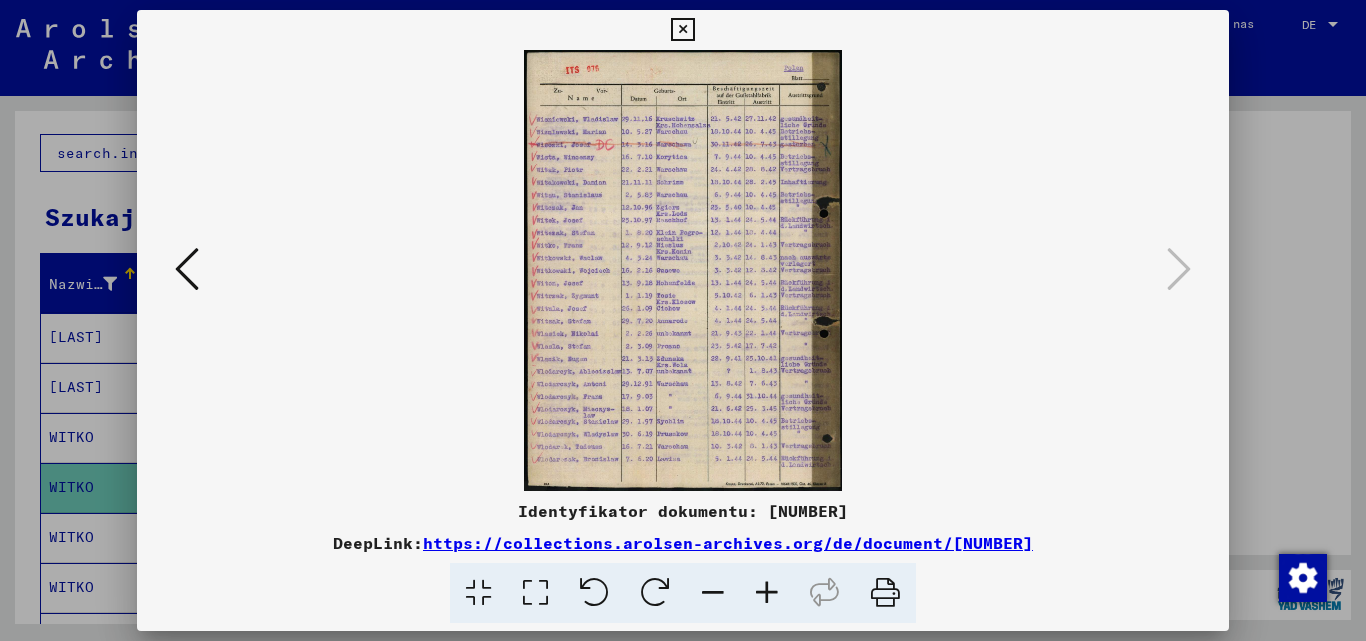 scroll, scrollTop: 0, scrollLeft: 0, axis: both 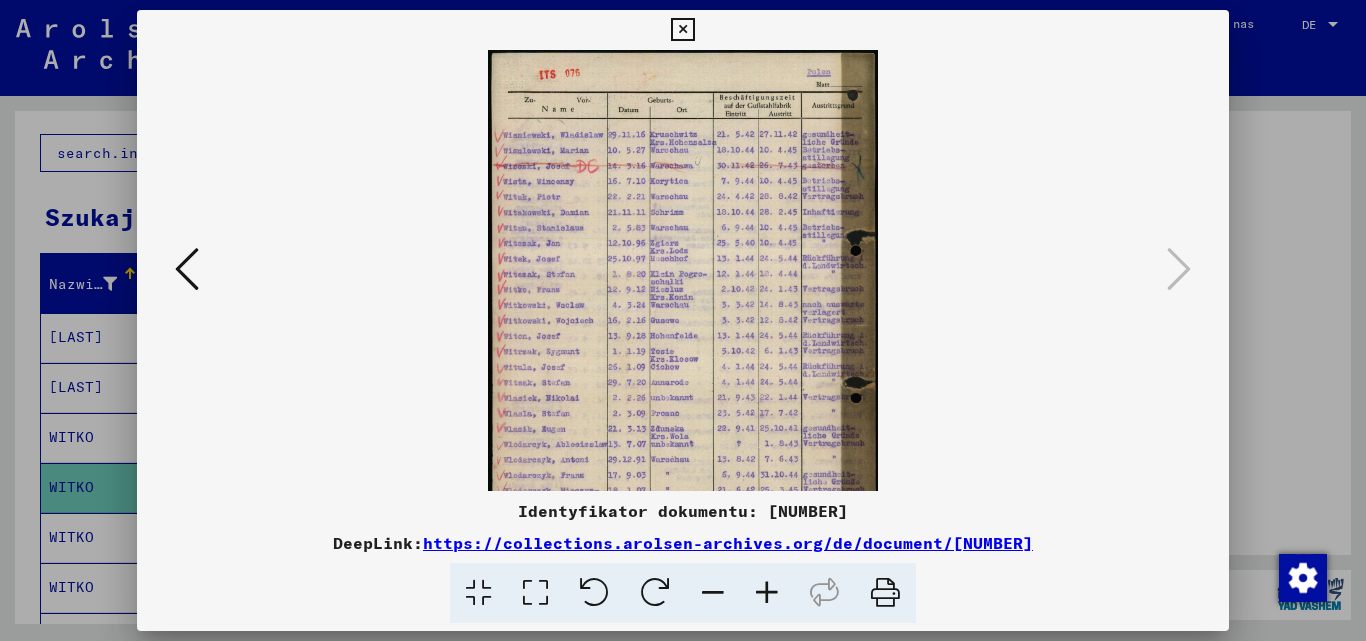 click at bounding box center (767, 593) 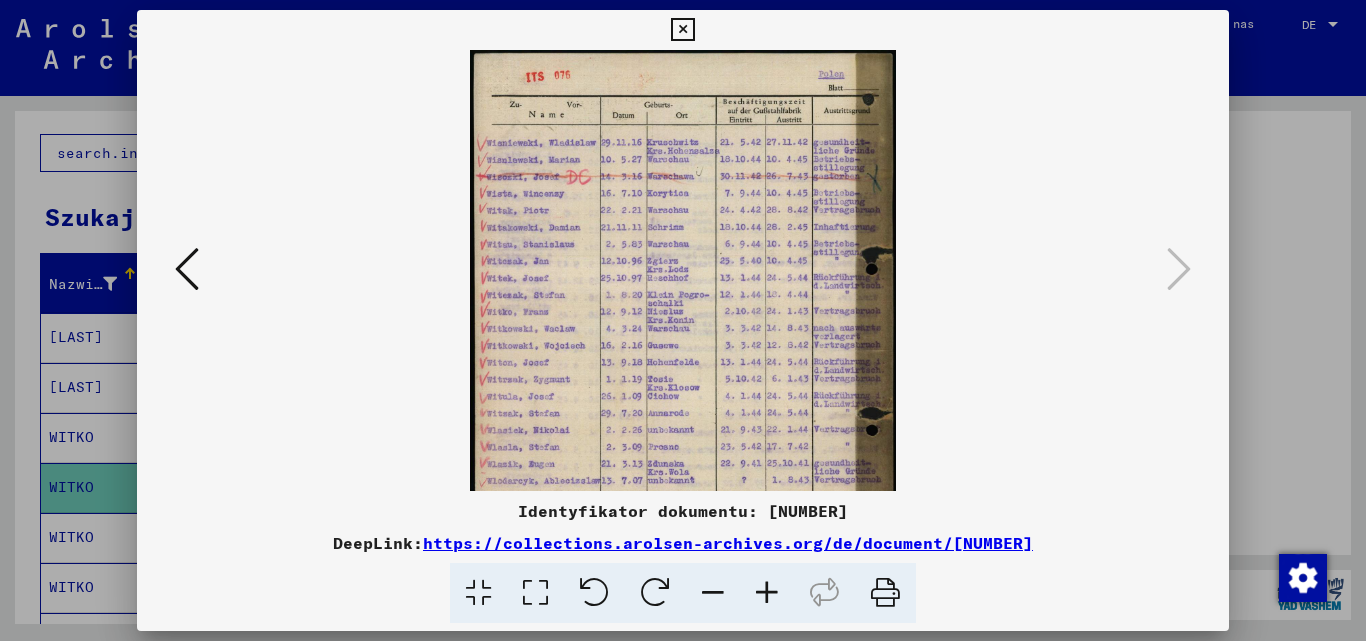 click at bounding box center (767, 593) 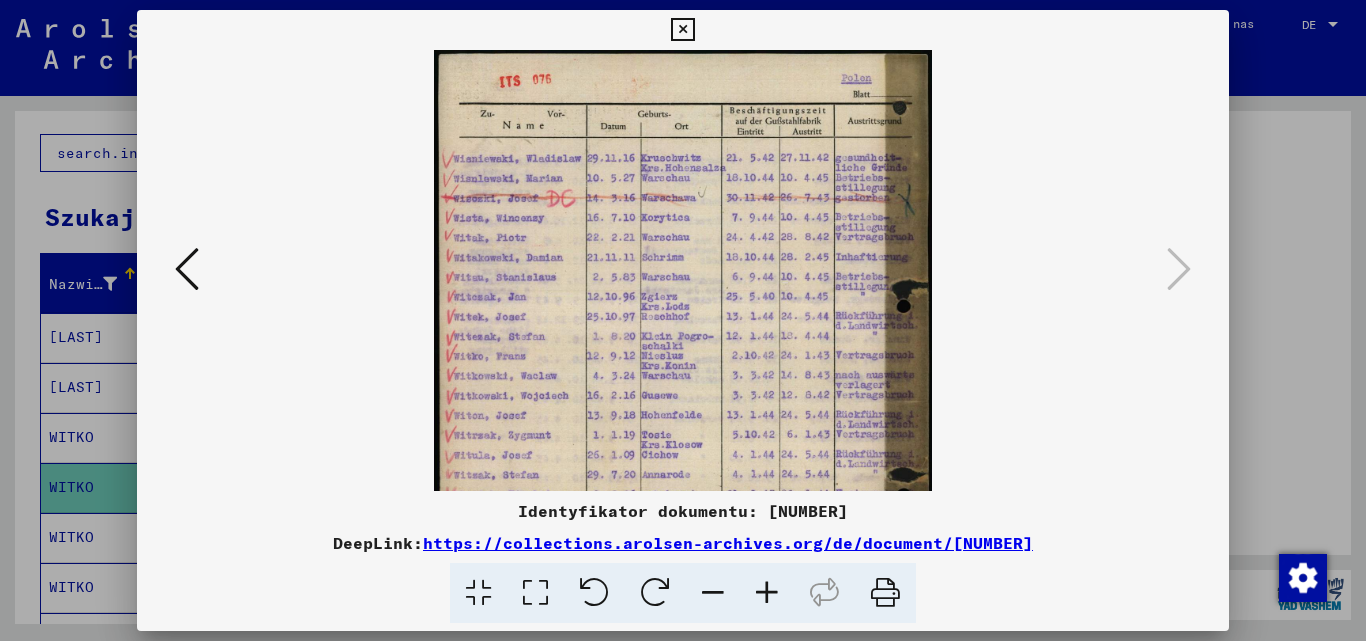 click at bounding box center [767, 593] 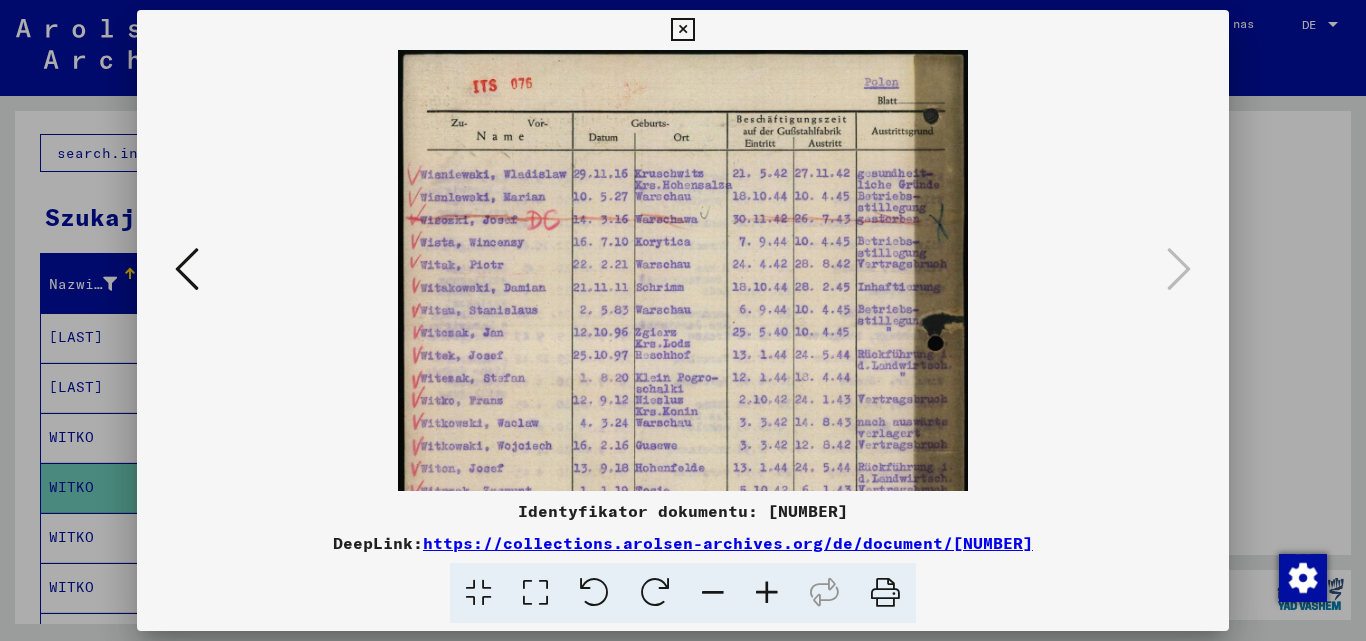 click at bounding box center (767, 593) 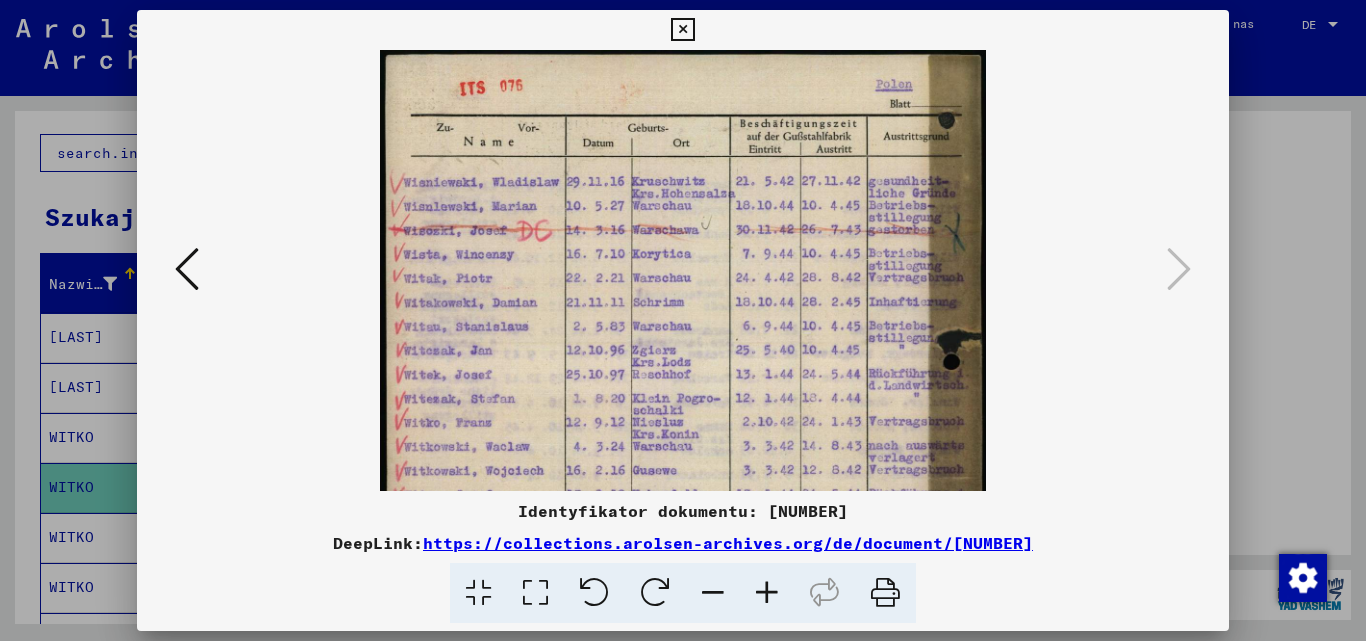 click at bounding box center [767, 593] 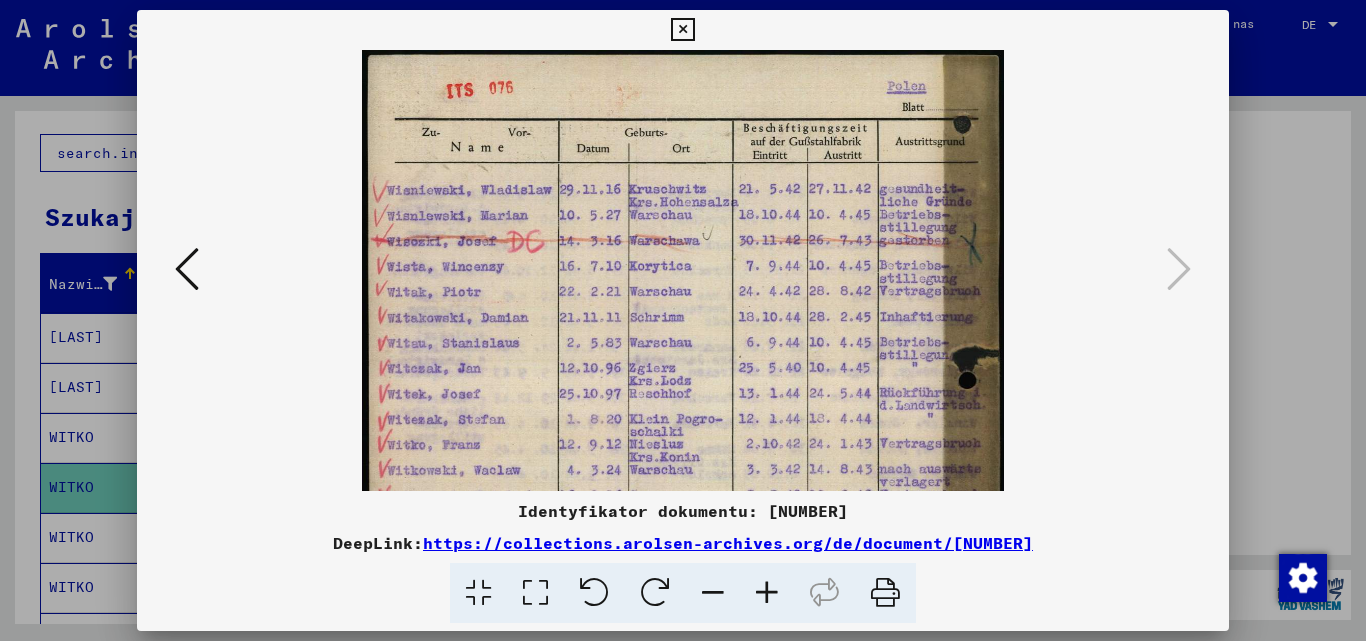click at bounding box center (767, 593) 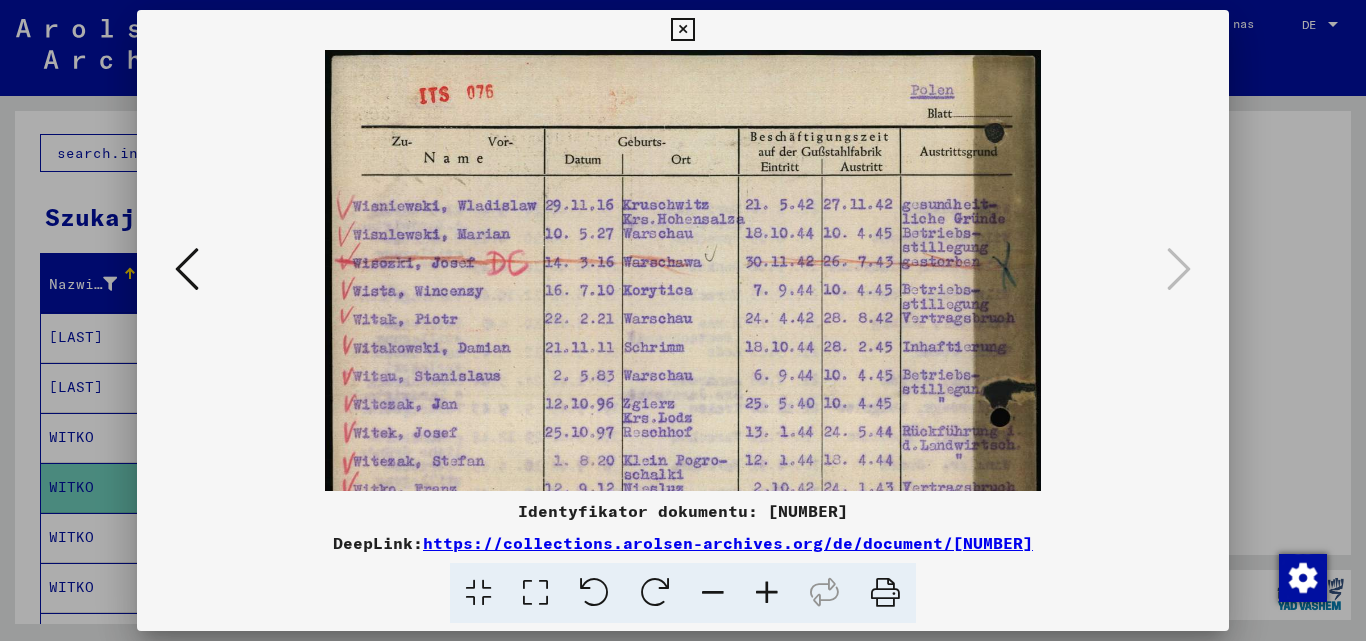 click at bounding box center (767, 593) 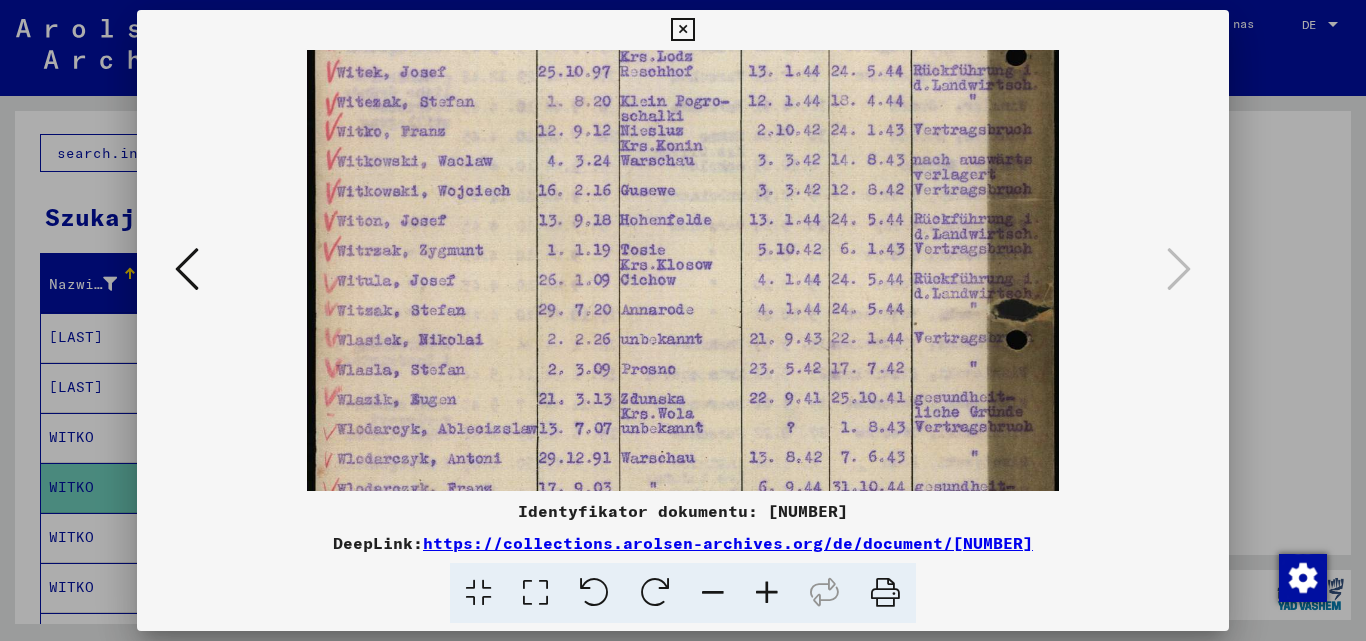 drag, startPoint x: 606, startPoint y: 451, endPoint x: 583, endPoint y: 245, distance: 207.28 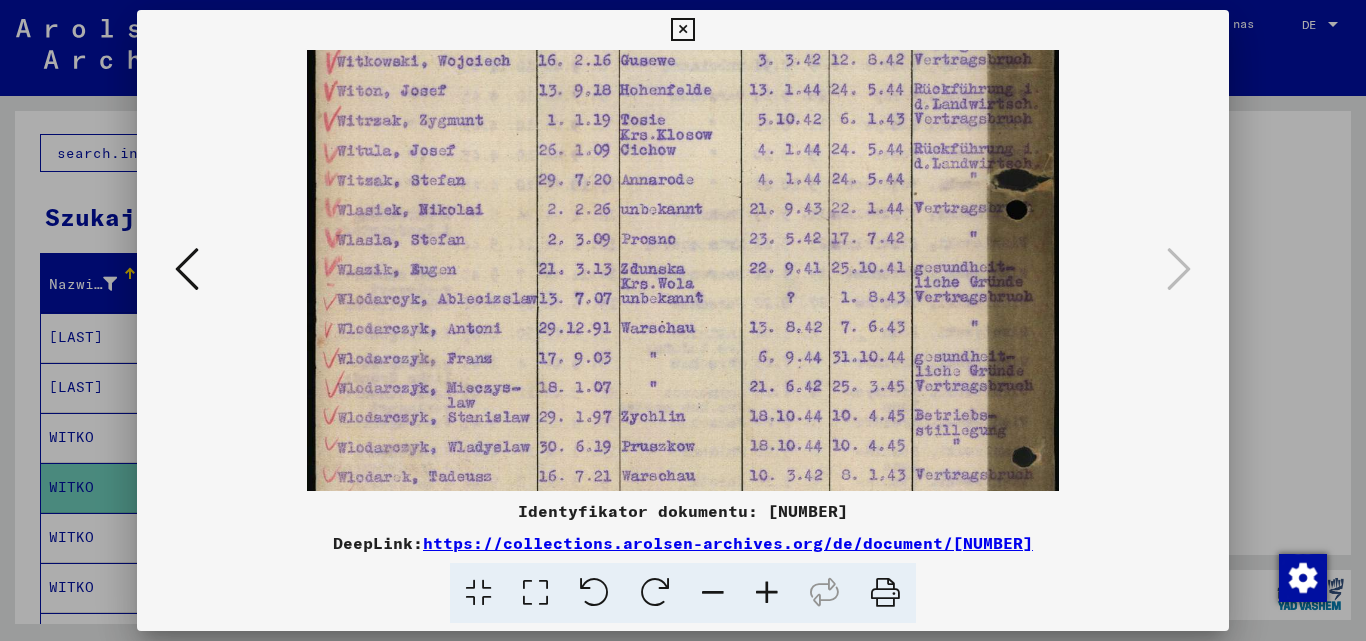 scroll, scrollTop: 600, scrollLeft: 0, axis: vertical 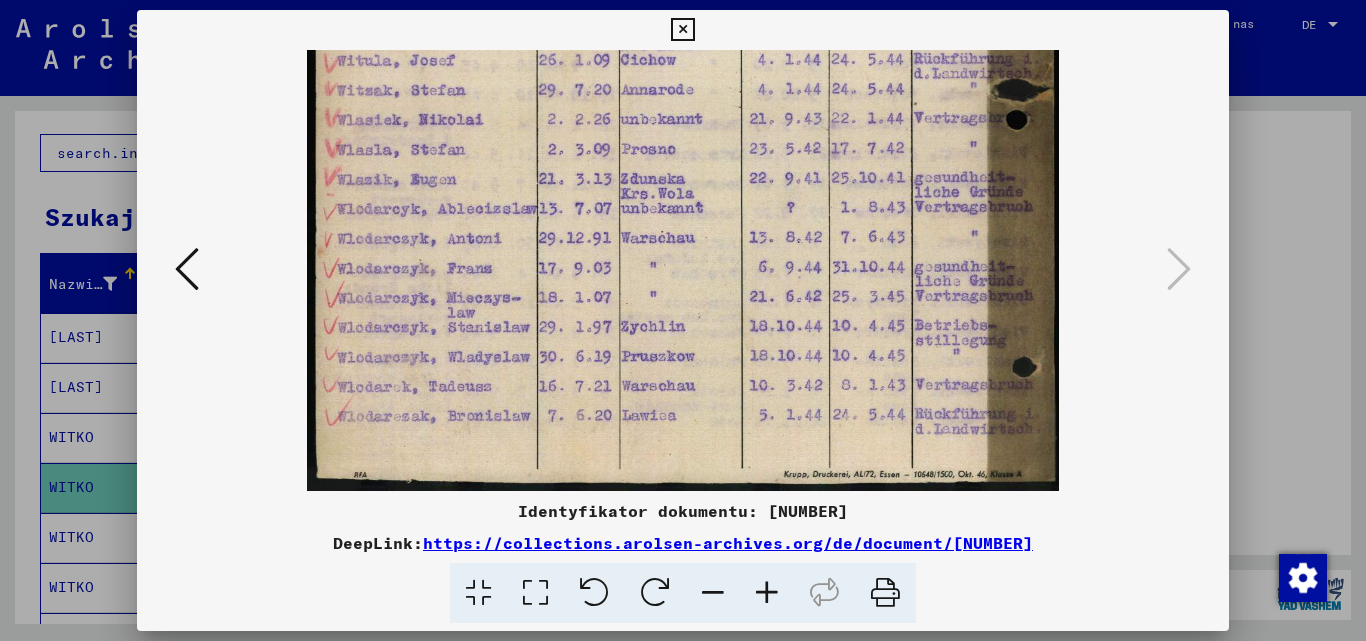 drag, startPoint x: 385, startPoint y: 407, endPoint x: 402, endPoint y: 179, distance: 228.63289 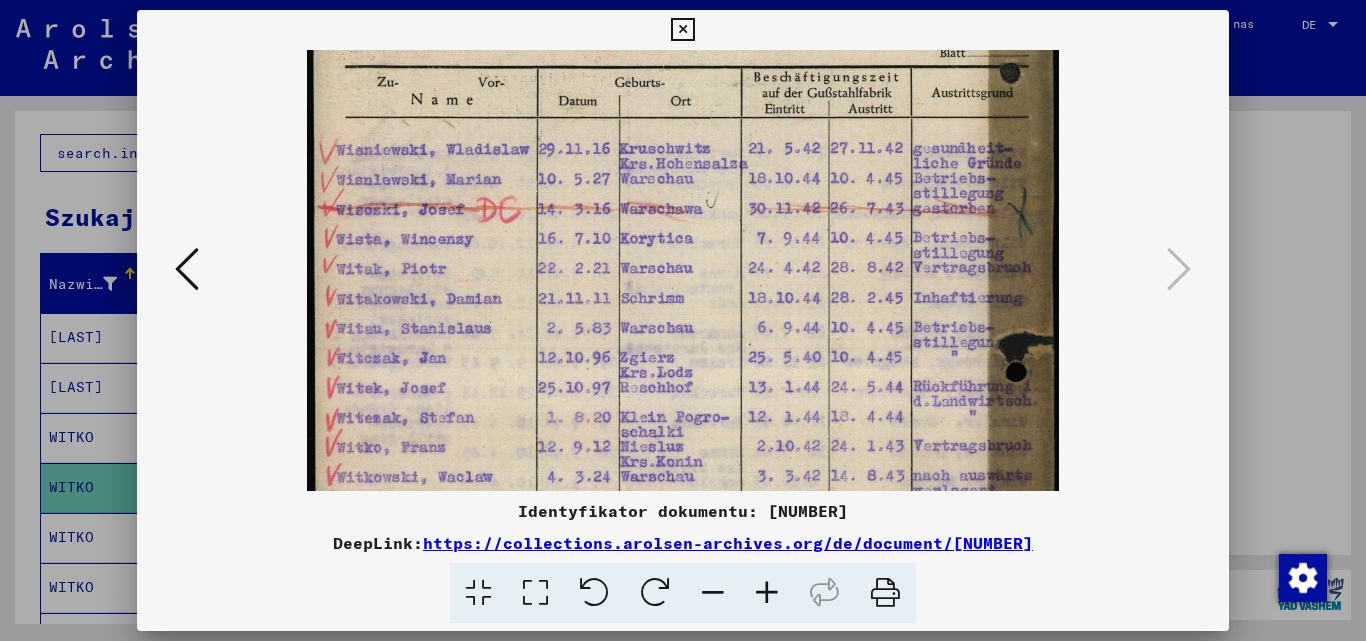 drag, startPoint x: 473, startPoint y: 148, endPoint x: 612, endPoint y: 656, distance: 526.6735 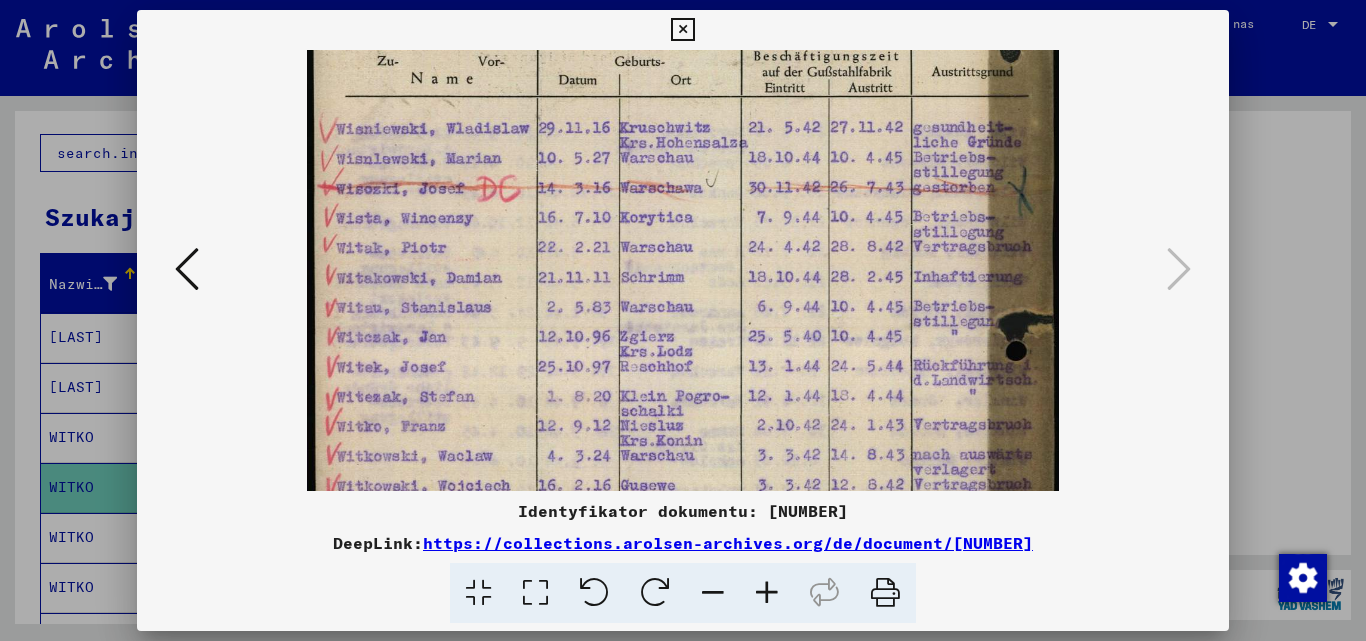 click at bounding box center [187, 269] 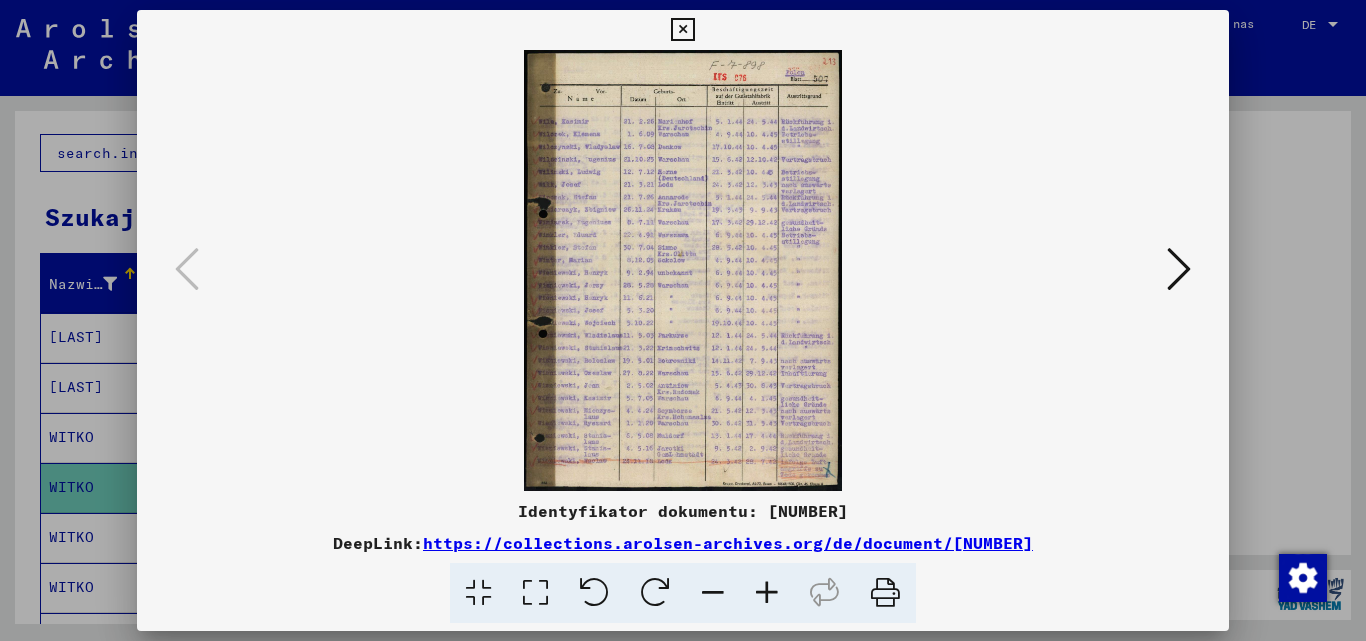 scroll, scrollTop: 0, scrollLeft: 0, axis: both 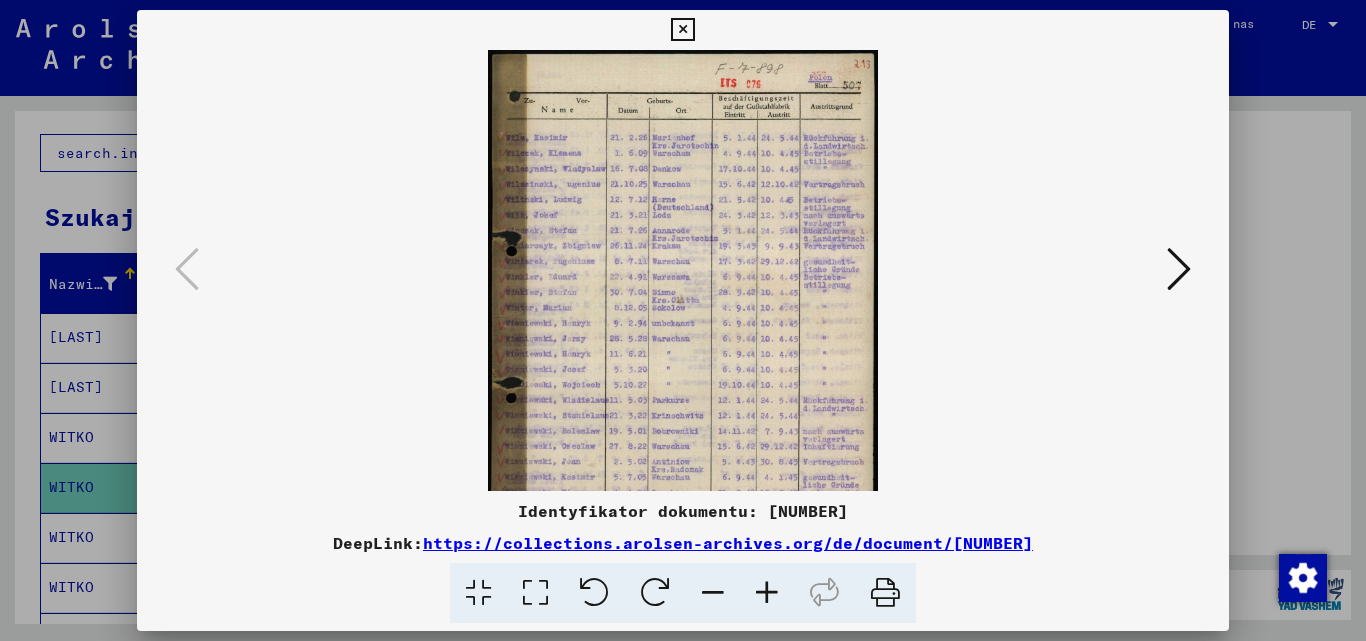 click at bounding box center (767, 593) 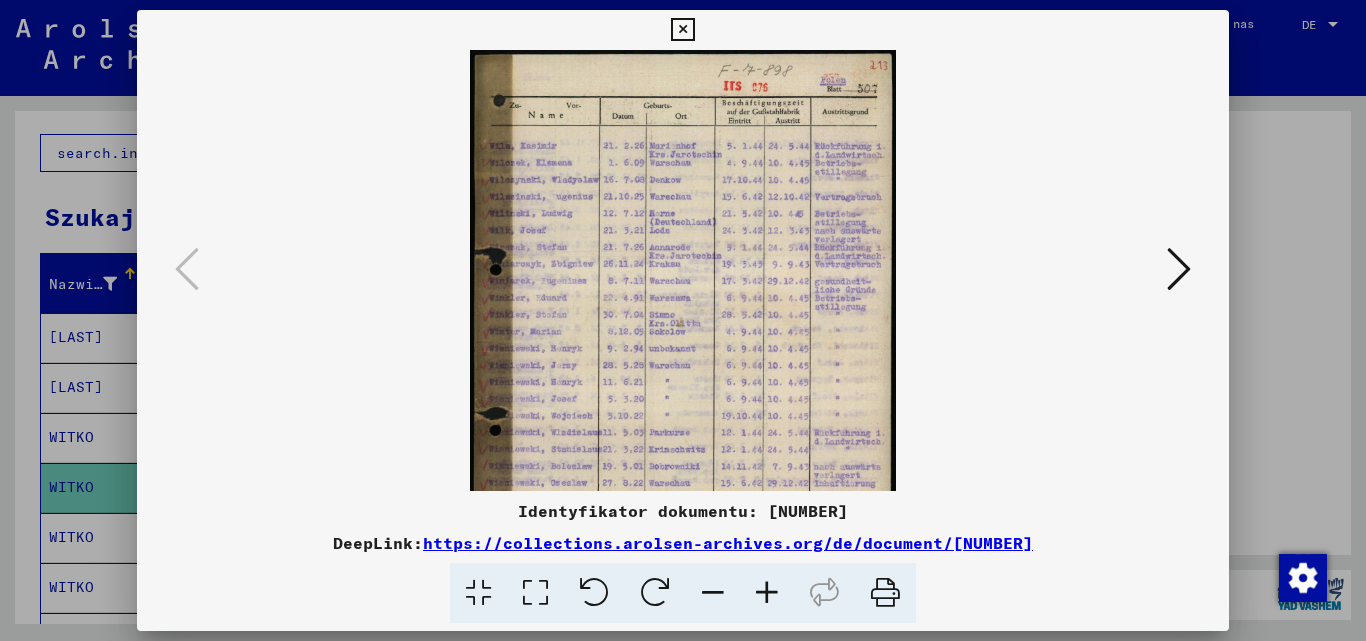 click at bounding box center [767, 593] 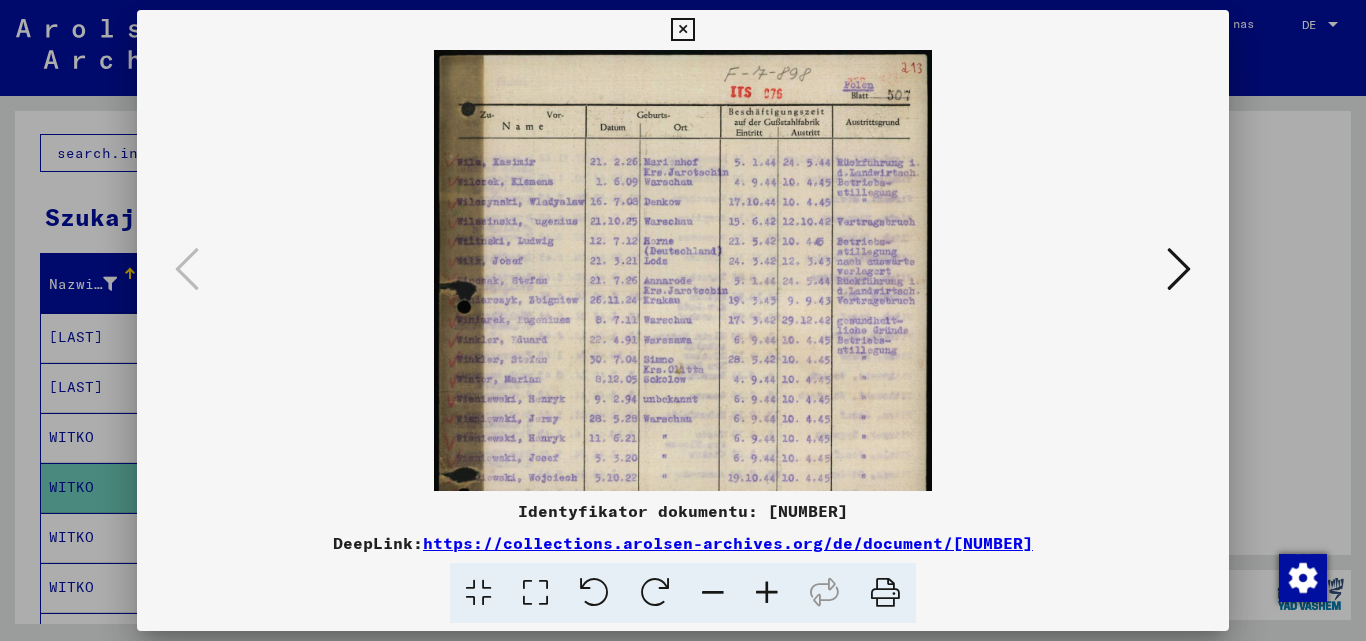 click at bounding box center [767, 593] 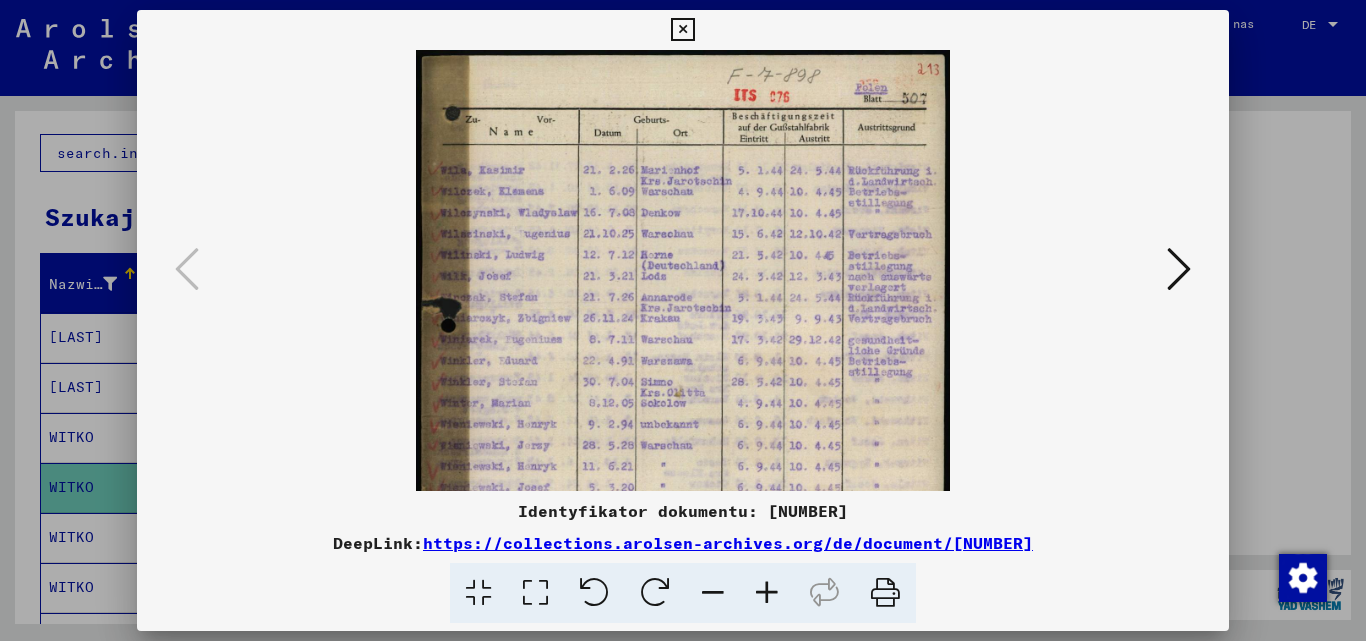 click at bounding box center (767, 593) 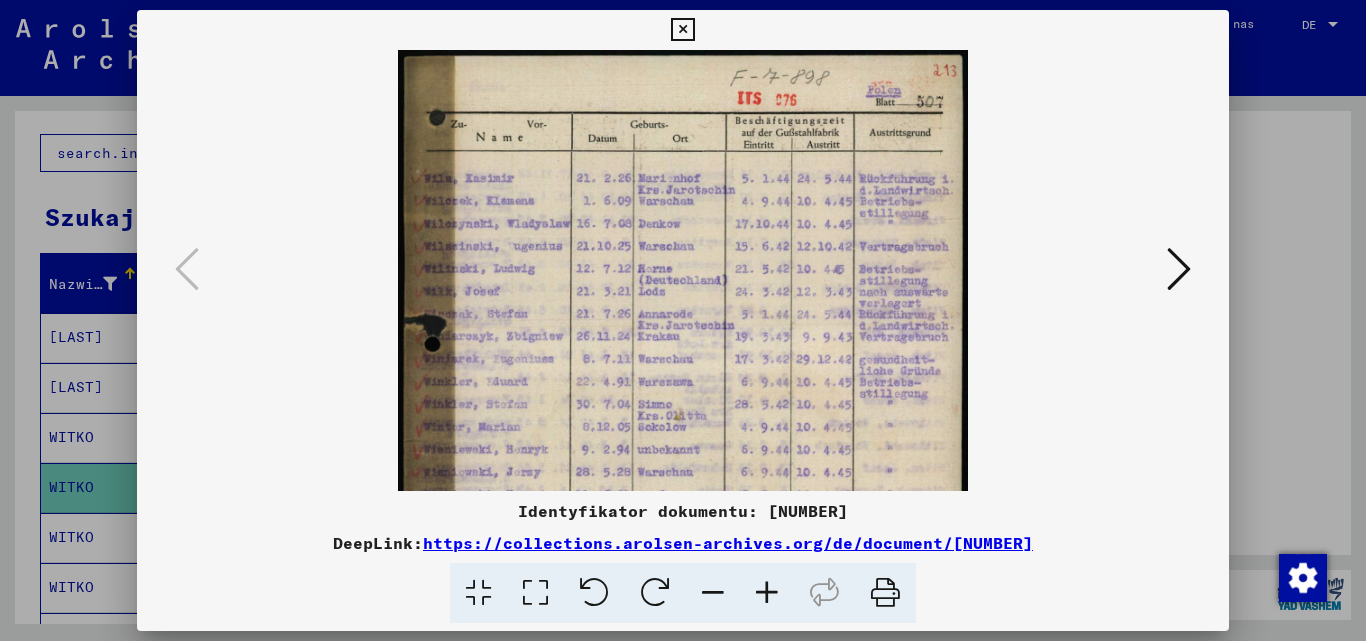 click at bounding box center [767, 593] 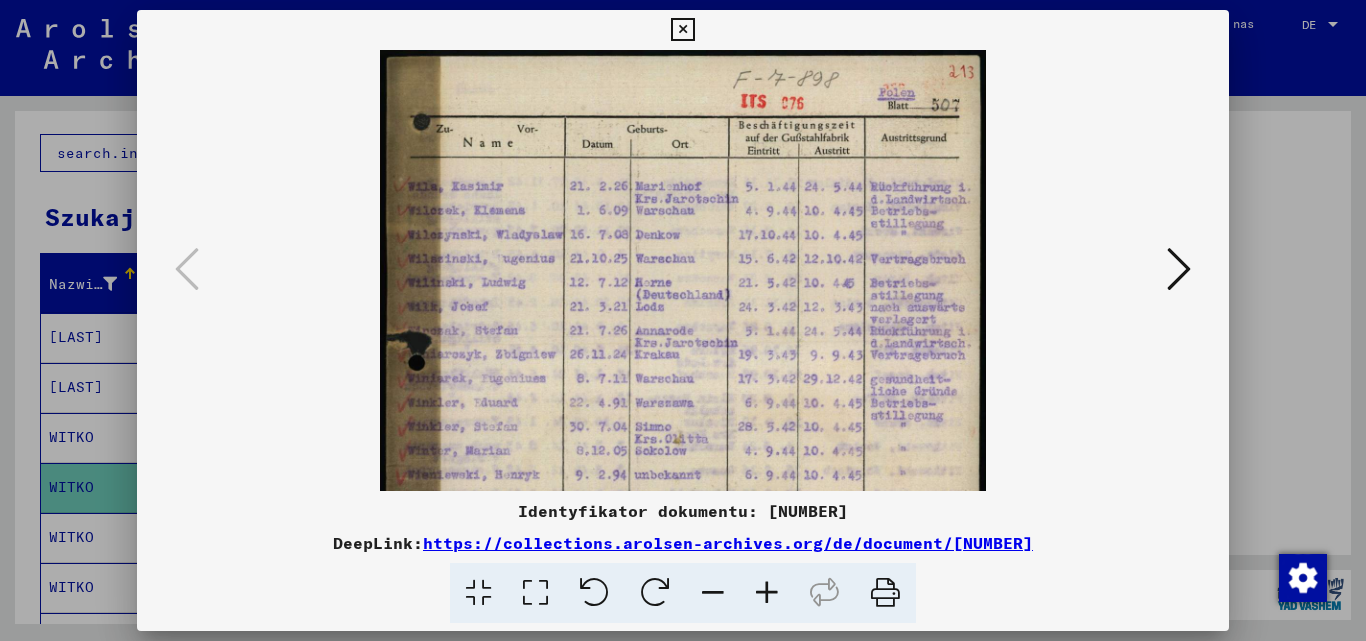 click at bounding box center (767, 593) 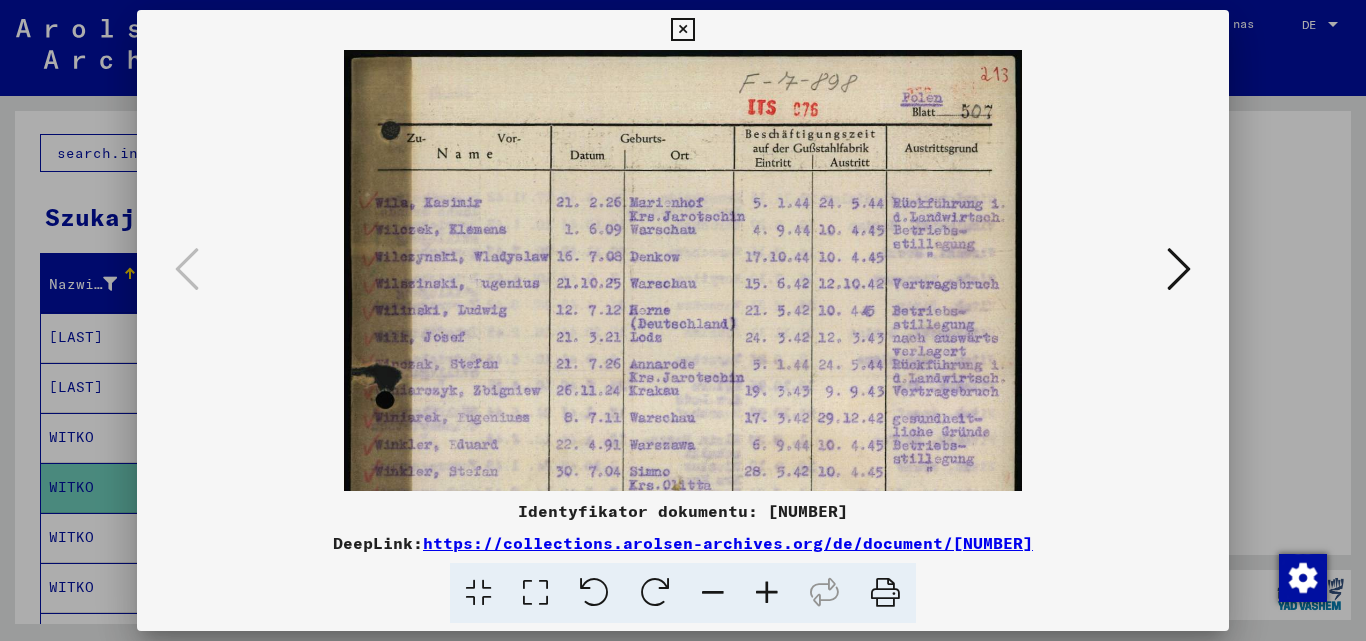 click at bounding box center (767, 593) 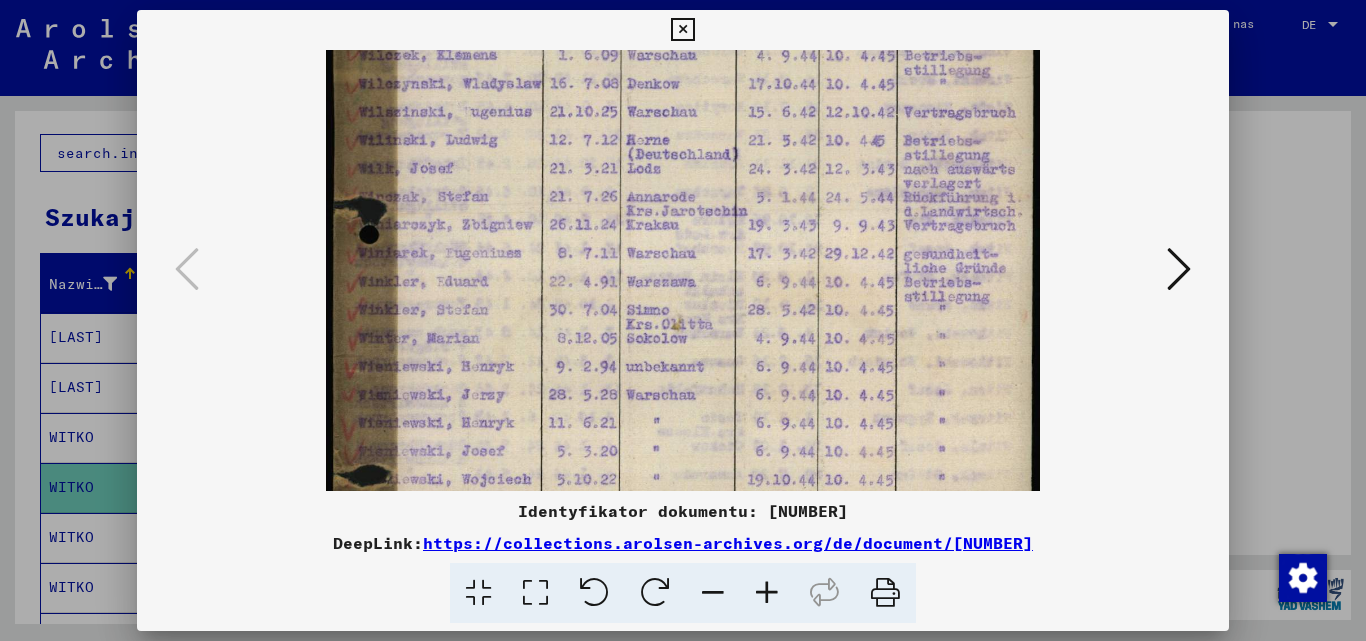scroll, scrollTop: 200, scrollLeft: 0, axis: vertical 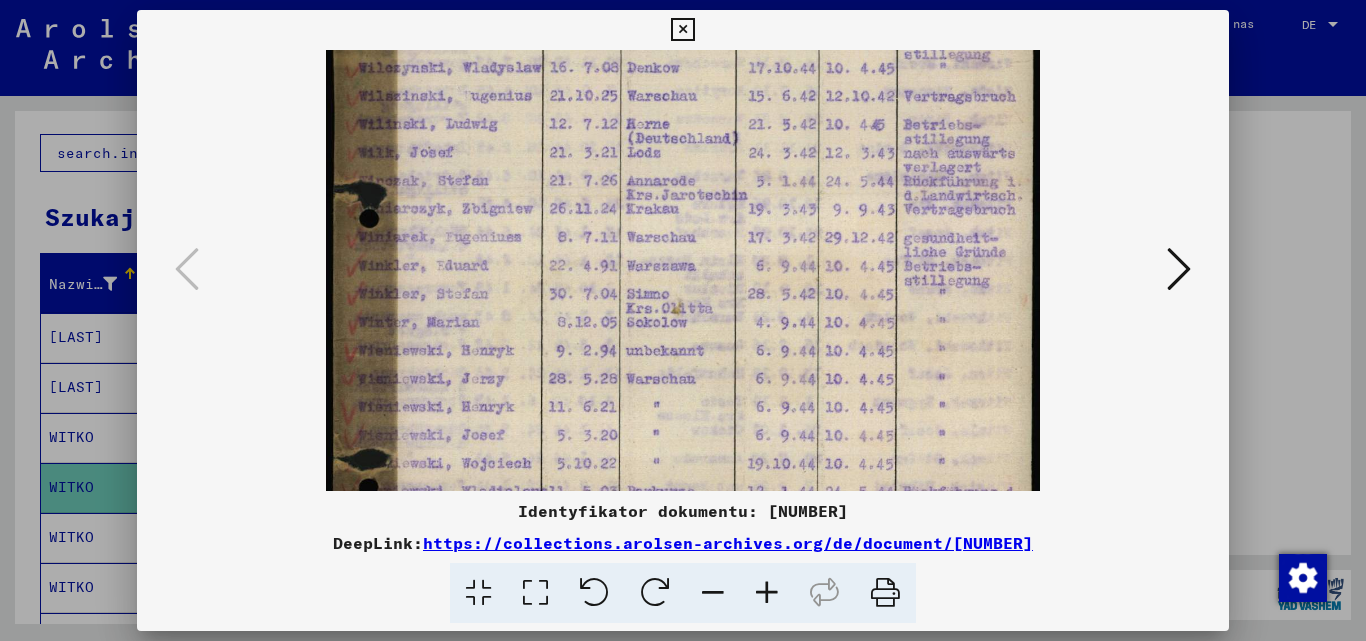 drag, startPoint x: 521, startPoint y: 424, endPoint x: 521, endPoint y: 224, distance: 200 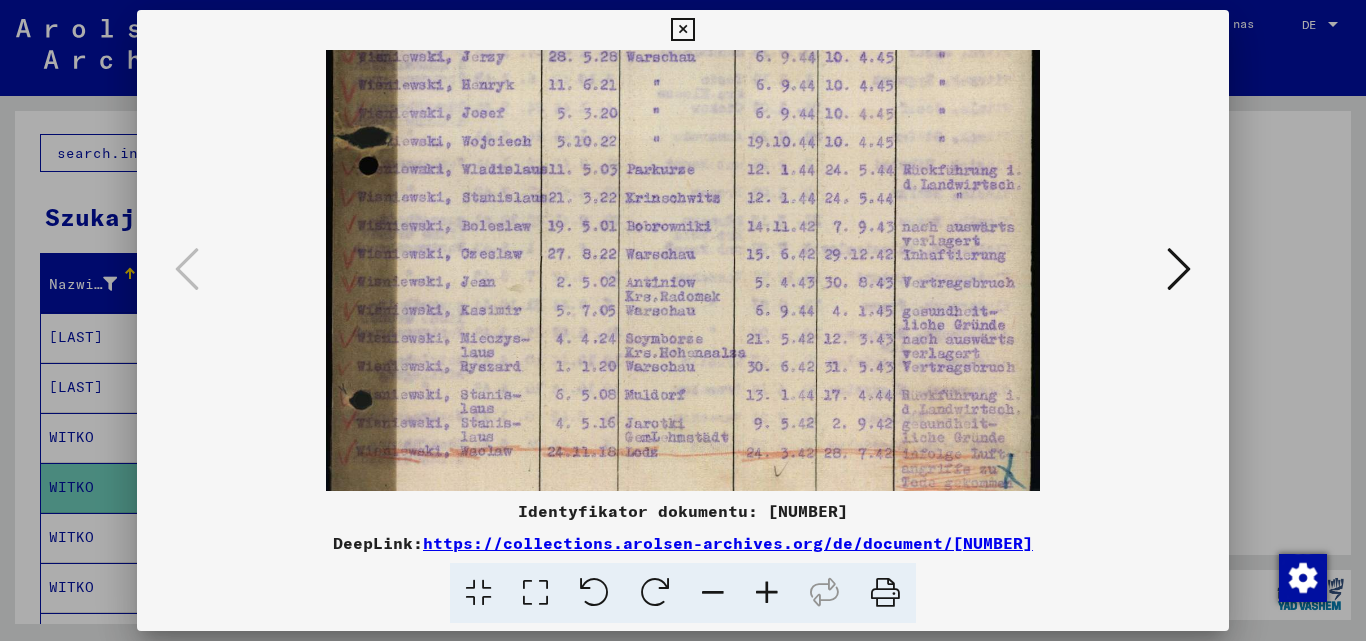 scroll, scrollTop: 524, scrollLeft: 0, axis: vertical 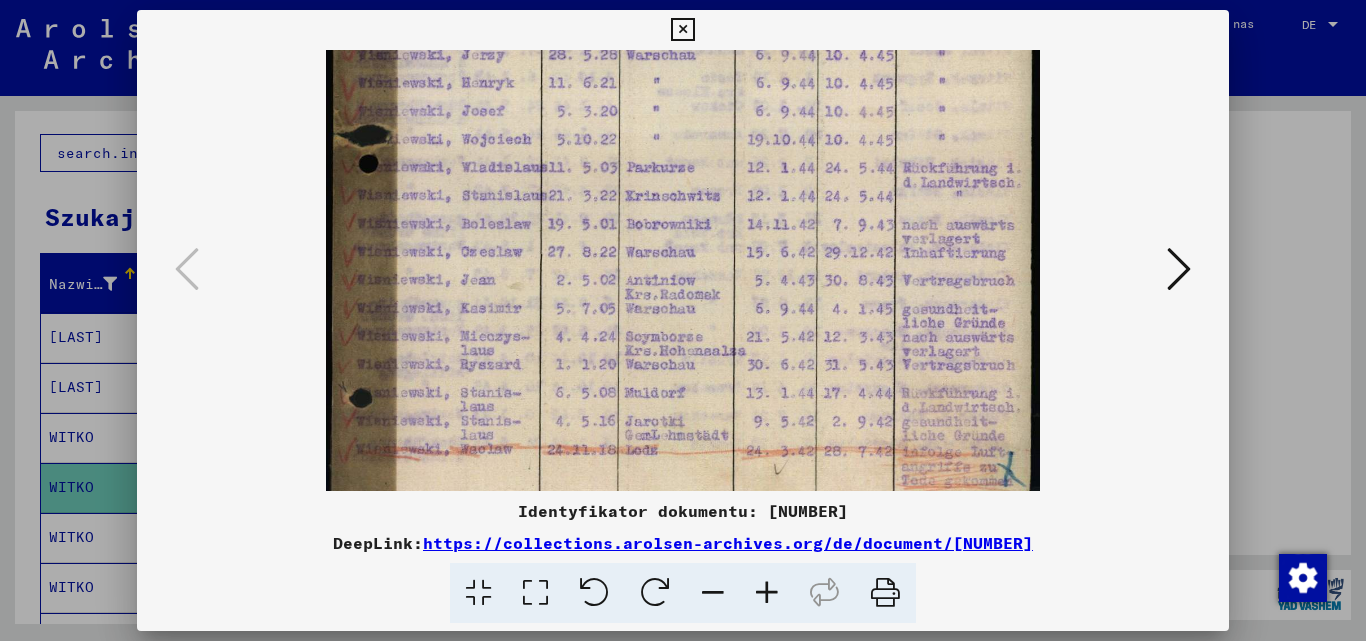 drag, startPoint x: 535, startPoint y: 434, endPoint x: 485, endPoint y: 110, distance: 327.83533 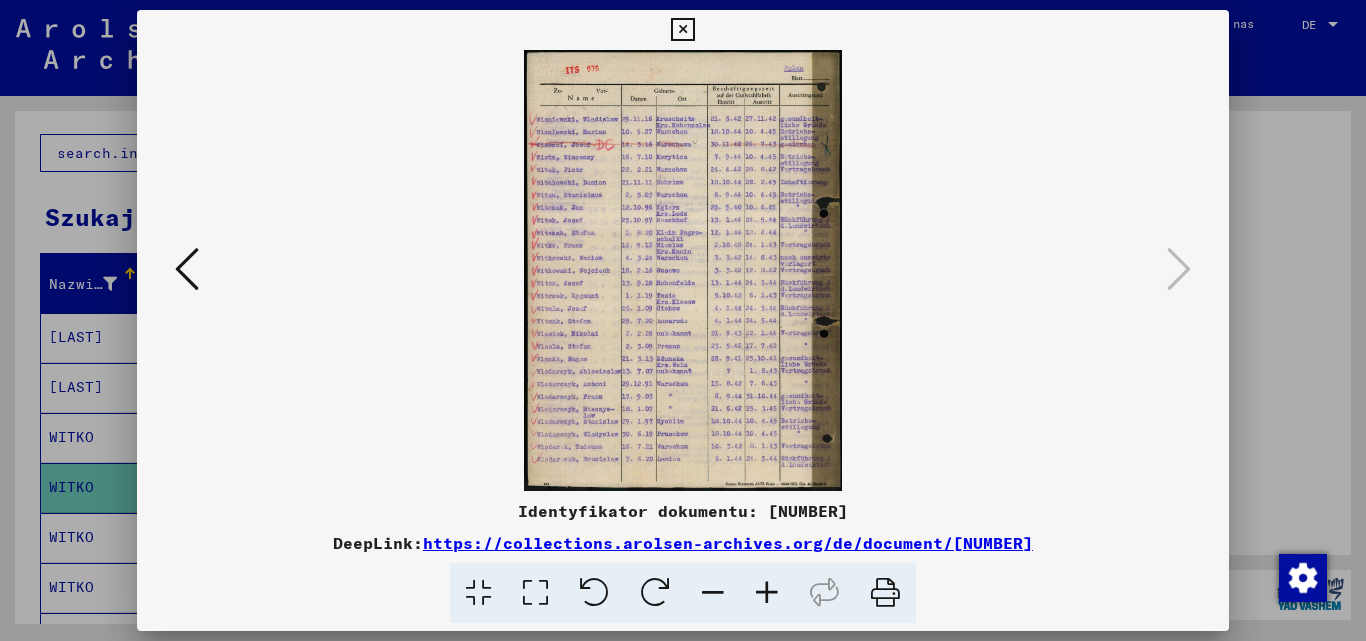click at bounding box center [767, 593] 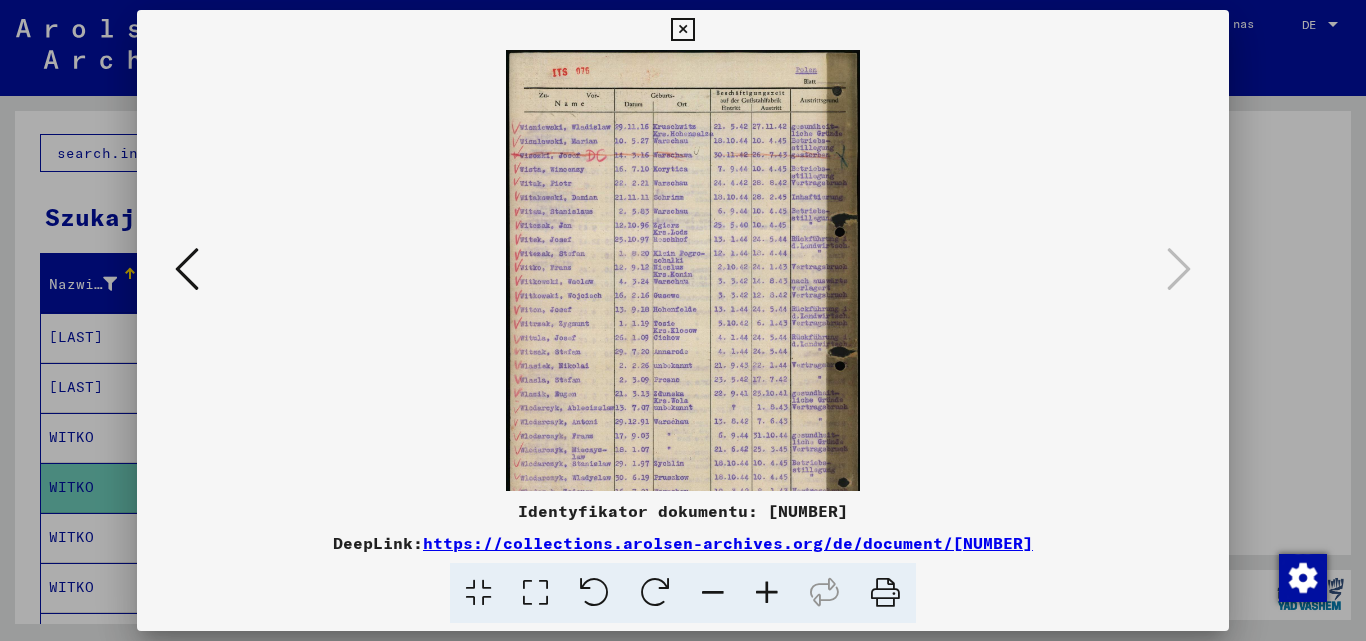 click at bounding box center (767, 593) 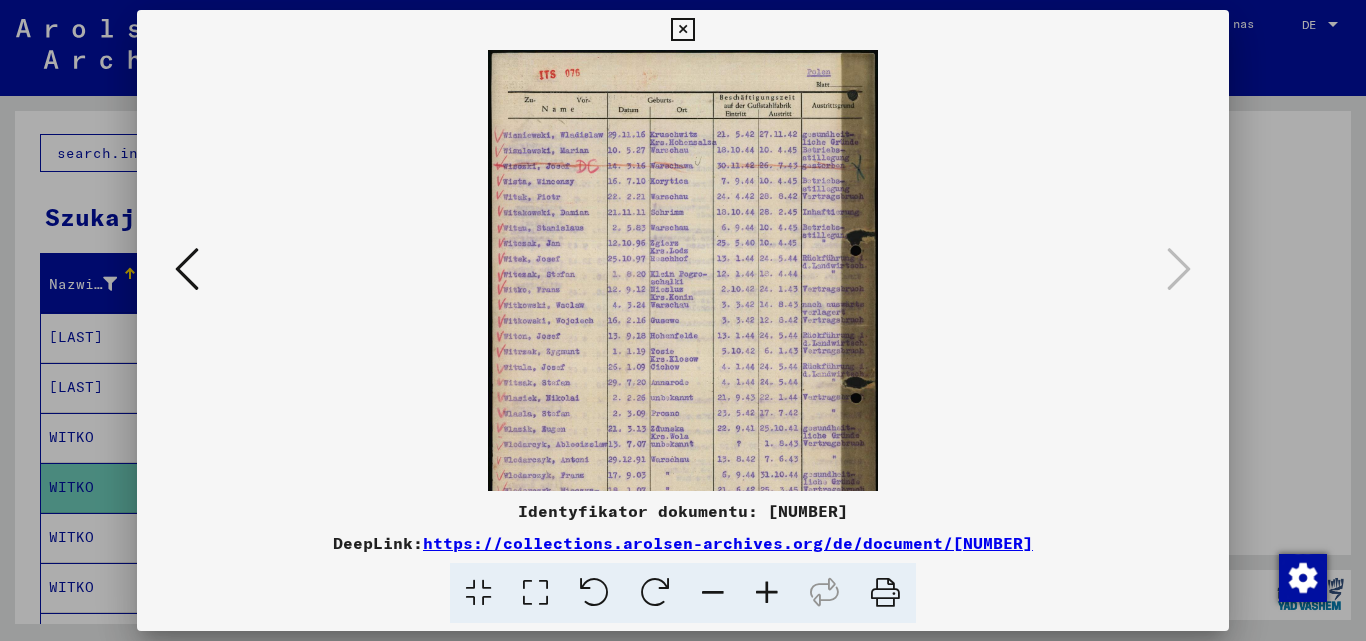 click at bounding box center (767, 593) 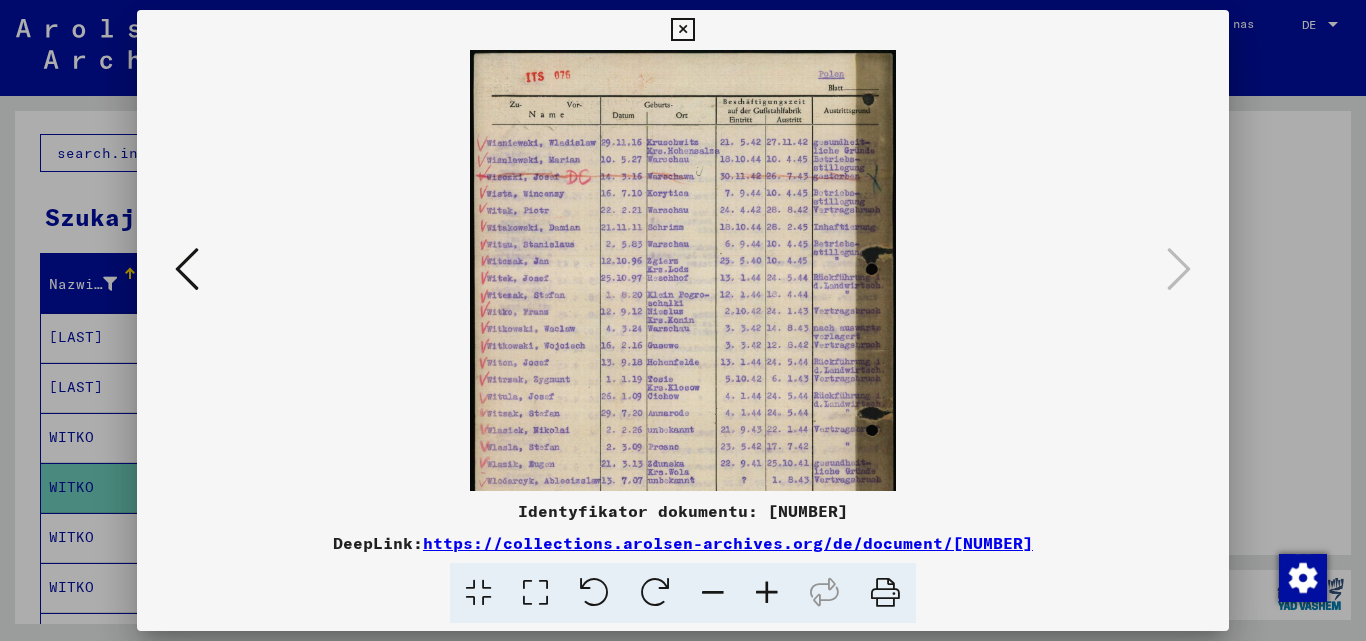 click at bounding box center [767, 593] 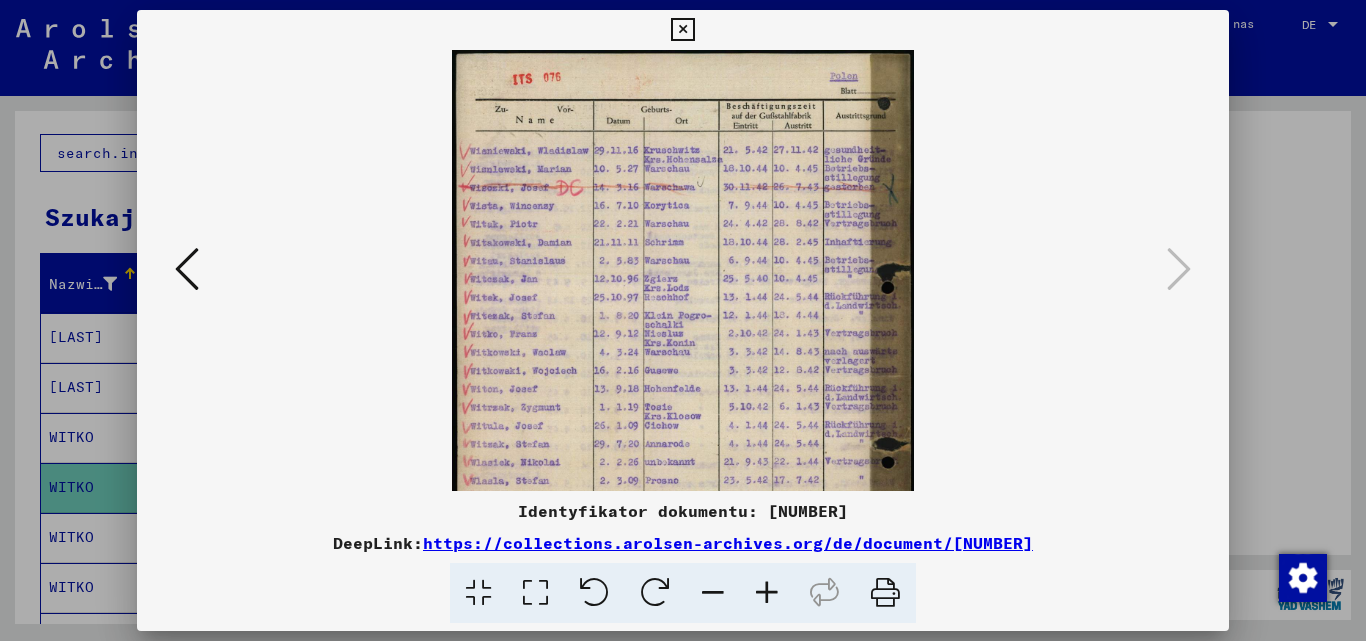 click at bounding box center (767, 593) 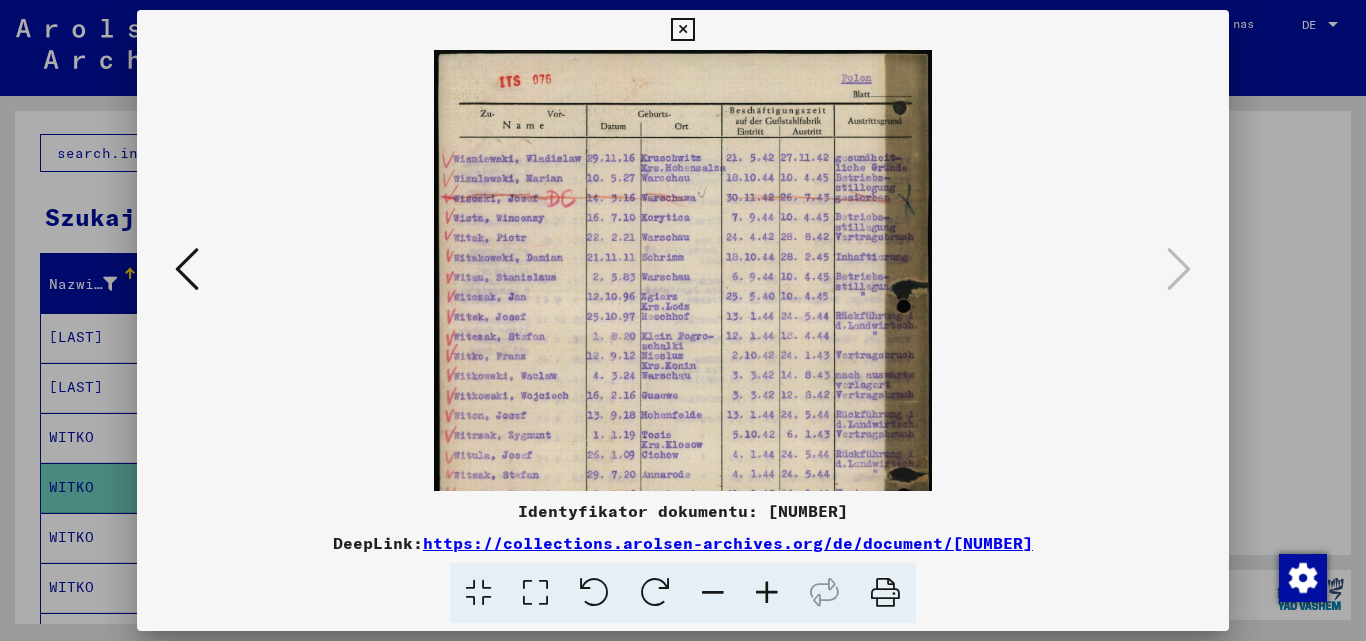 click at bounding box center (767, 593) 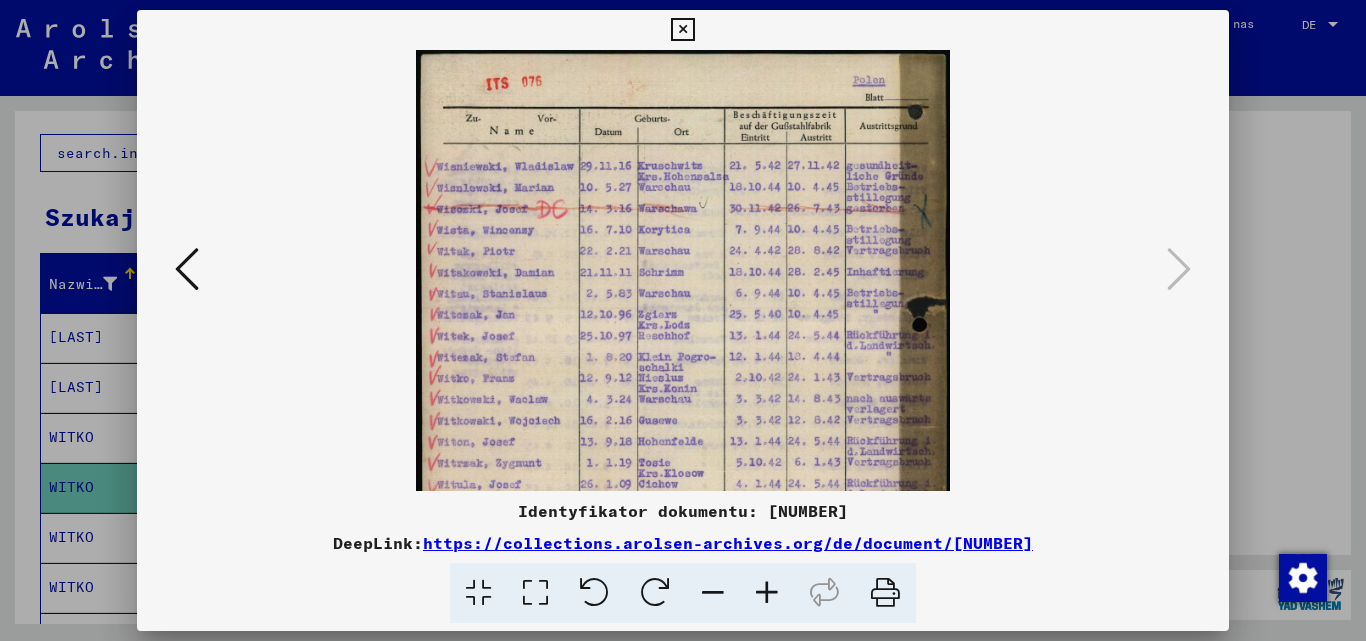 click at bounding box center (767, 593) 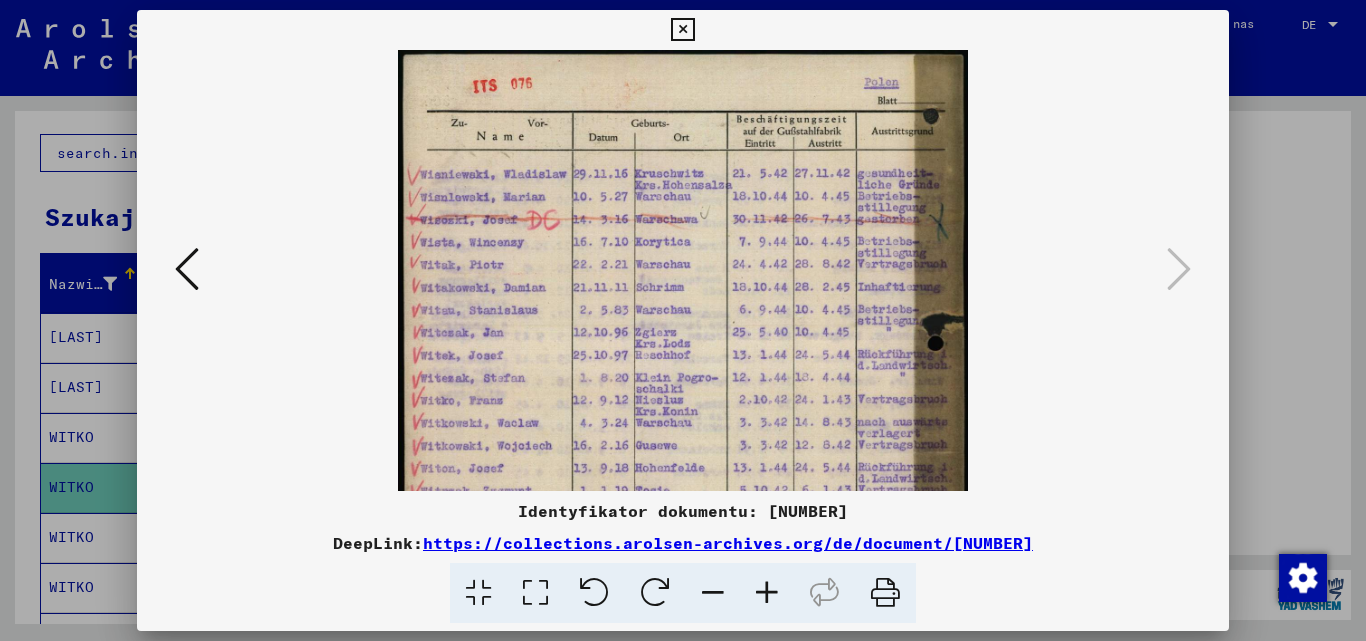 click at bounding box center [767, 593] 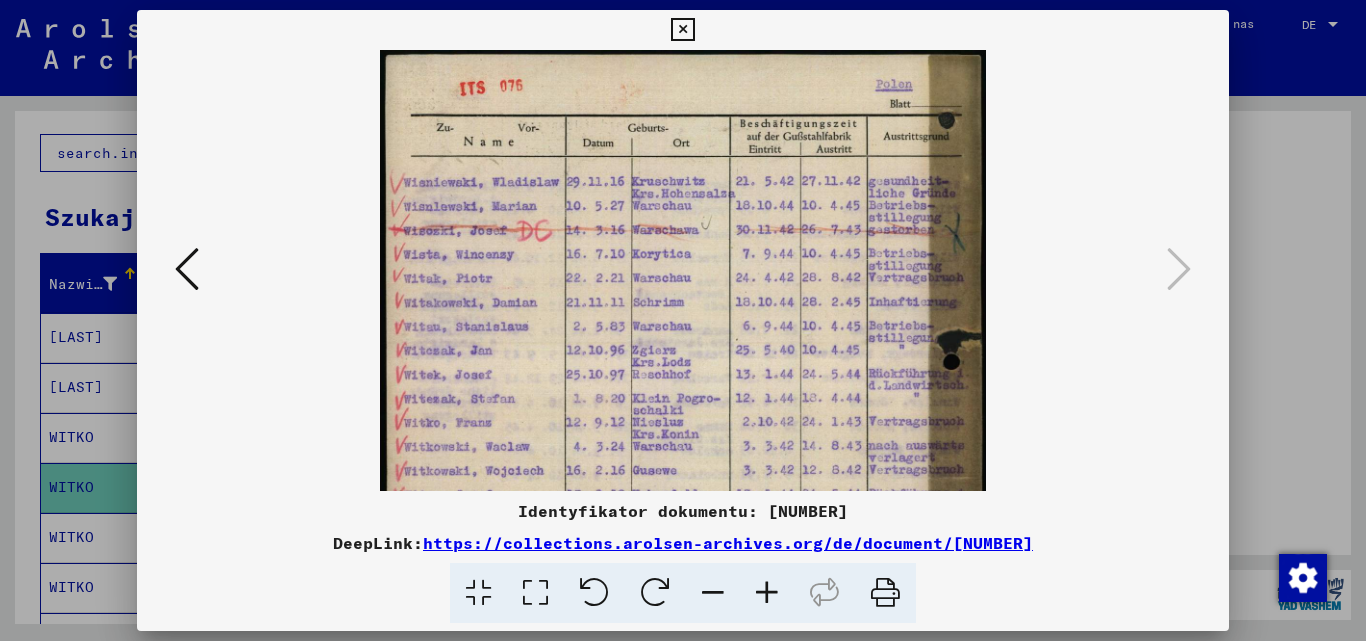 click at bounding box center [767, 593] 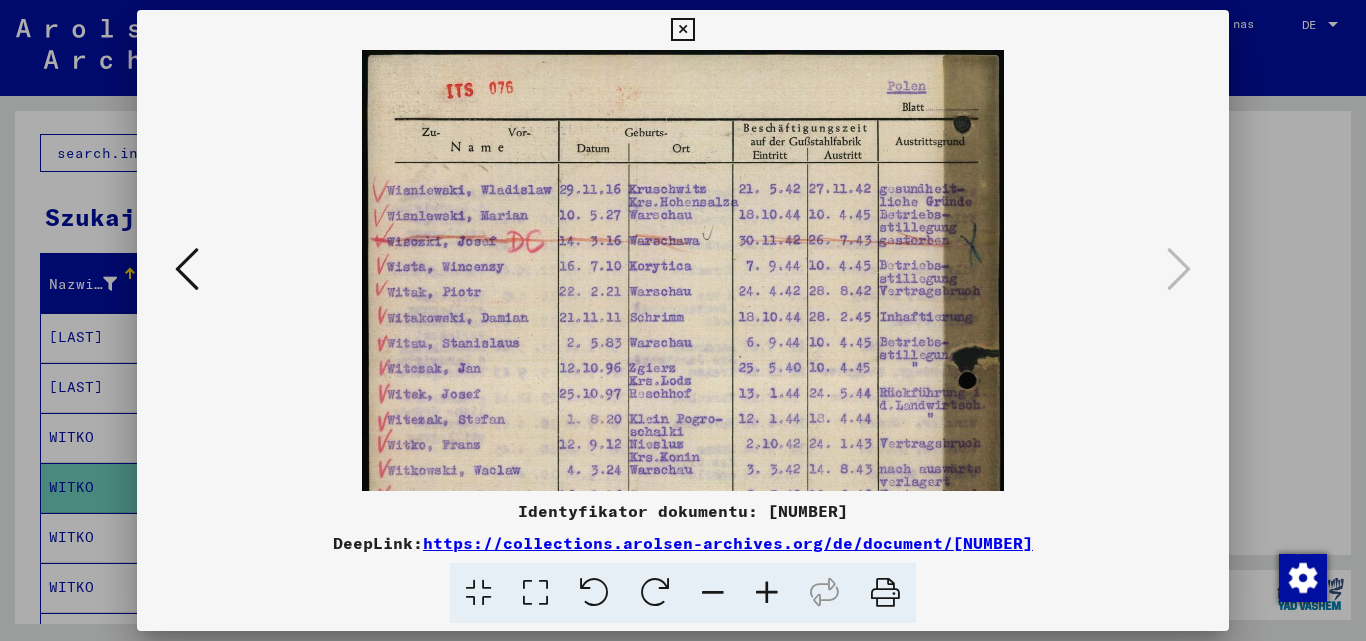 click at bounding box center (767, 593) 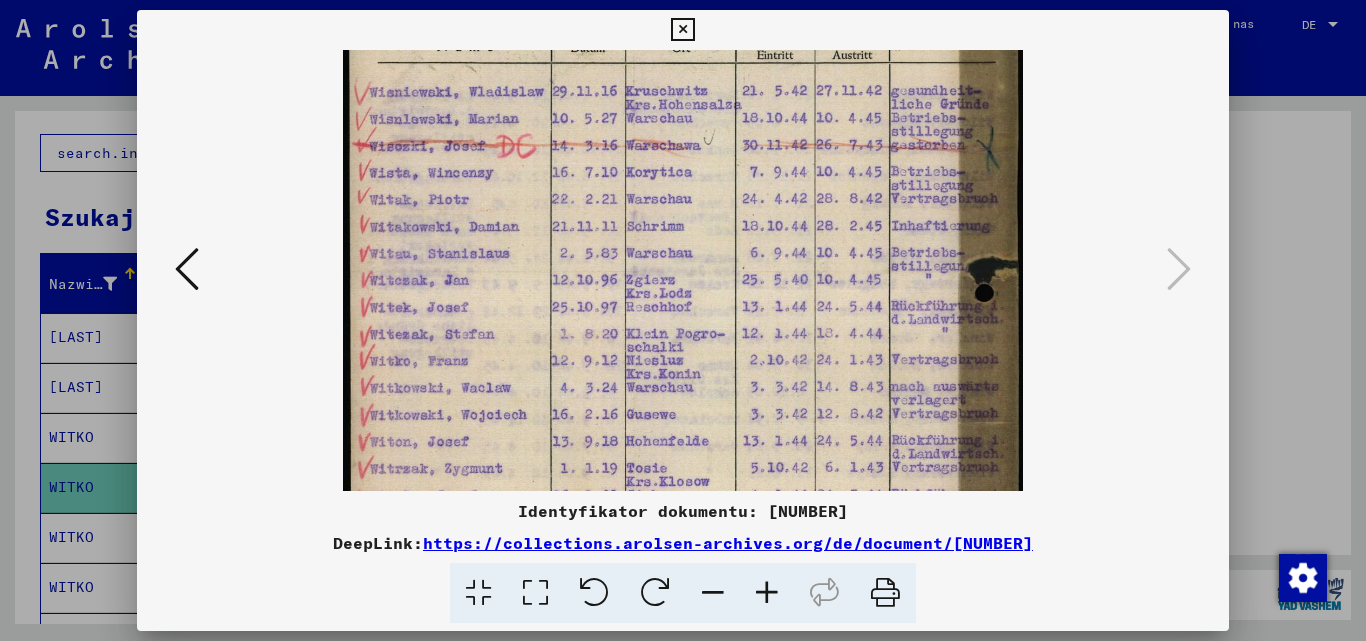 scroll, scrollTop: 146, scrollLeft: 0, axis: vertical 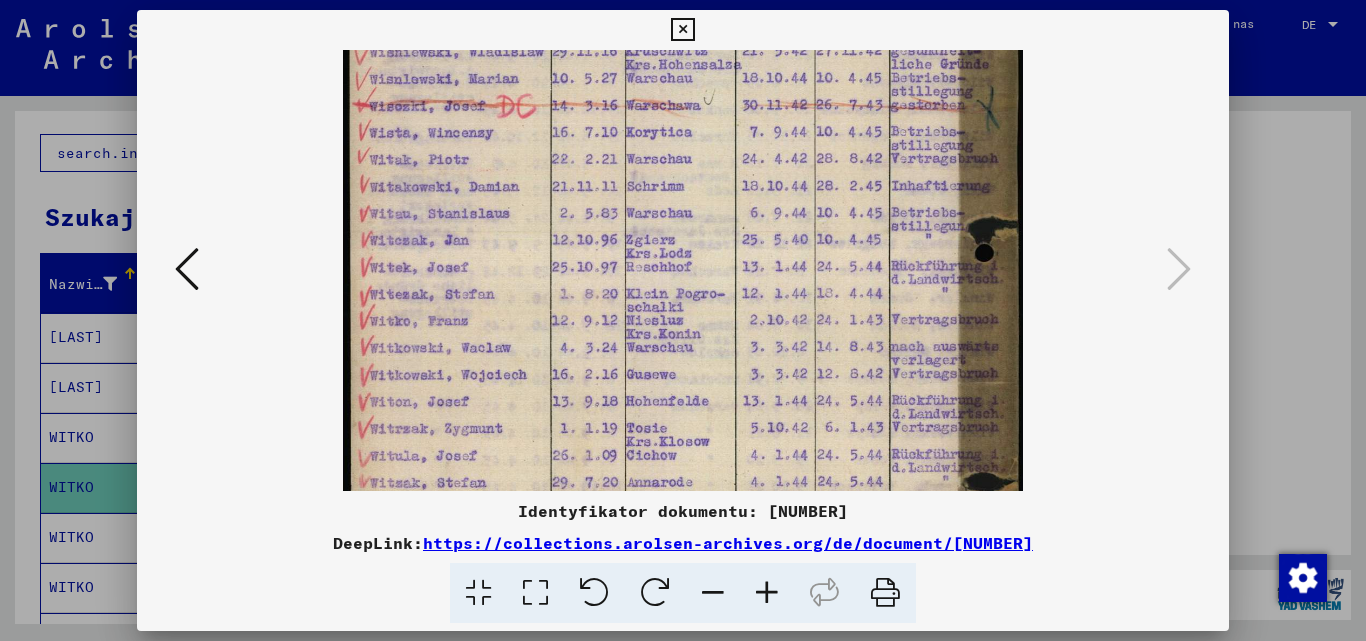 drag, startPoint x: 754, startPoint y: 418, endPoint x: 753, endPoint y: 272, distance: 146.00342 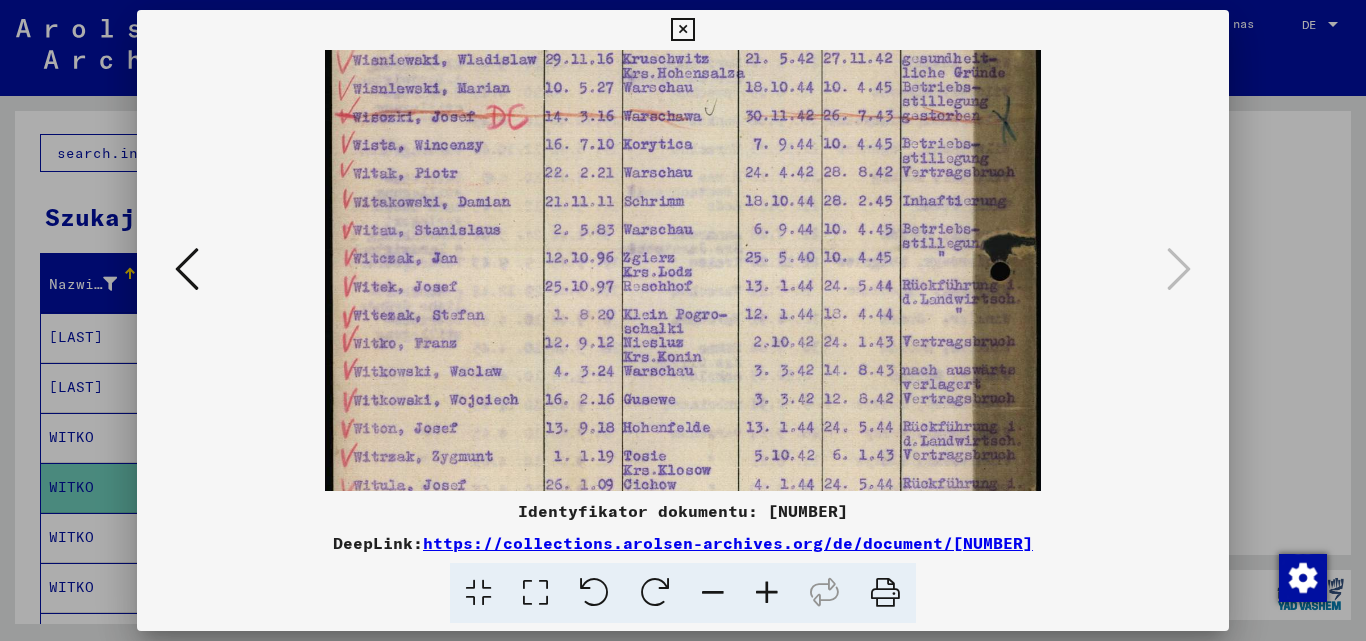 click at bounding box center (767, 593) 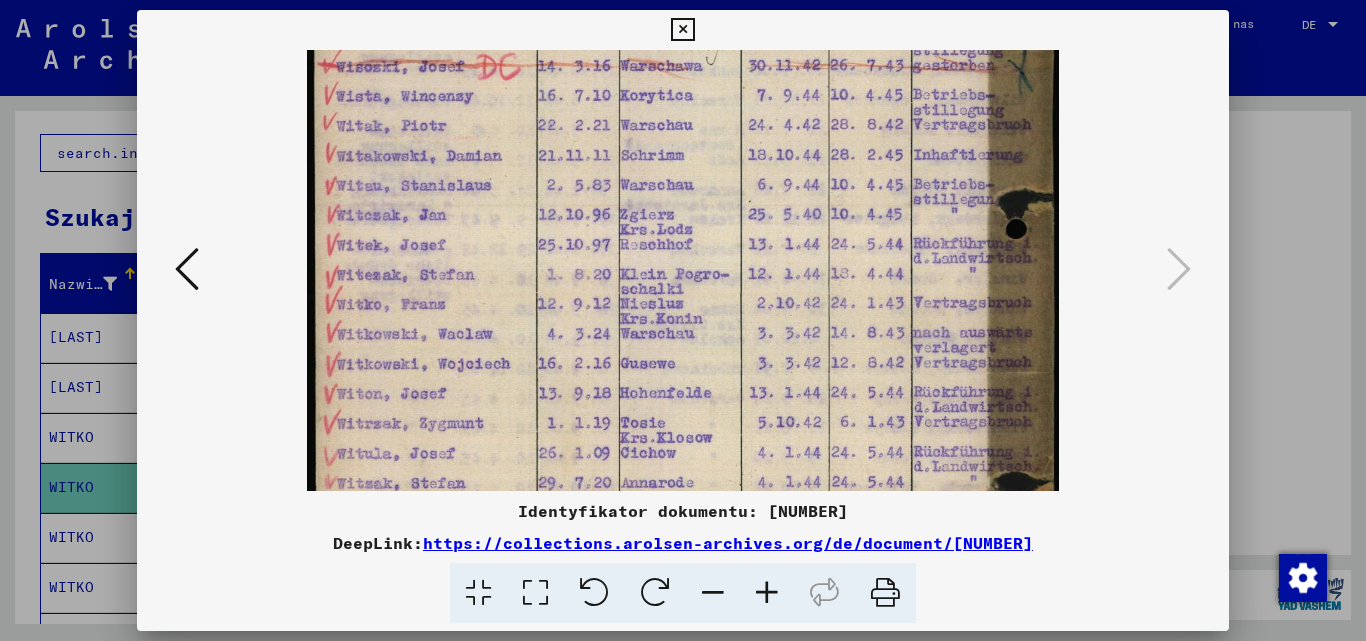 scroll, scrollTop: 216, scrollLeft: 0, axis: vertical 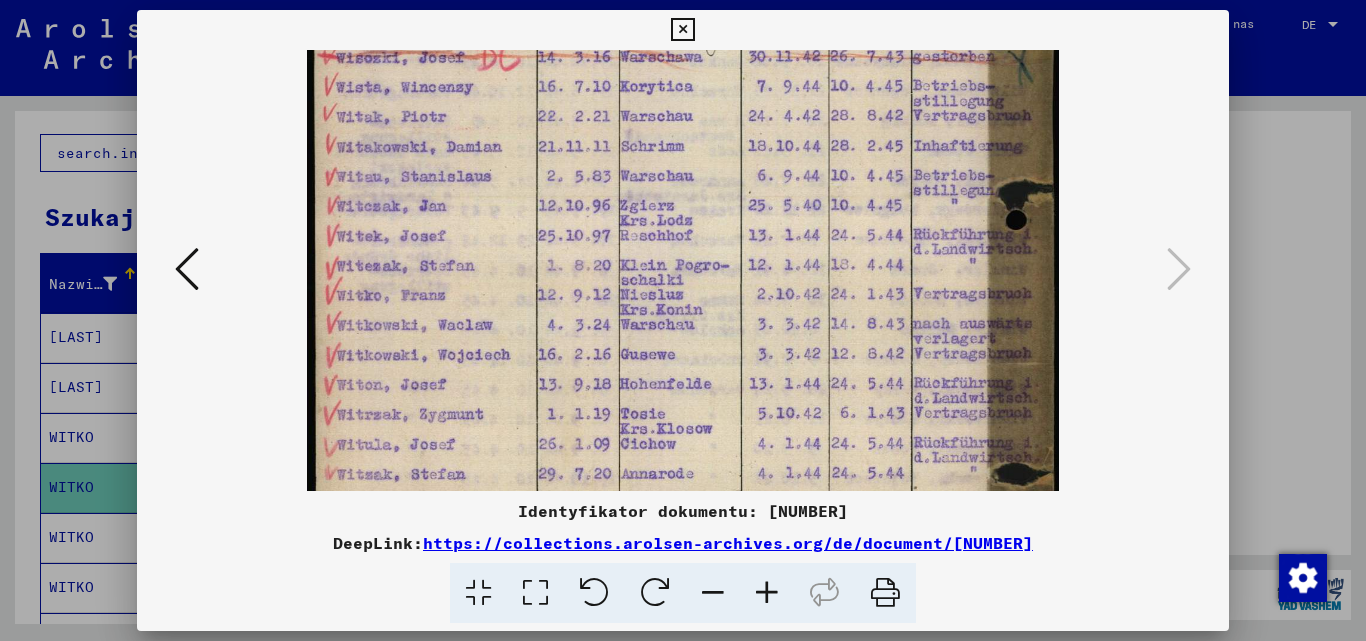 drag, startPoint x: 838, startPoint y: 350, endPoint x: 830, endPoint y: 283, distance: 67.47592 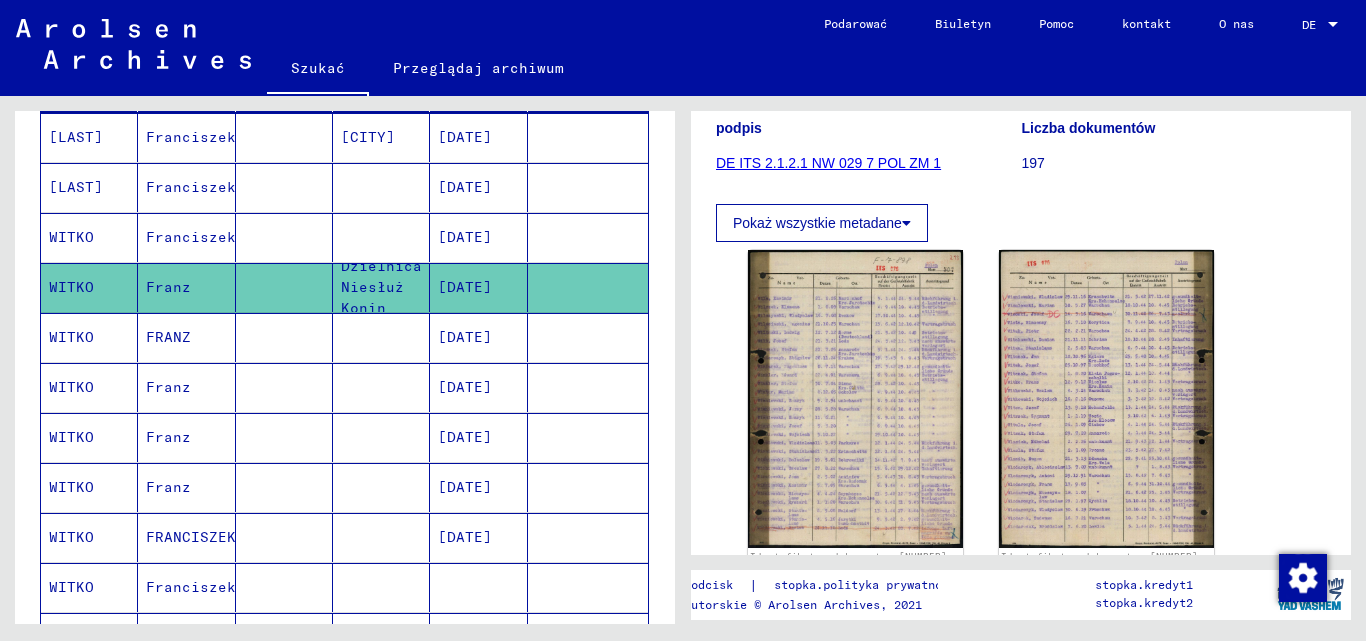 scroll, scrollTop: 400, scrollLeft: 0, axis: vertical 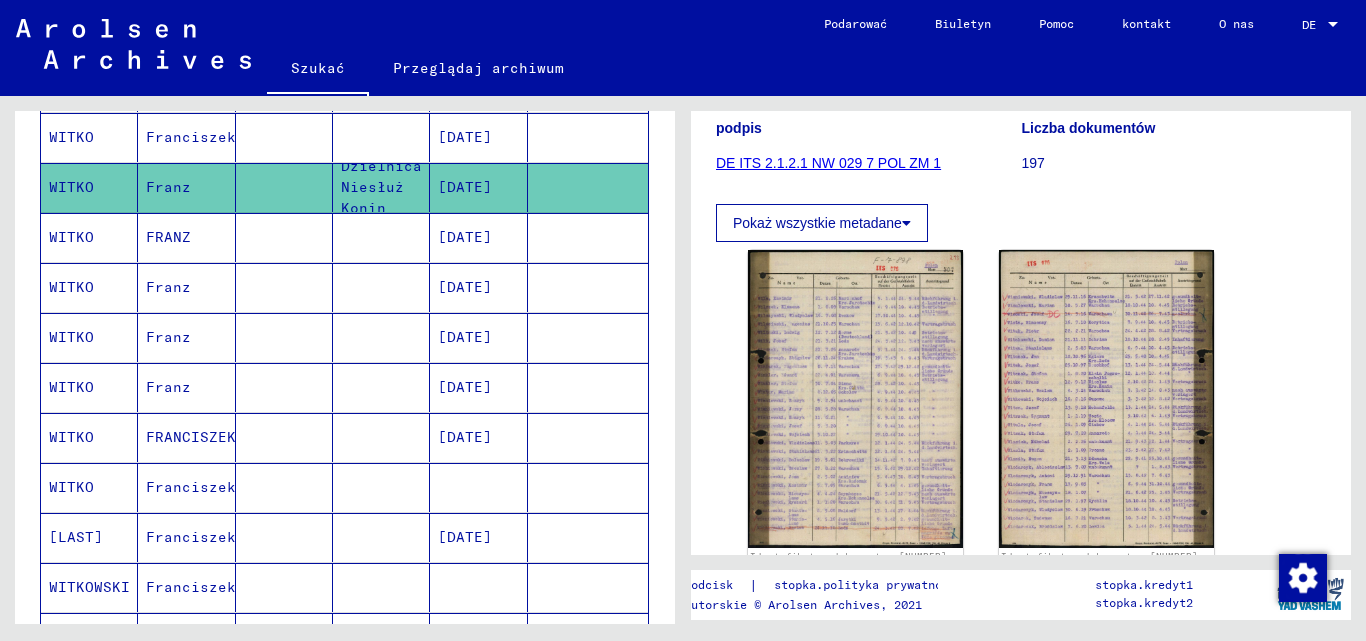 click on "[DATE]" at bounding box center (465, 287) 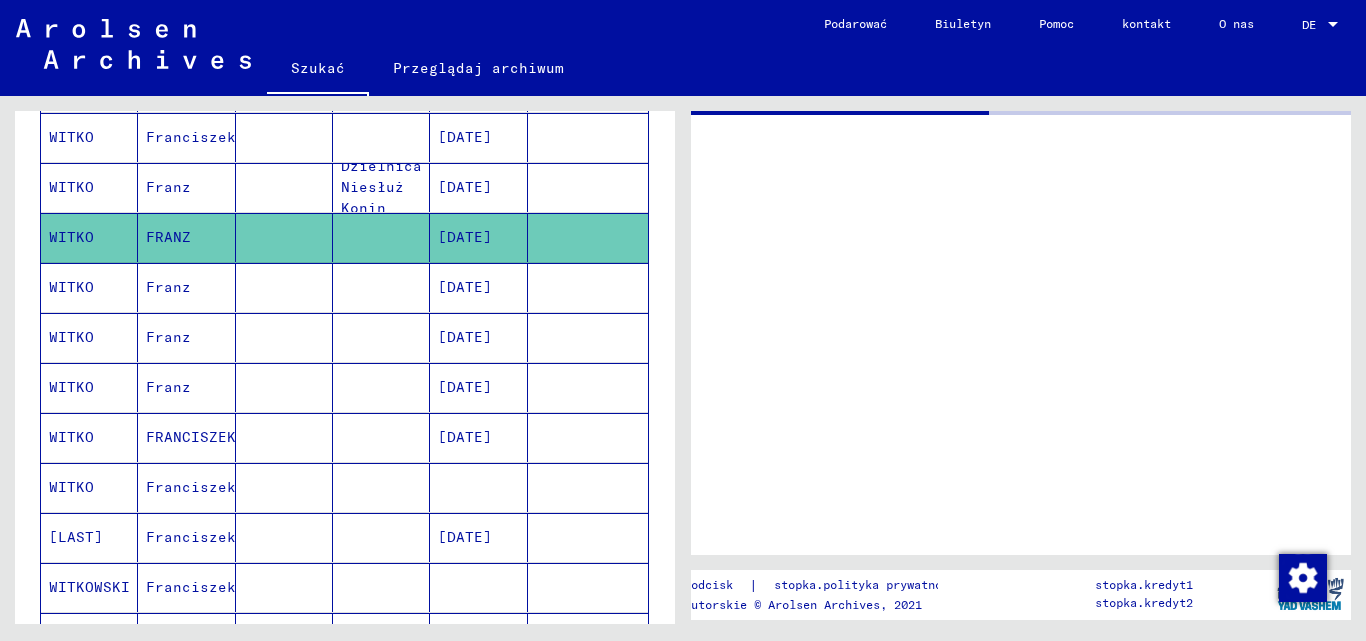 scroll, scrollTop: 0, scrollLeft: 0, axis: both 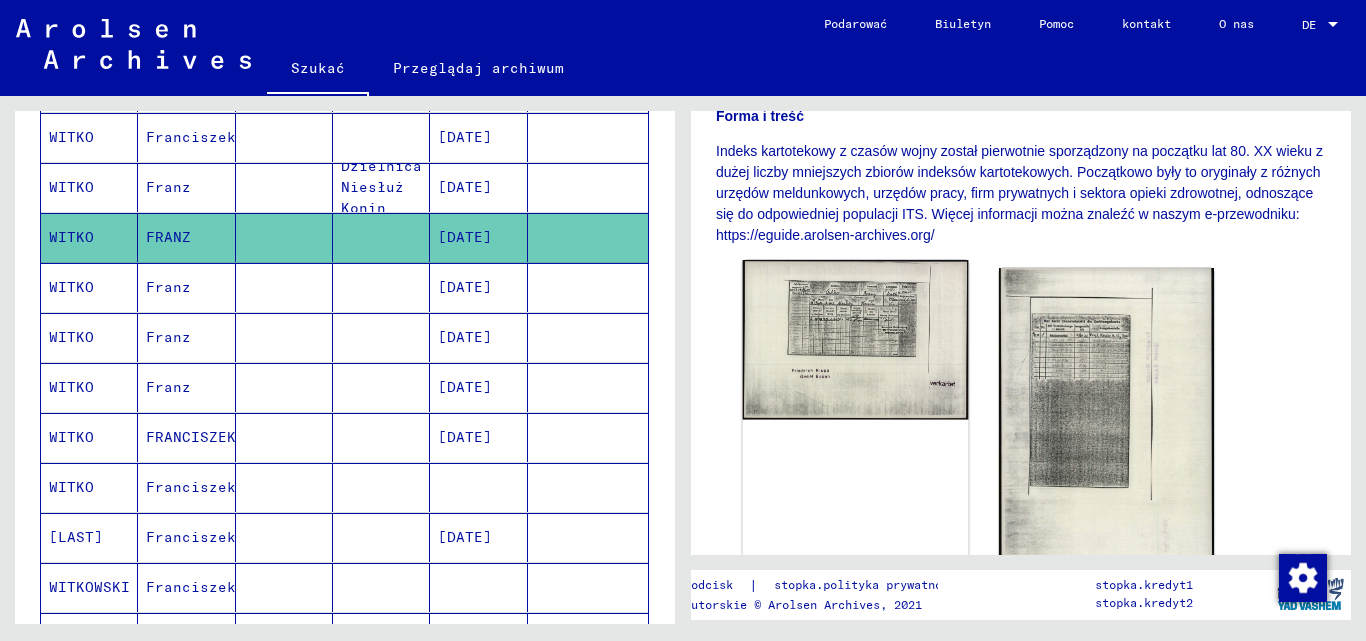 click 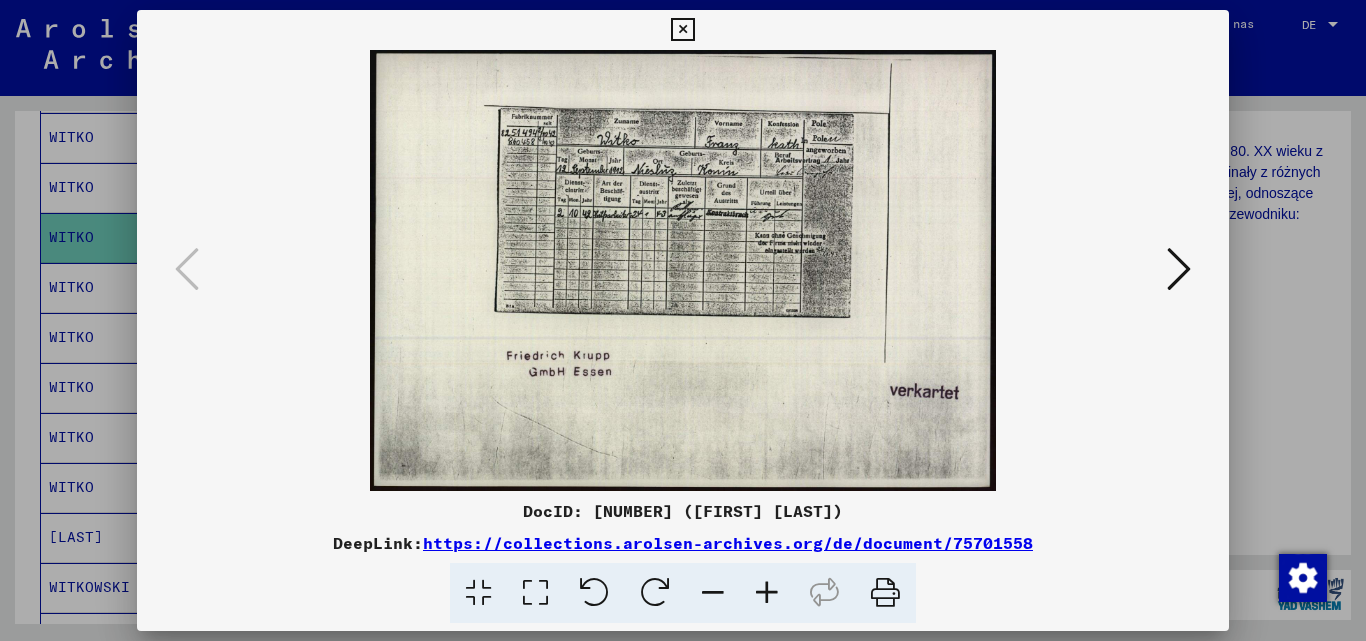 click at bounding box center (767, 593) 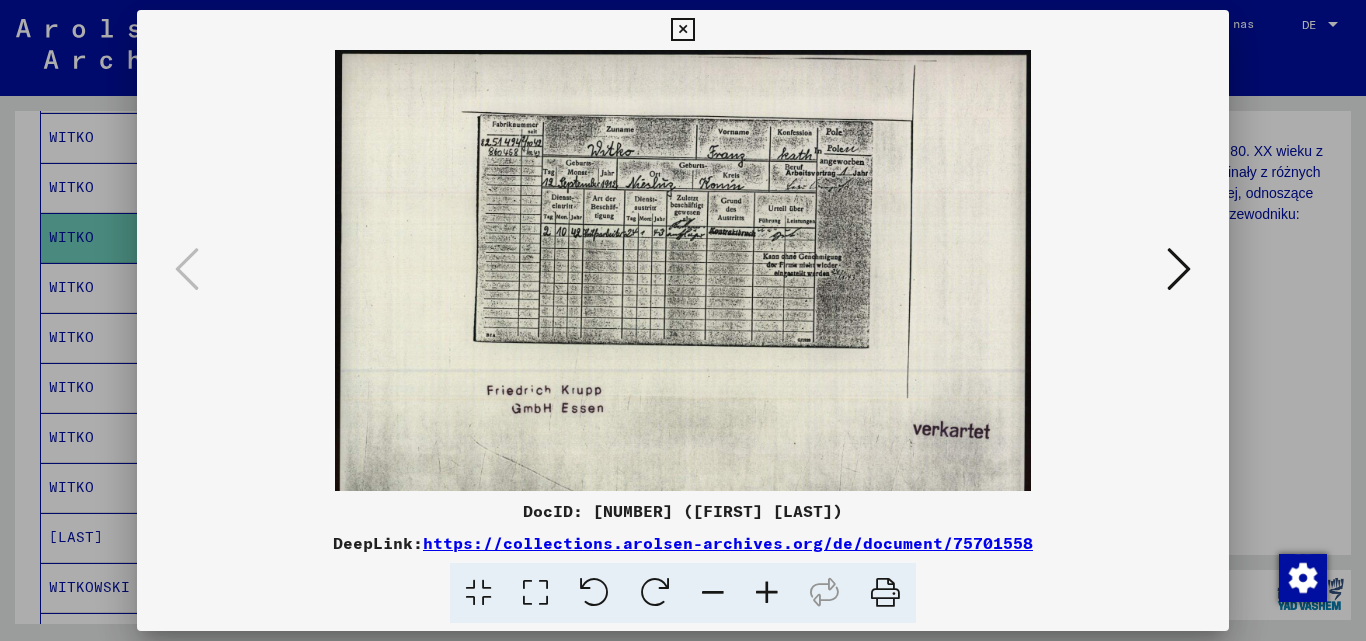 click at bounding box center [767, 593] 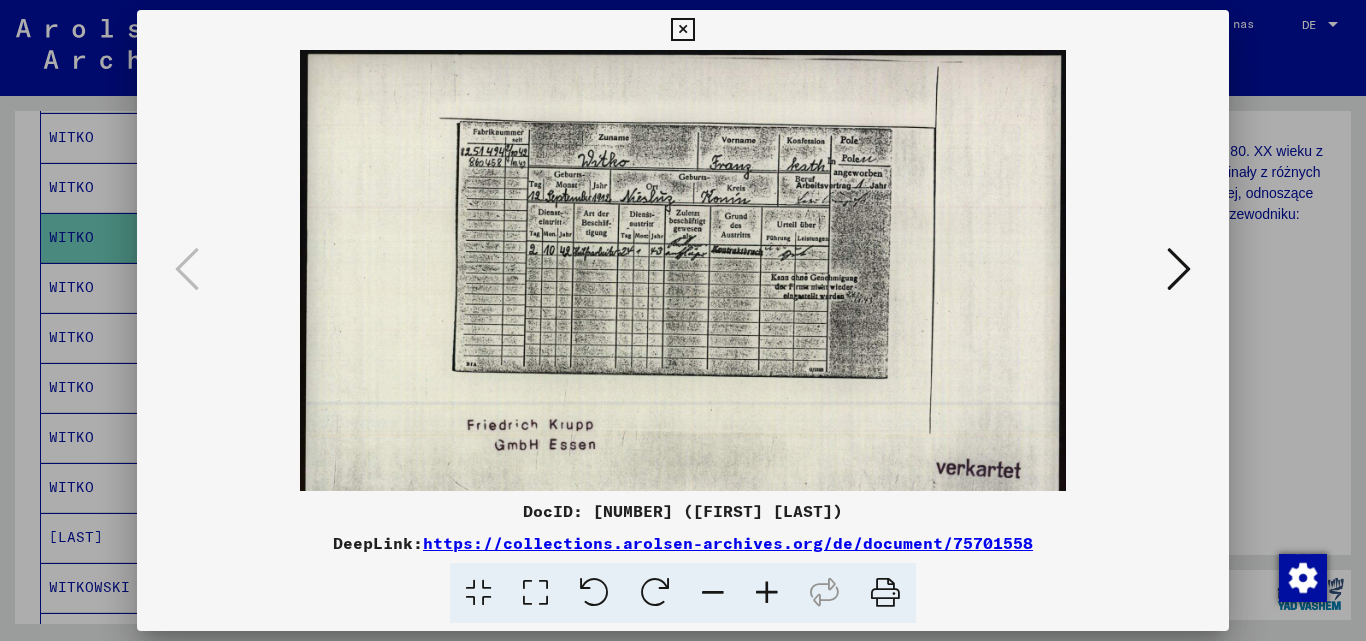 click at bounding box center [767, 593] 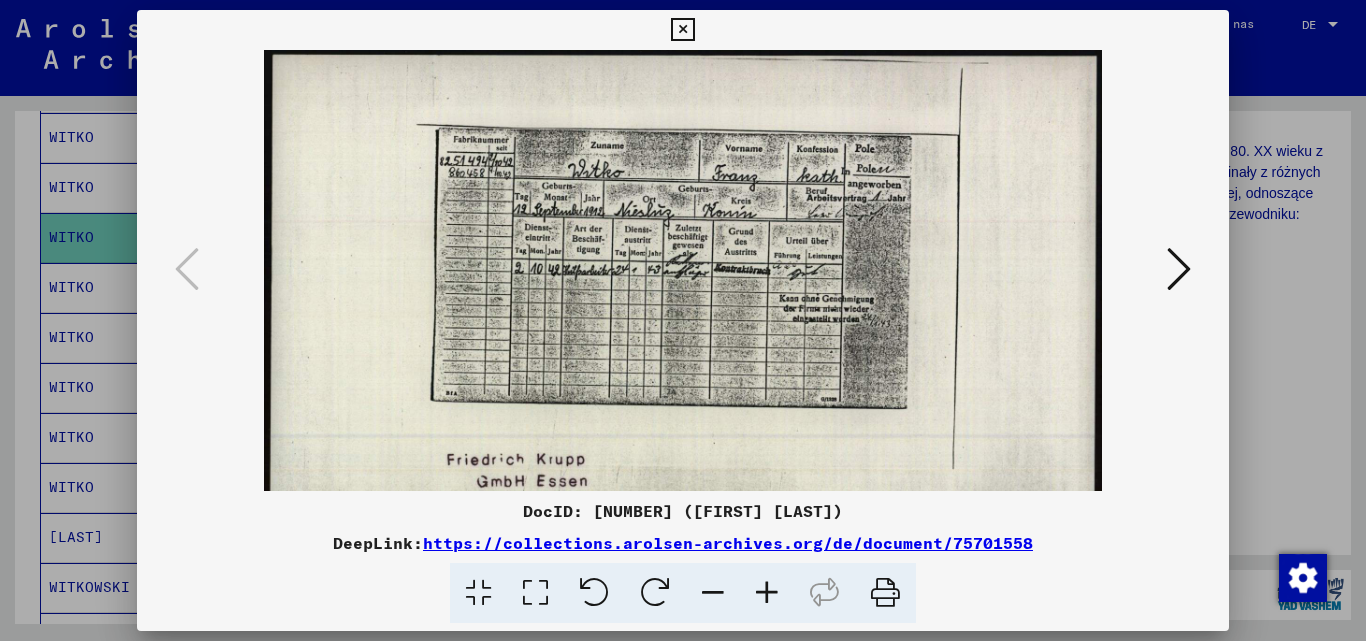 click at bounding box center [767, 593] 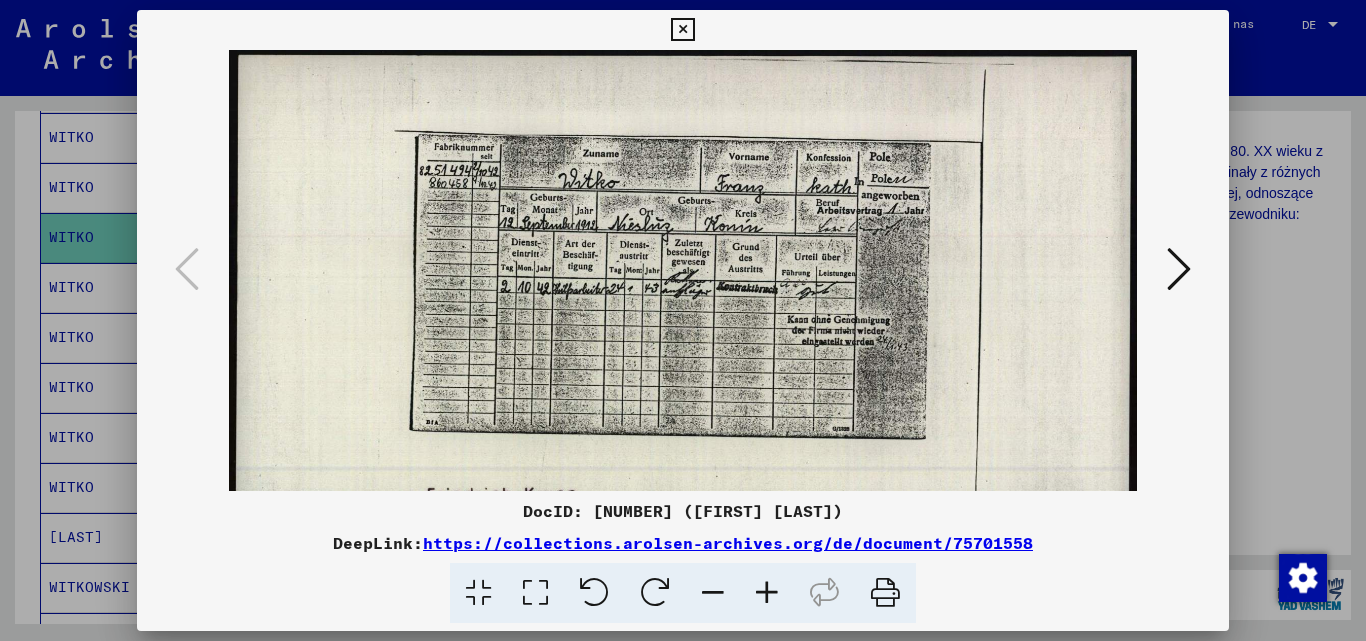 click at bounding box center [767, 593] 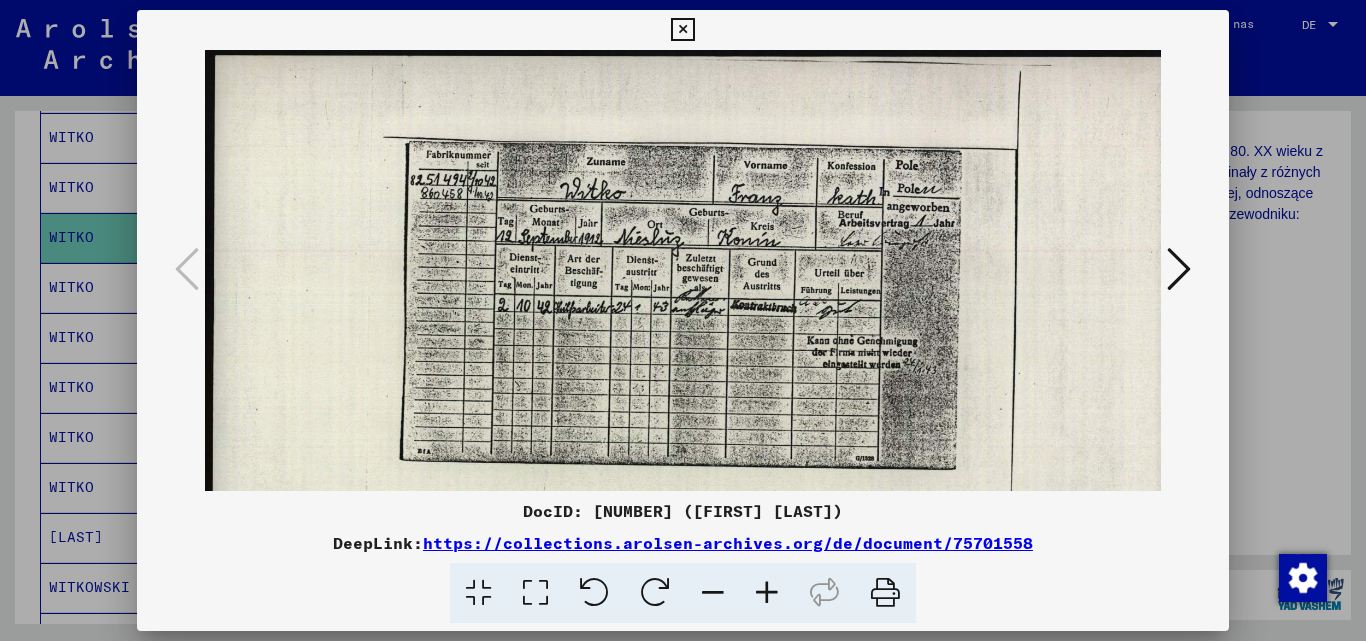 click at bounding box center (767, 593) 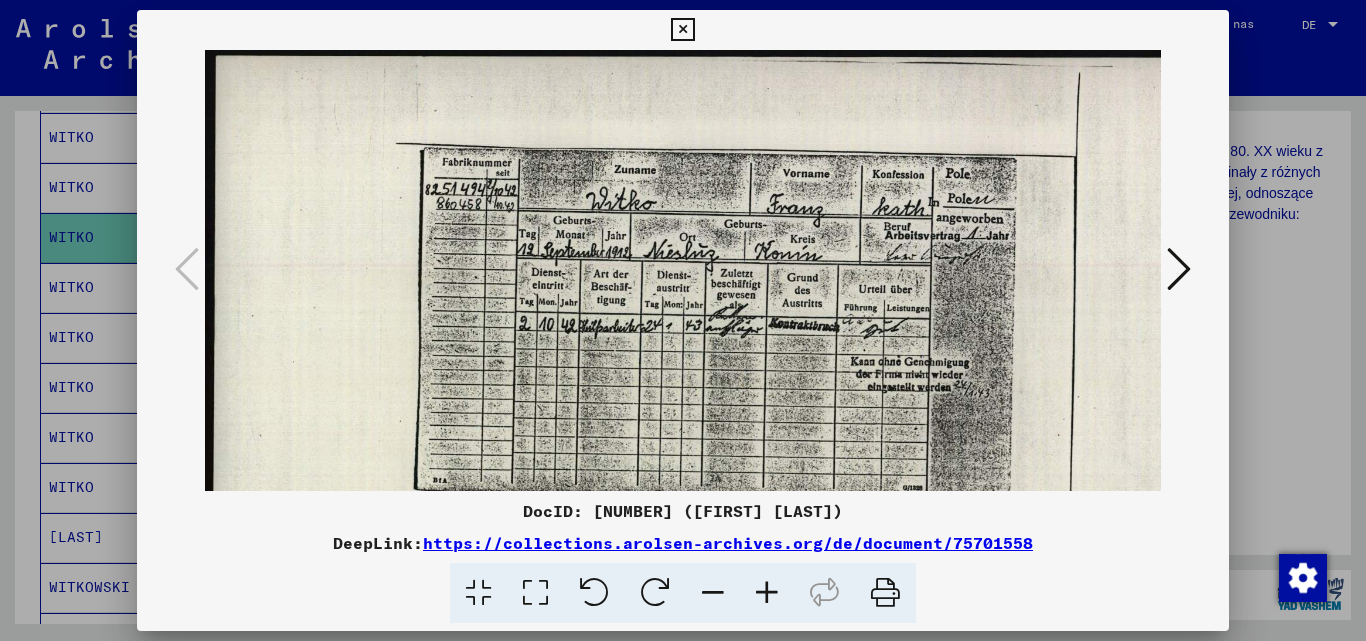 click at bounding box center (767, 593) 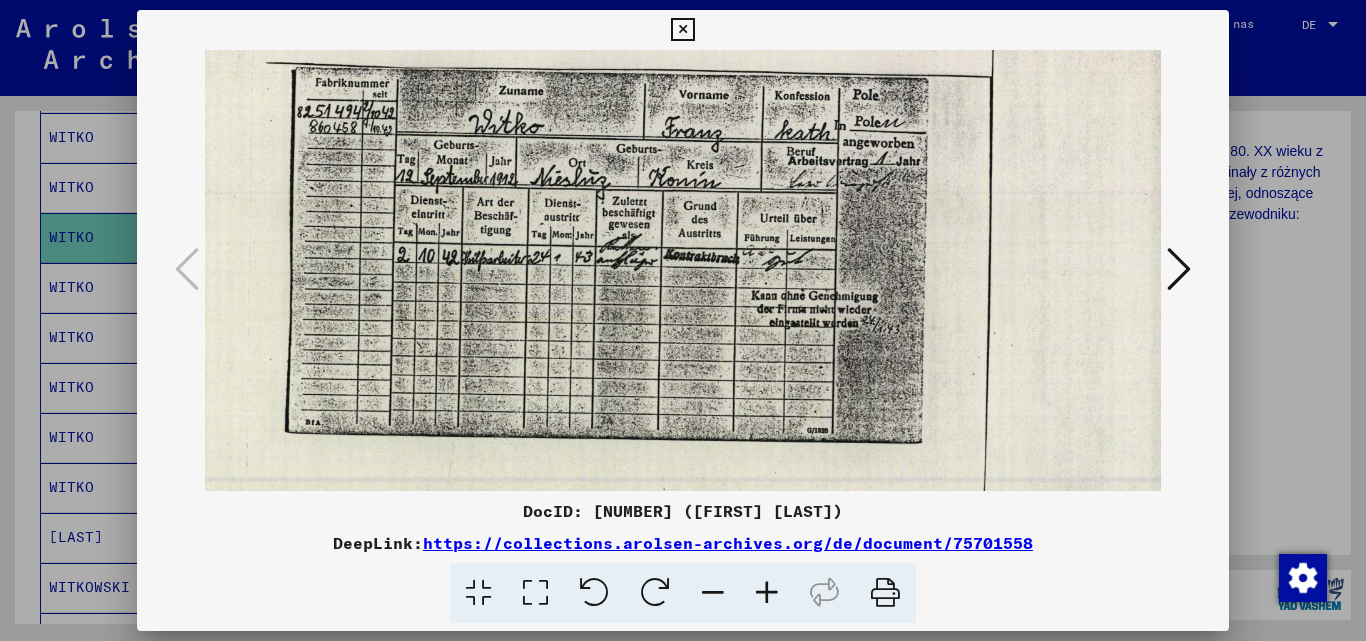 scroll, scrollTop: 83, scrollLeft: 139, axis: both 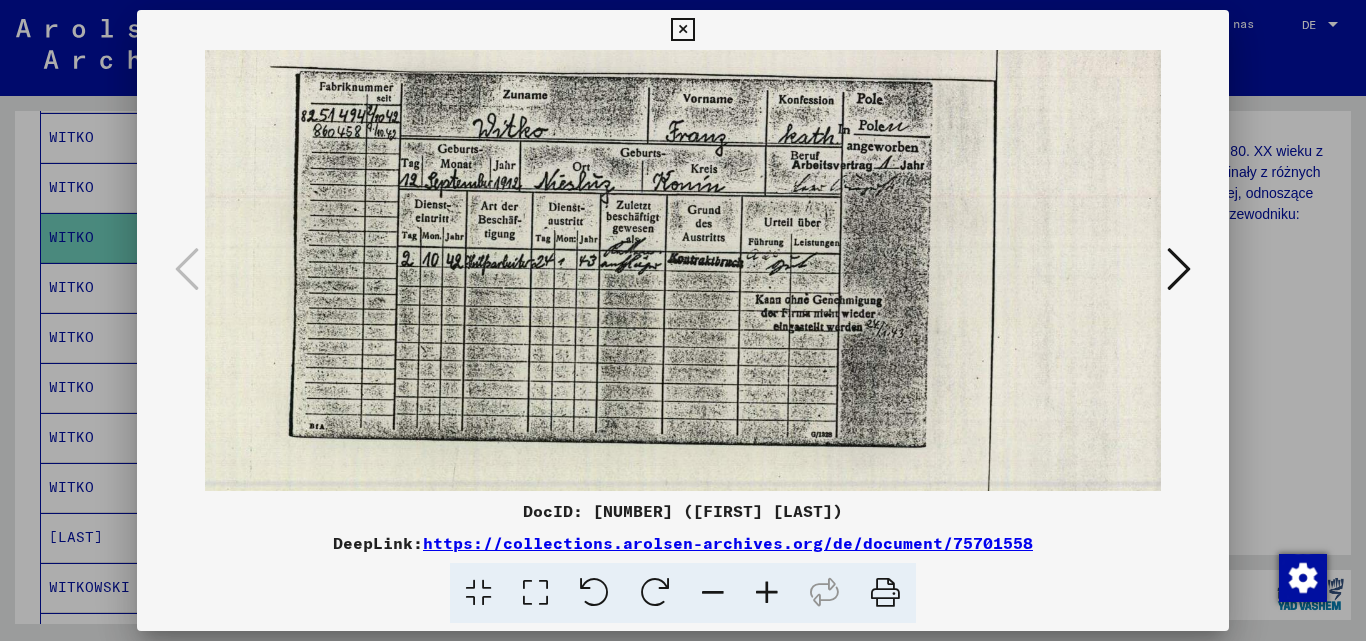 drag, startPoint x: 920, startPoint y: 392, endPoint x: 771, endPoint y: 309, distance: 170.5579 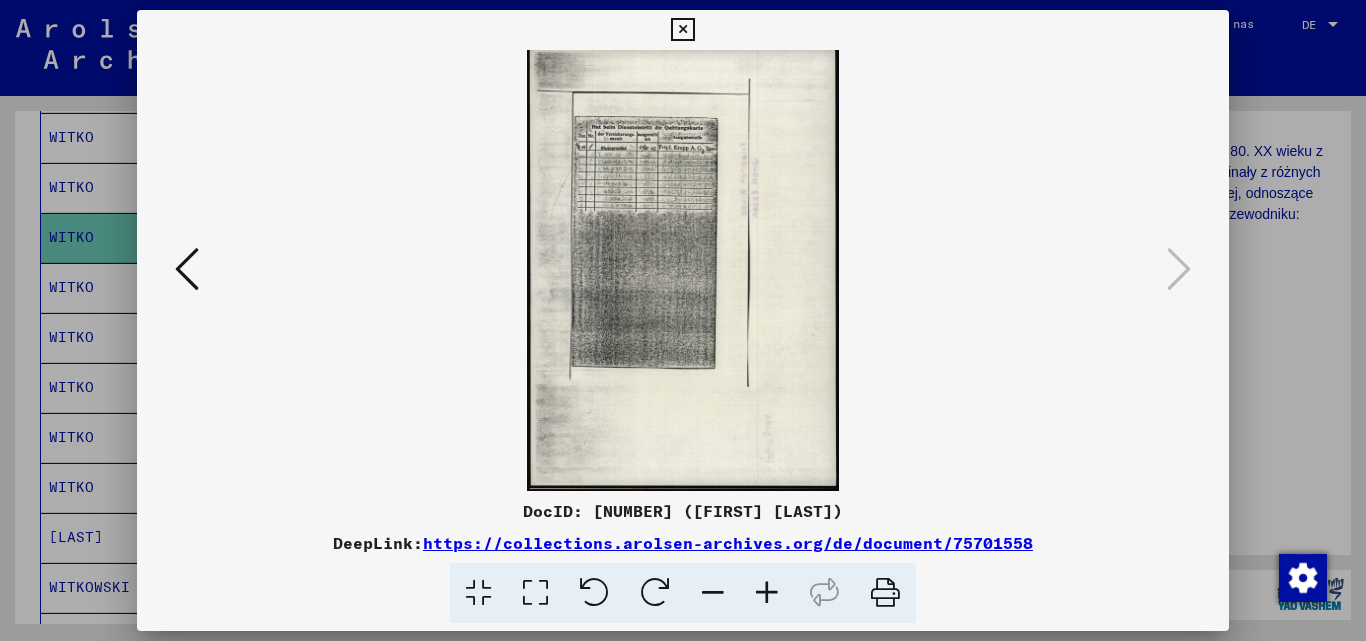 click at bounding box center (767, 593) 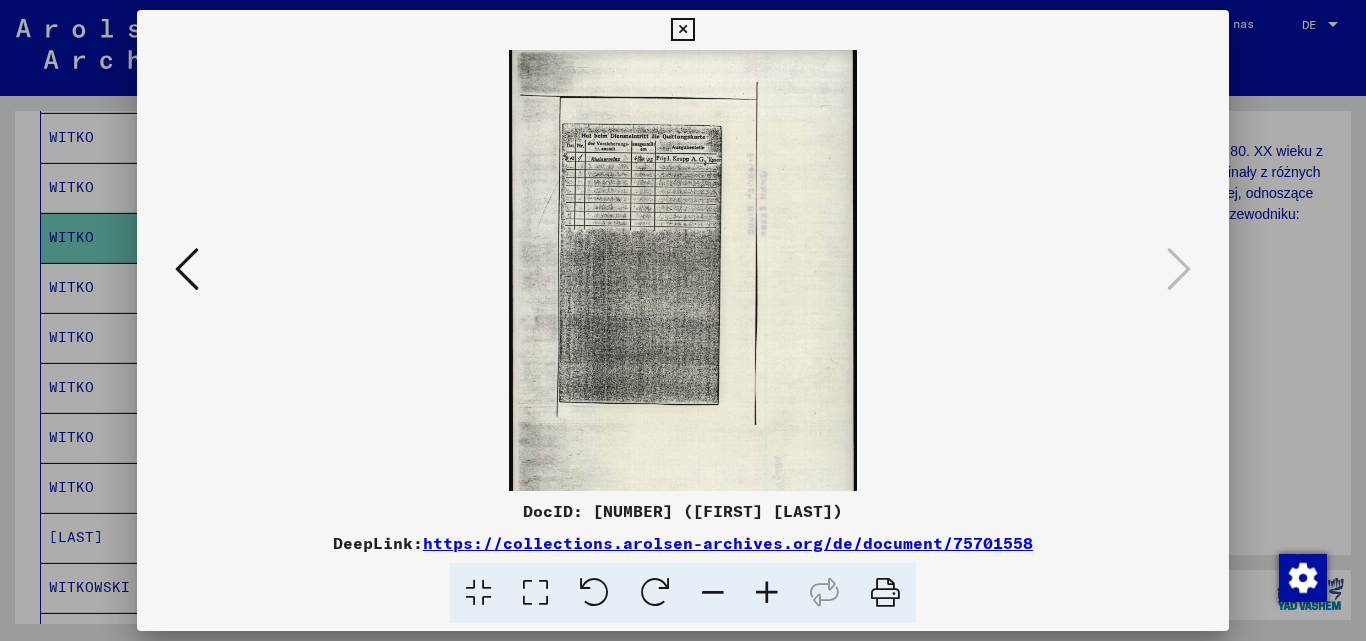 click at bounding box center [767, 593] 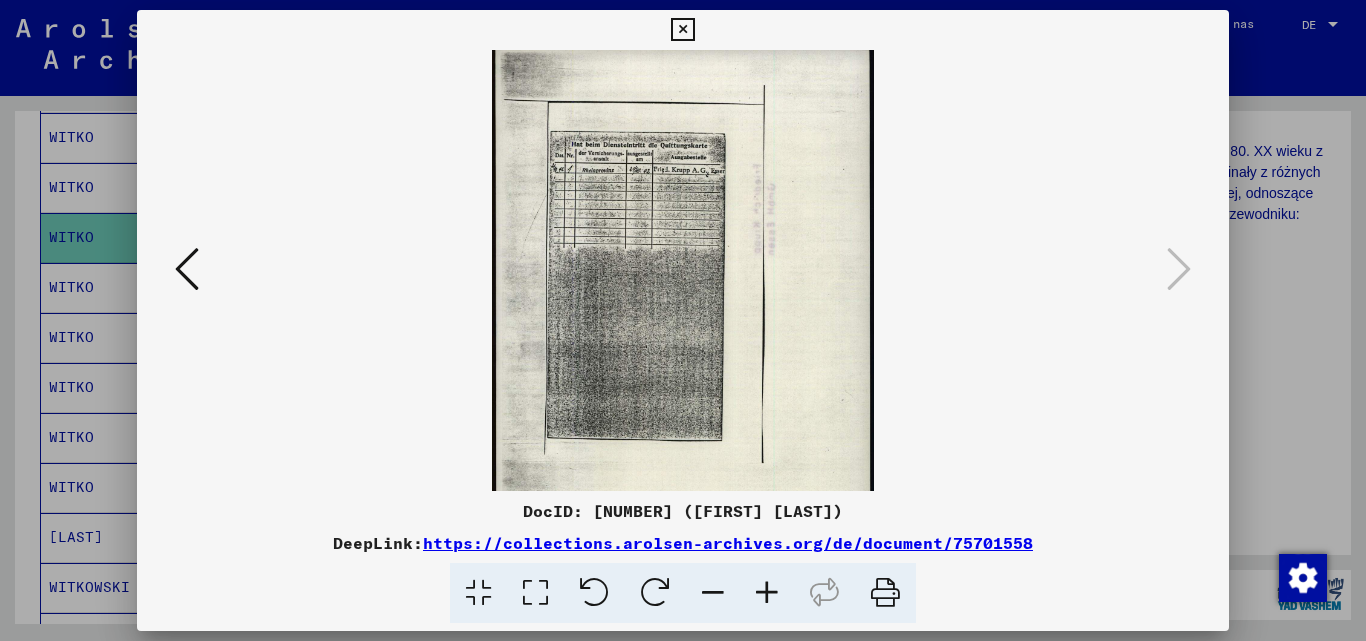 click at bounding box center (767, 593) 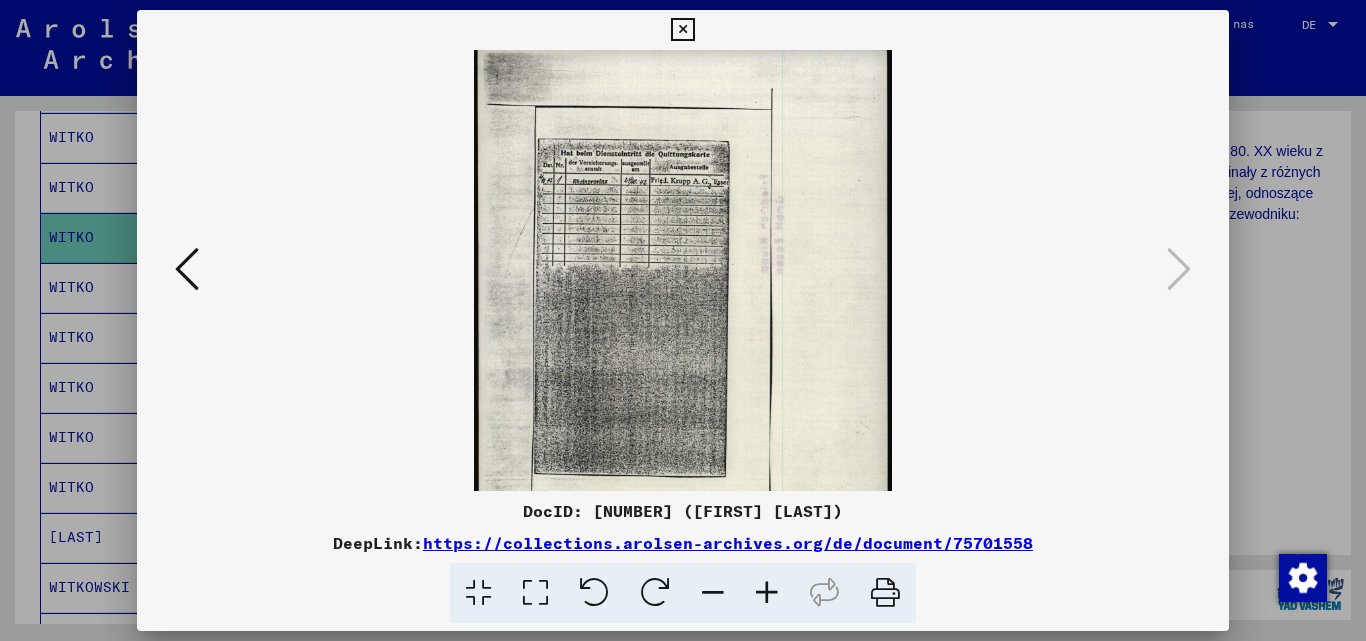 click at bounding box center [767, 593] 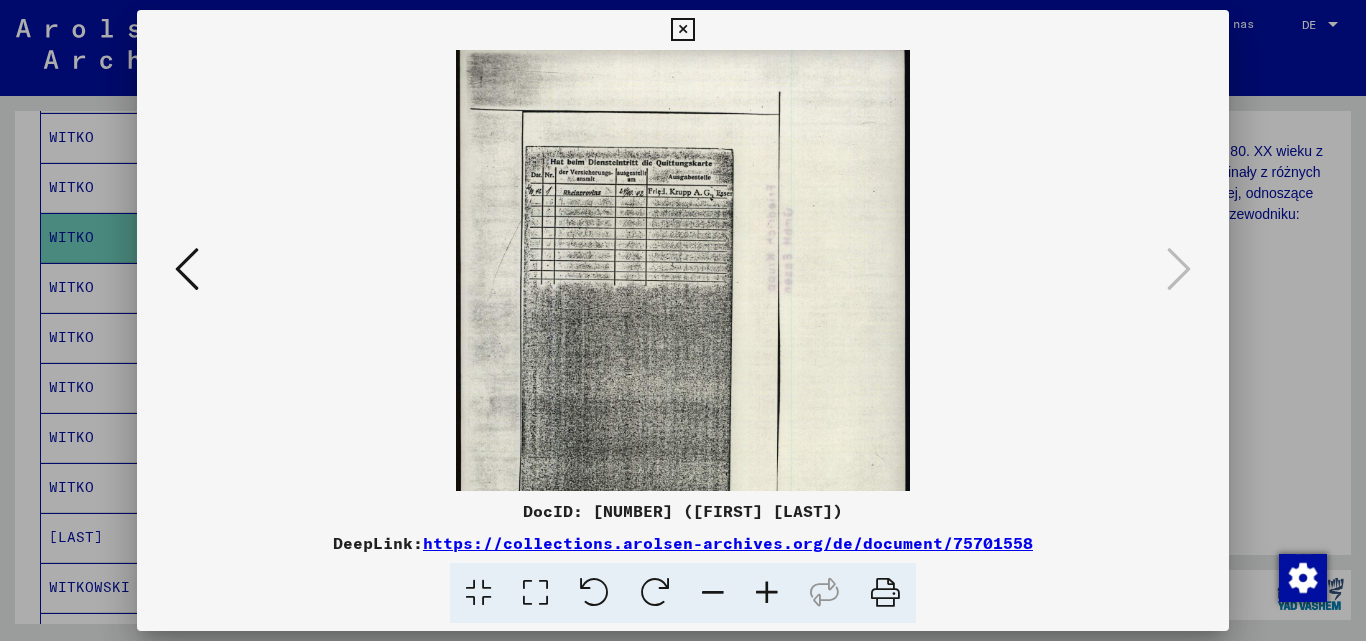 click at bounding box center (767, 593) 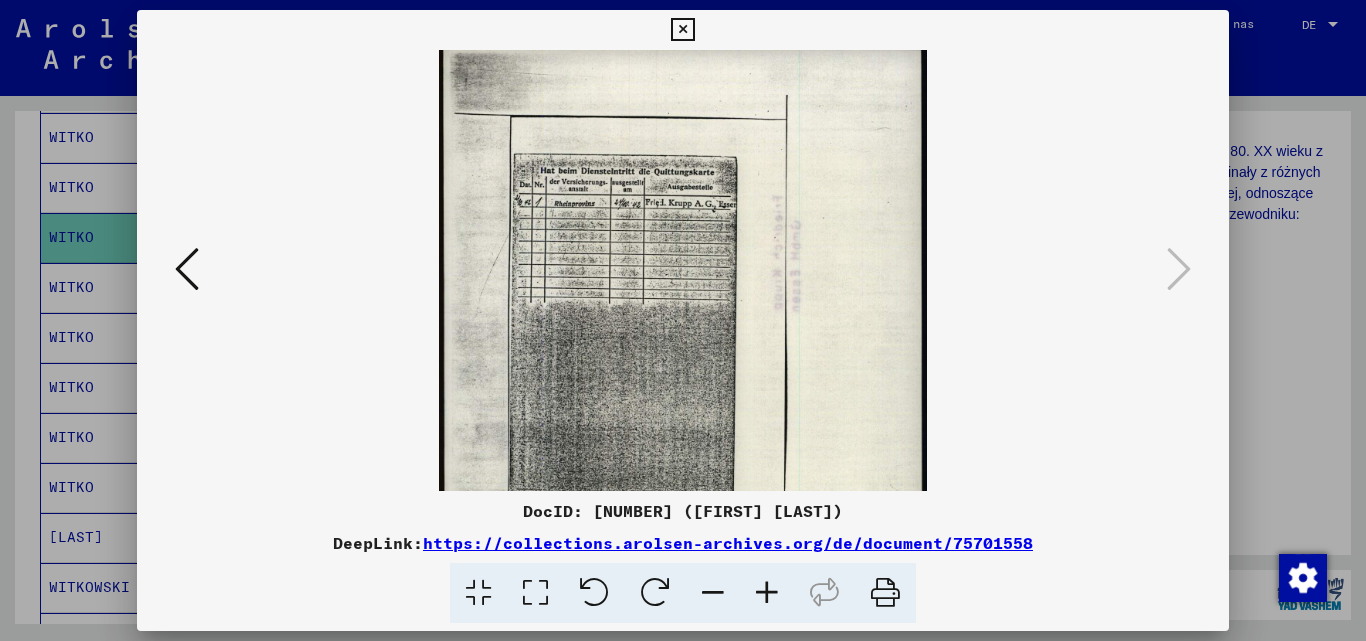 click at bounding box center (767, 593) 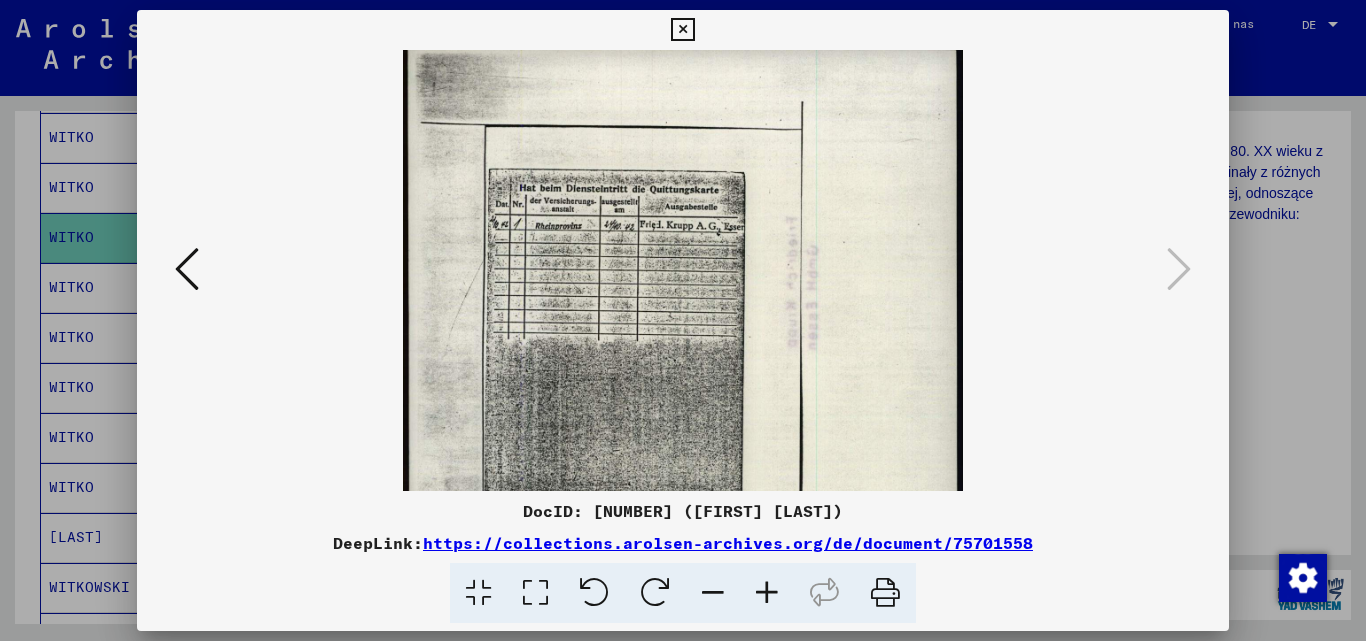 click at bounding box center [767, 593] 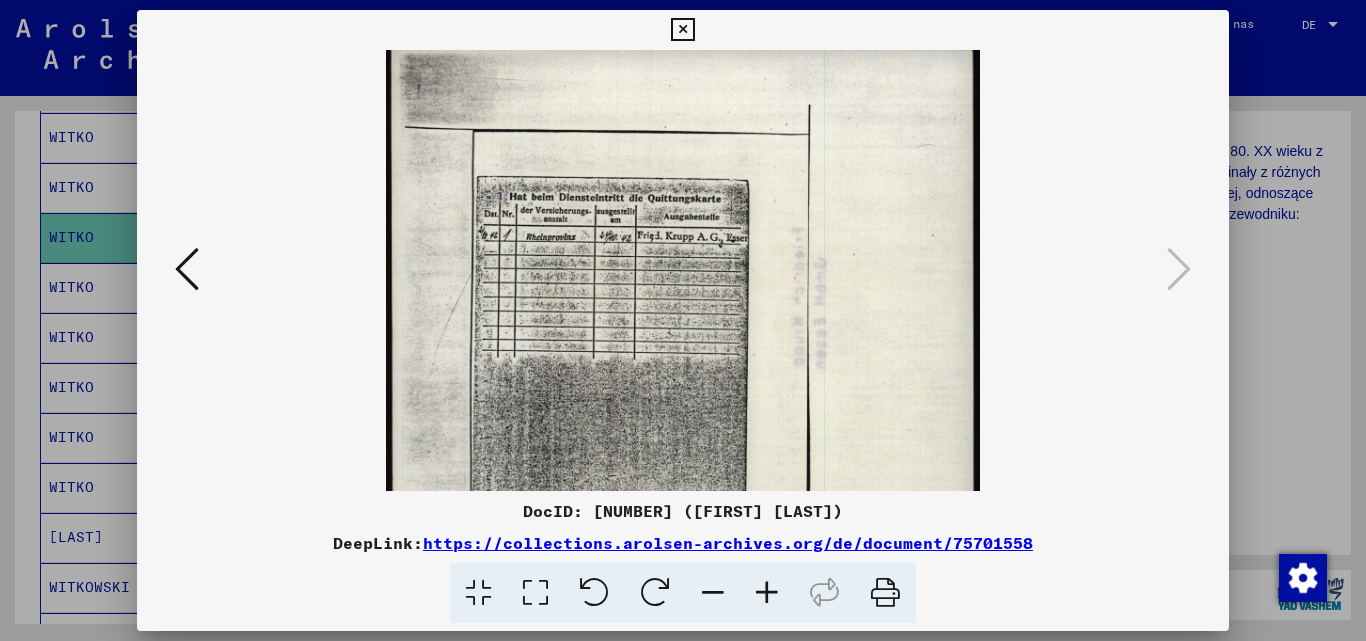 click at bounding box center [767, 593] 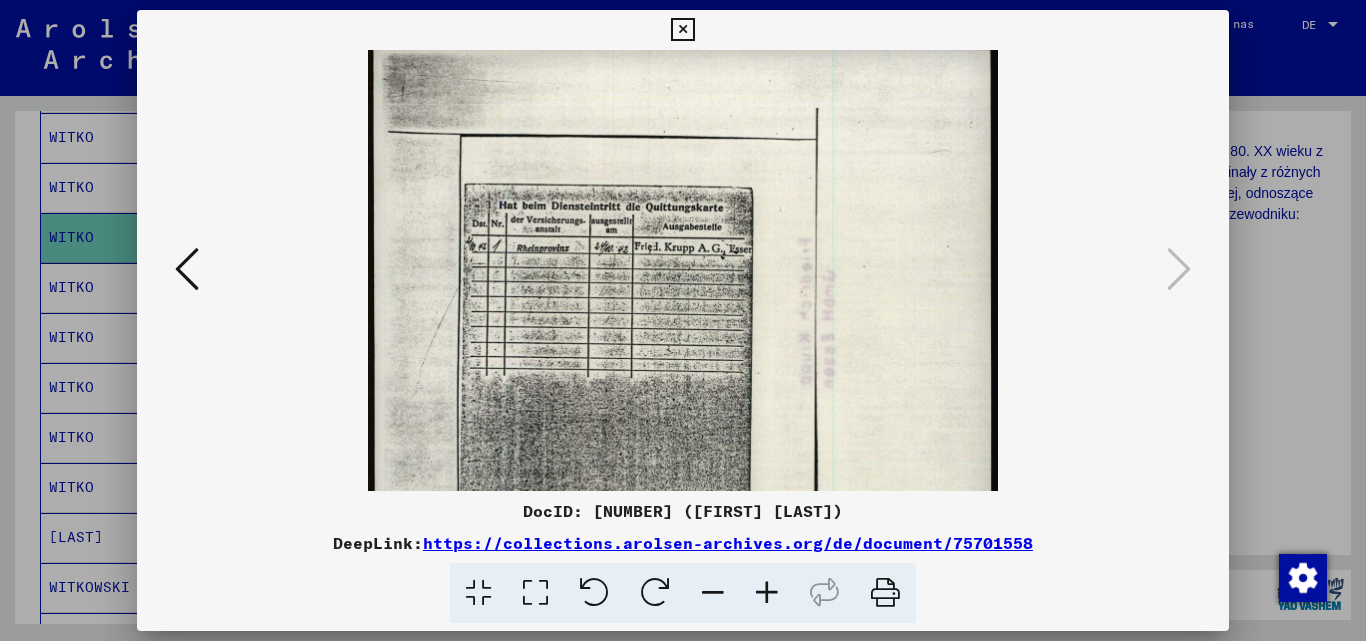 click at bounding box center (767, 593) 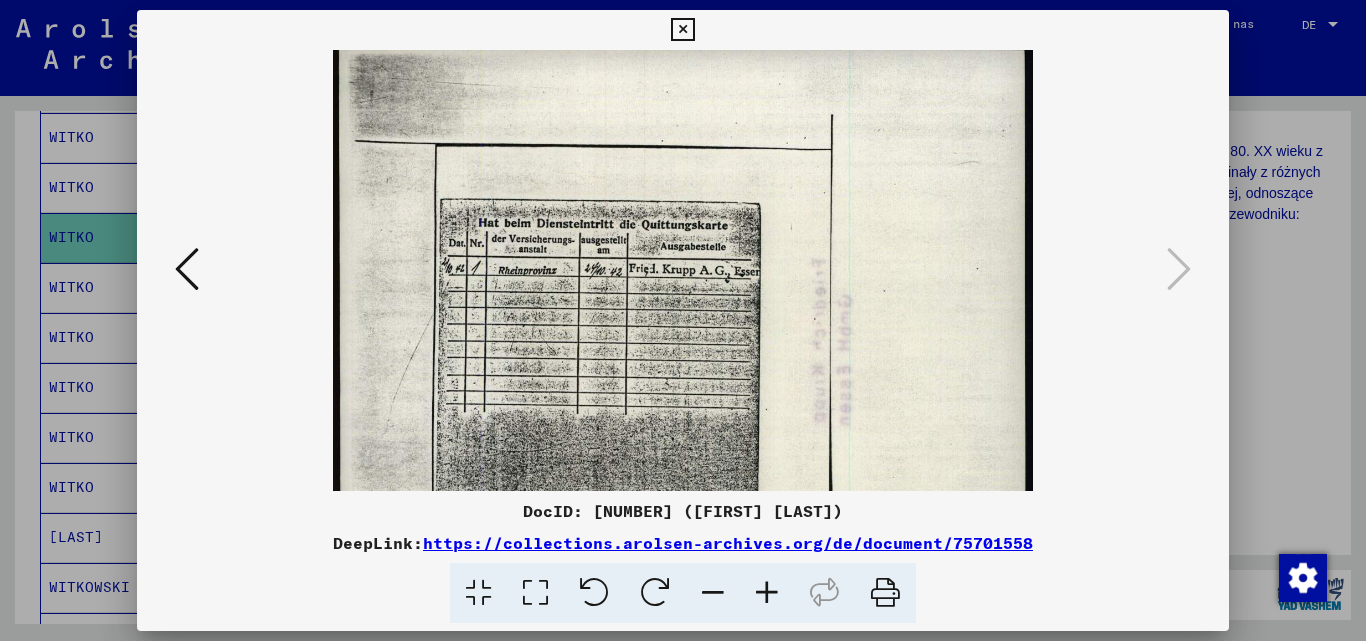 click at bounding box center (767, 593) 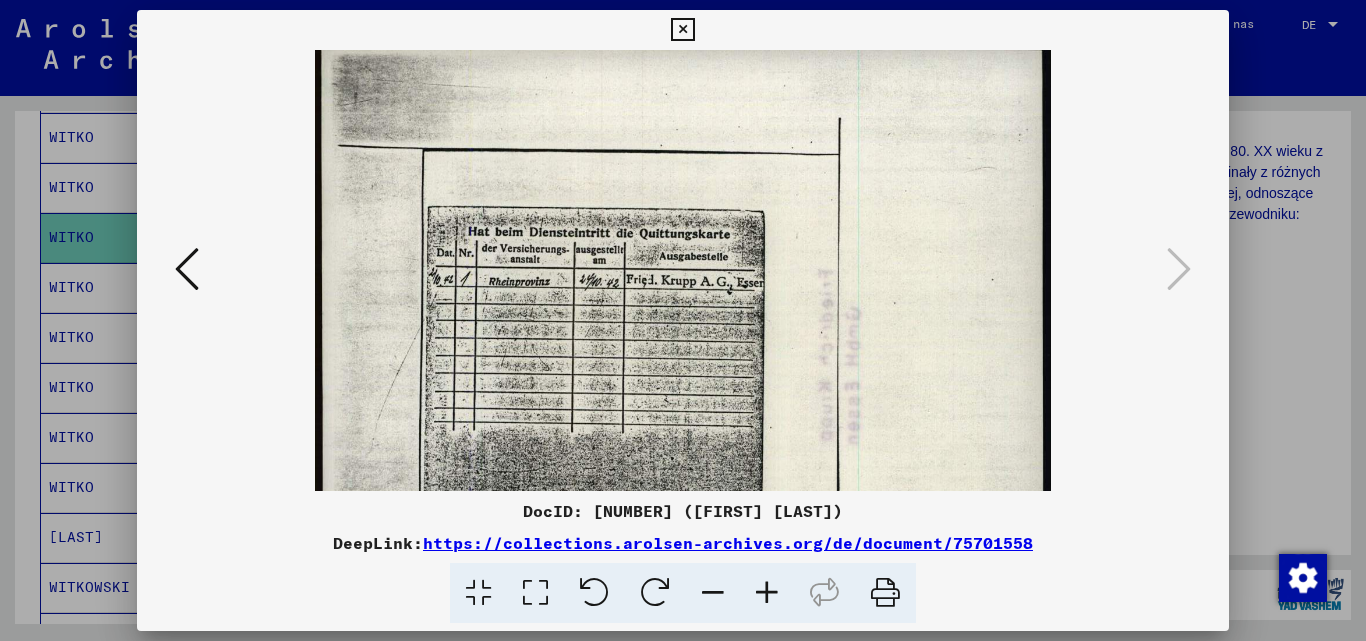 click at bounding box center (767, 593) 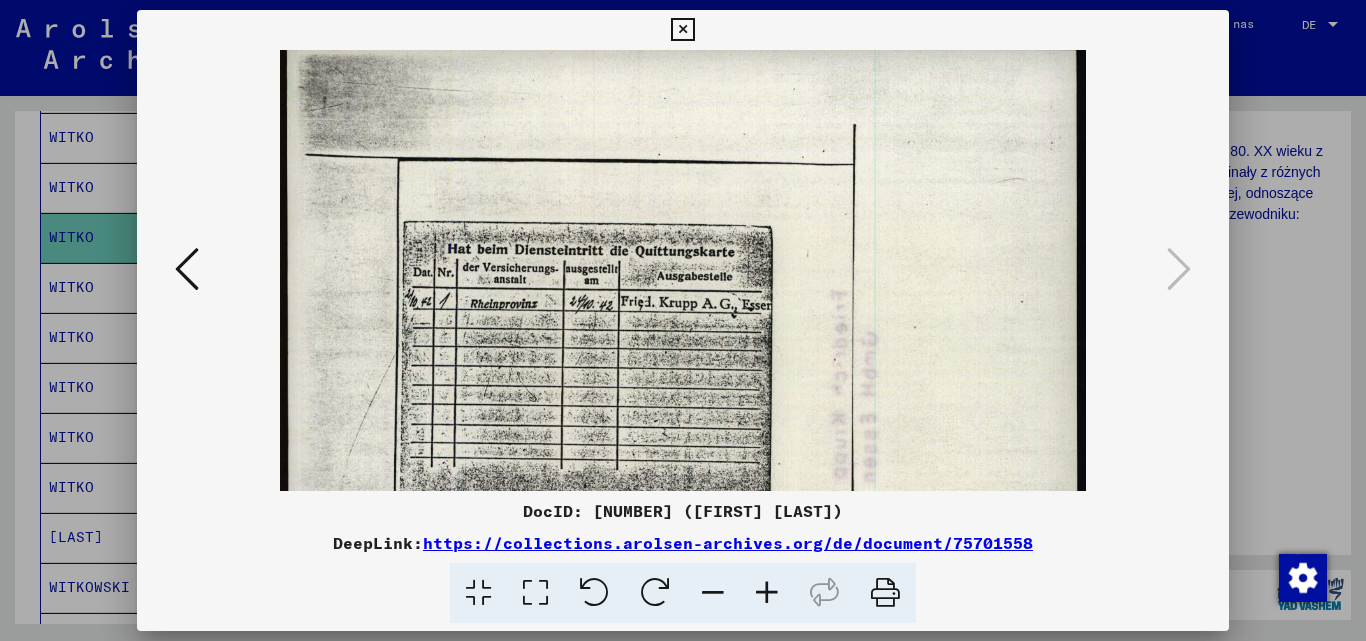 click at bounding box center (767, 593) 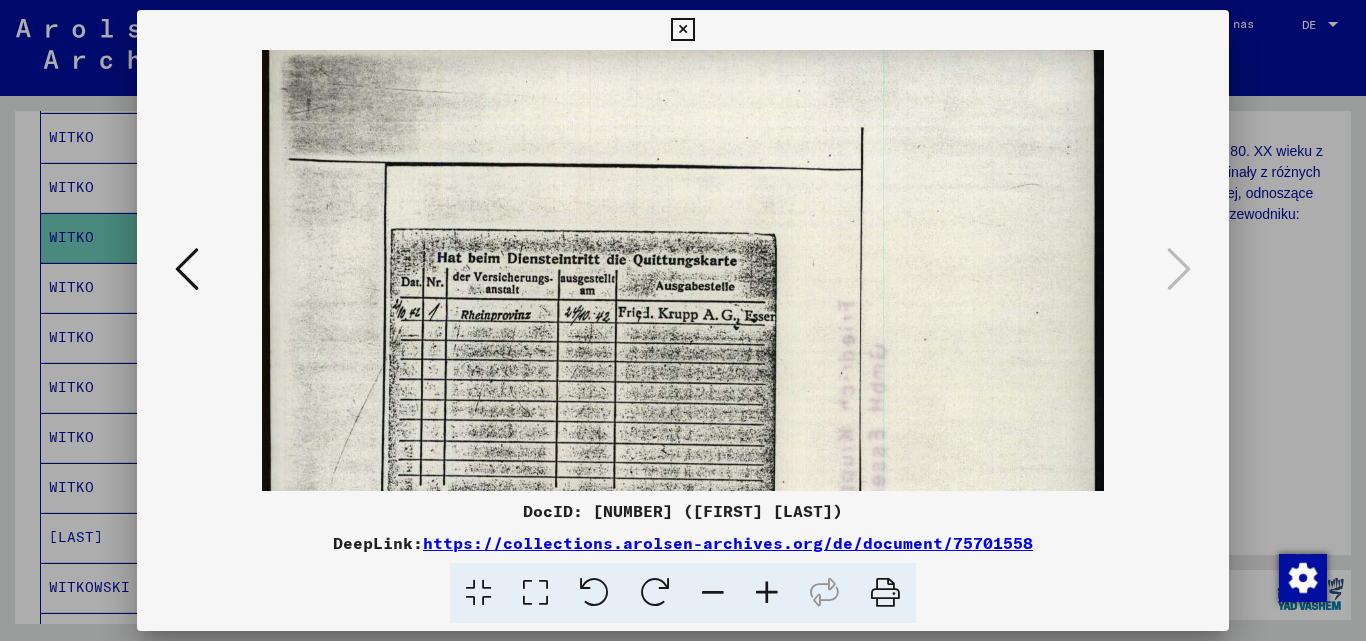 click at bounding box center (767, 593) 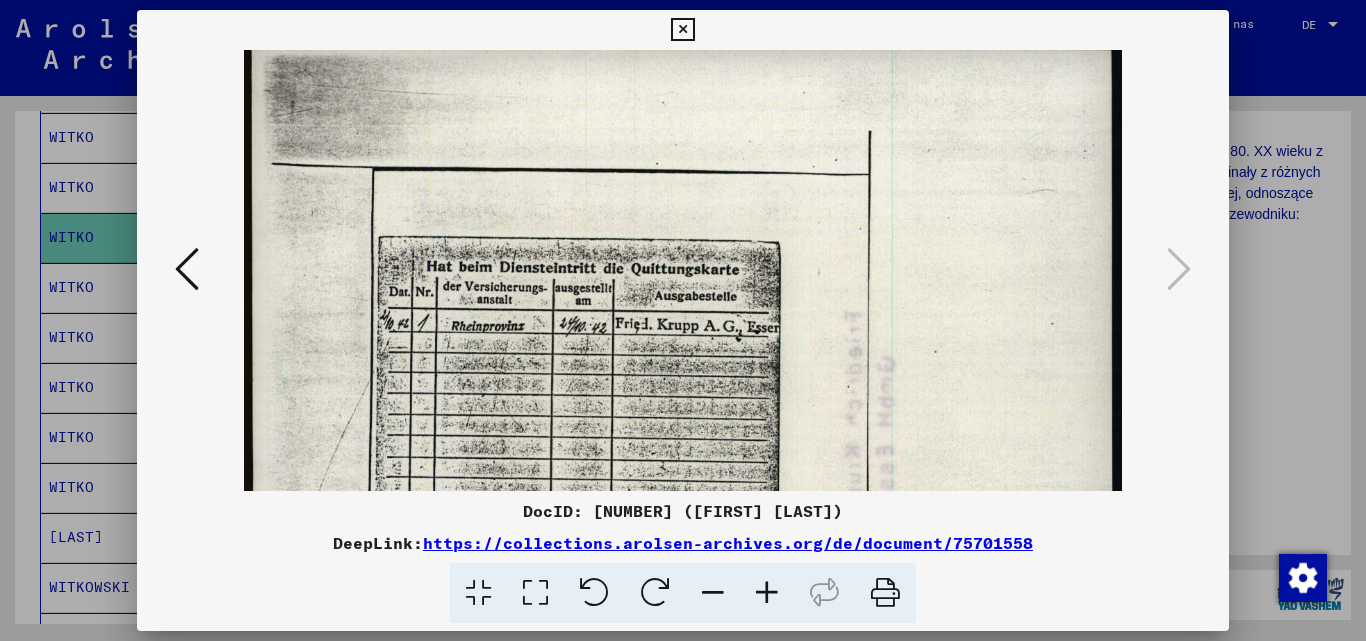 click at bounding box center [767, 593] 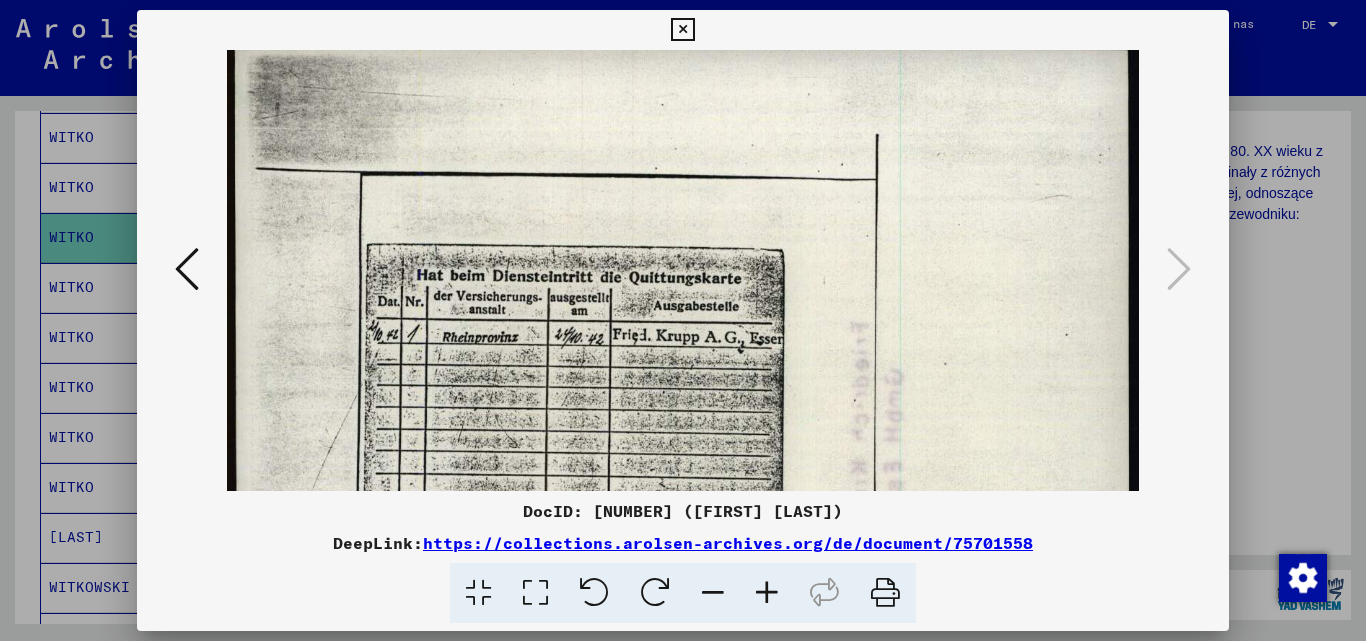 click at bounding box center (767, 593) 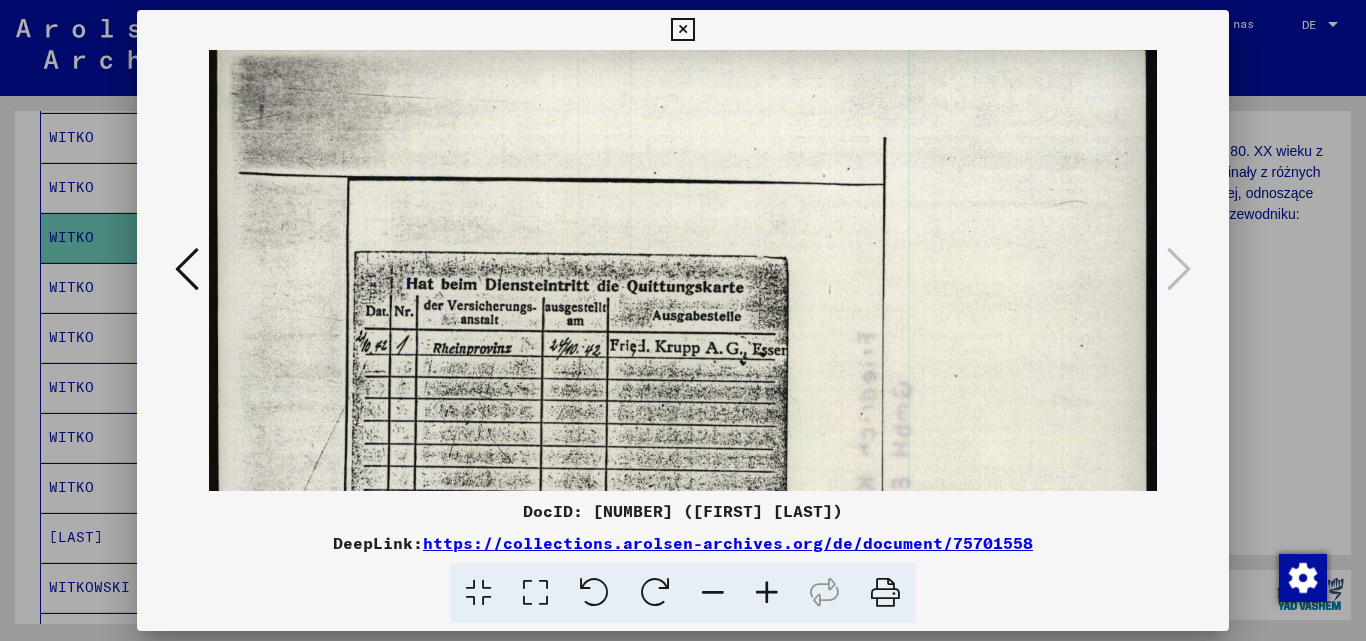 click at bounding box center (767, 593) 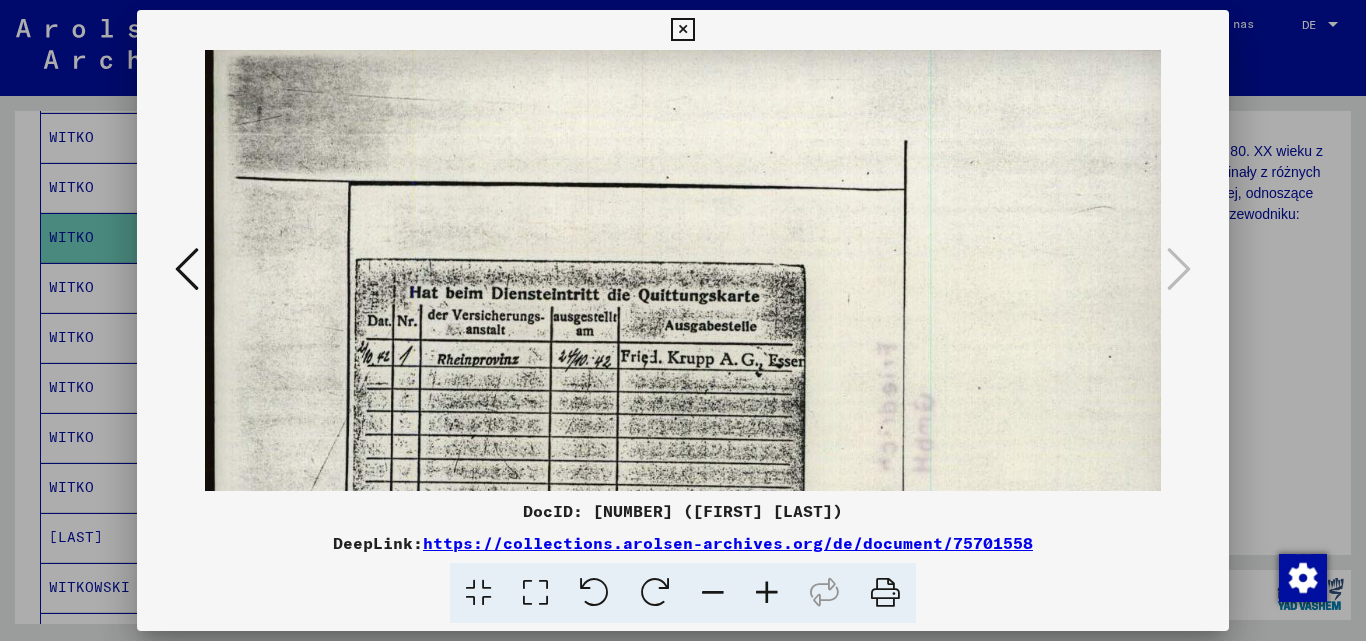 click at bounding box center (767, 593) 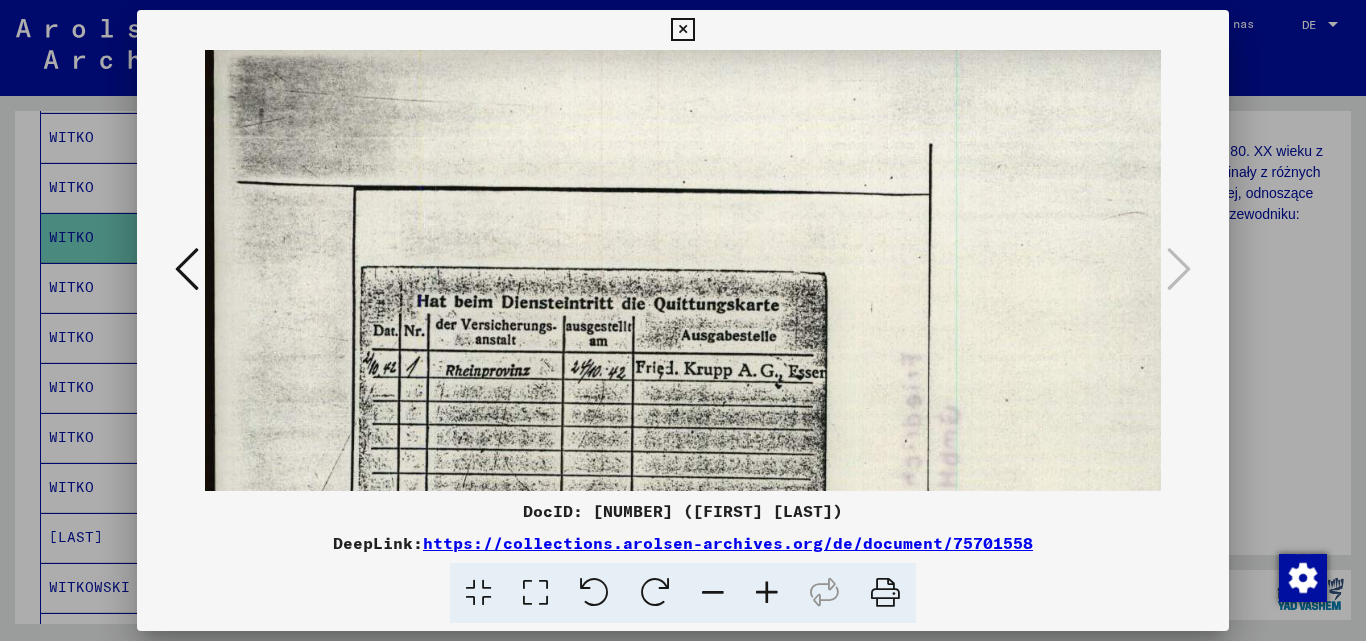 click at bounding box center [767, 593] 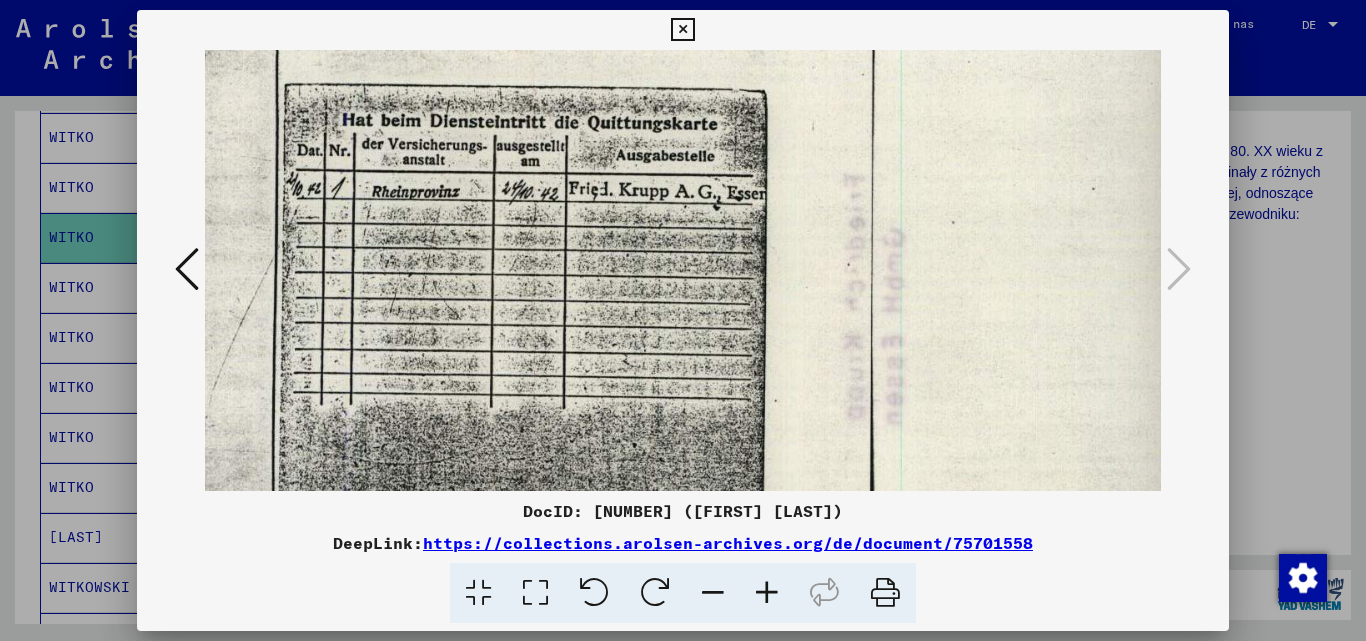 scroll, scrollTop: 190, scrollLeft: 83, axis: both 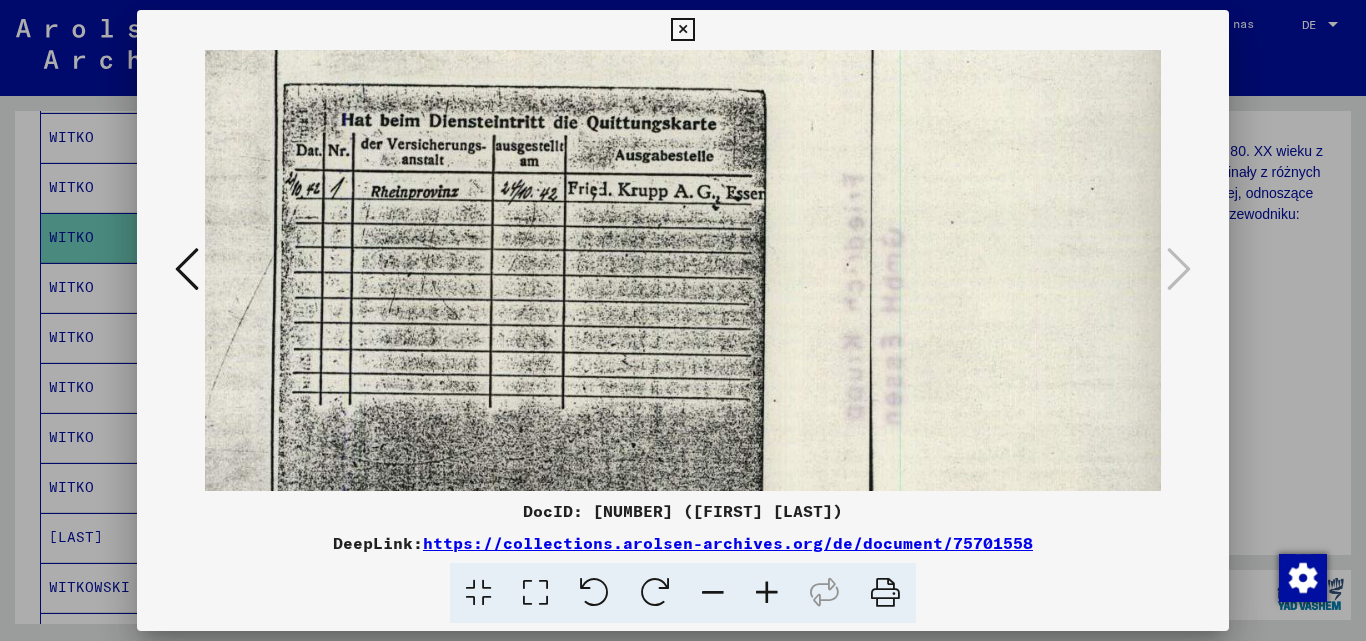 drag, startPoint x: 748, startPoint y: 364, endPoint x: 683, endPoint y: 208, distance: 169 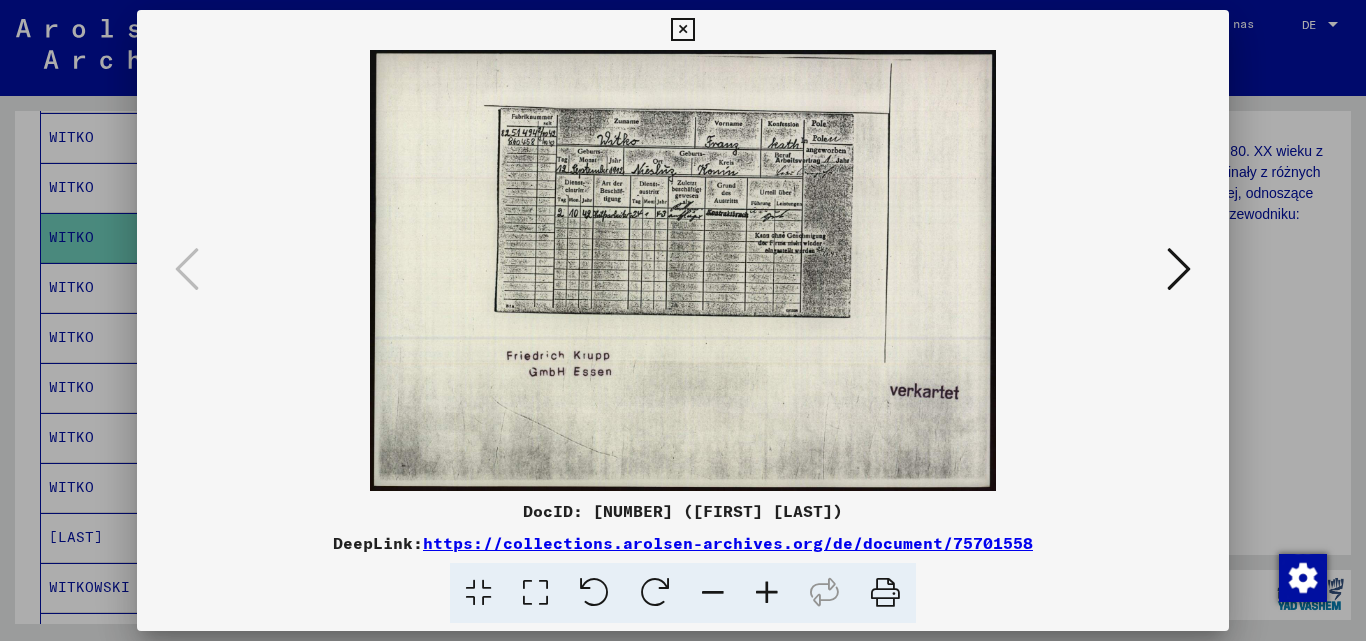 click at bounding box center [767, 593] 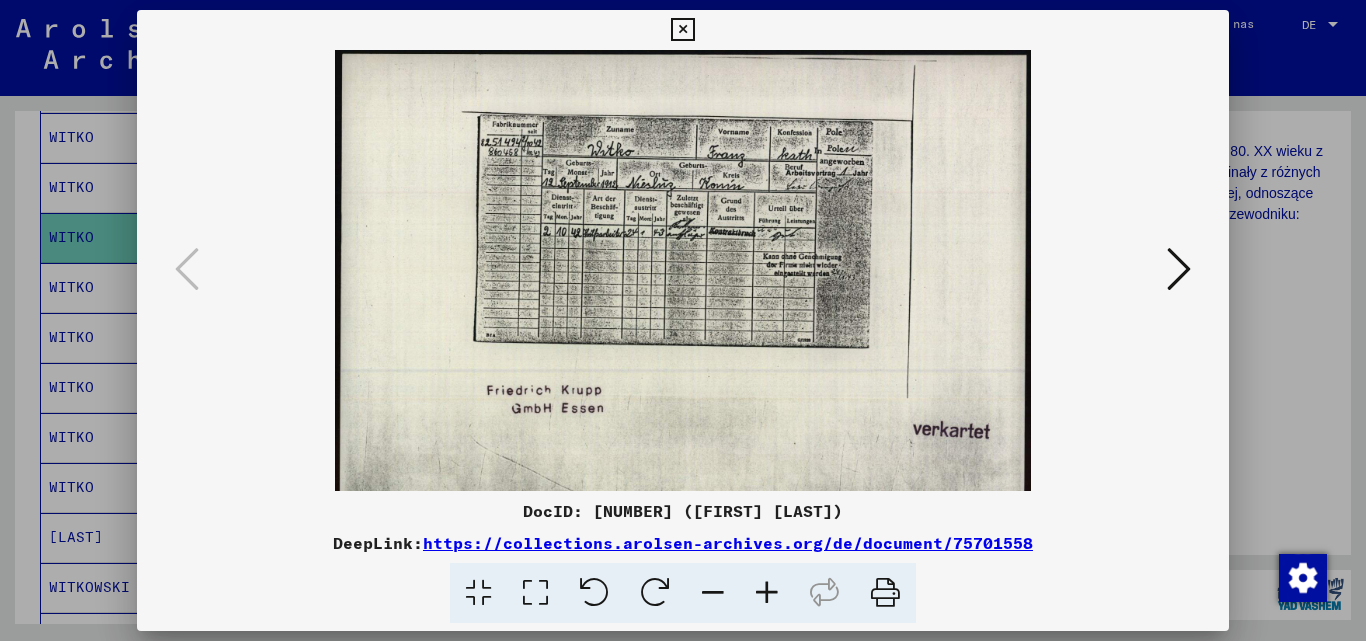 click at bounding box center [767, 593] 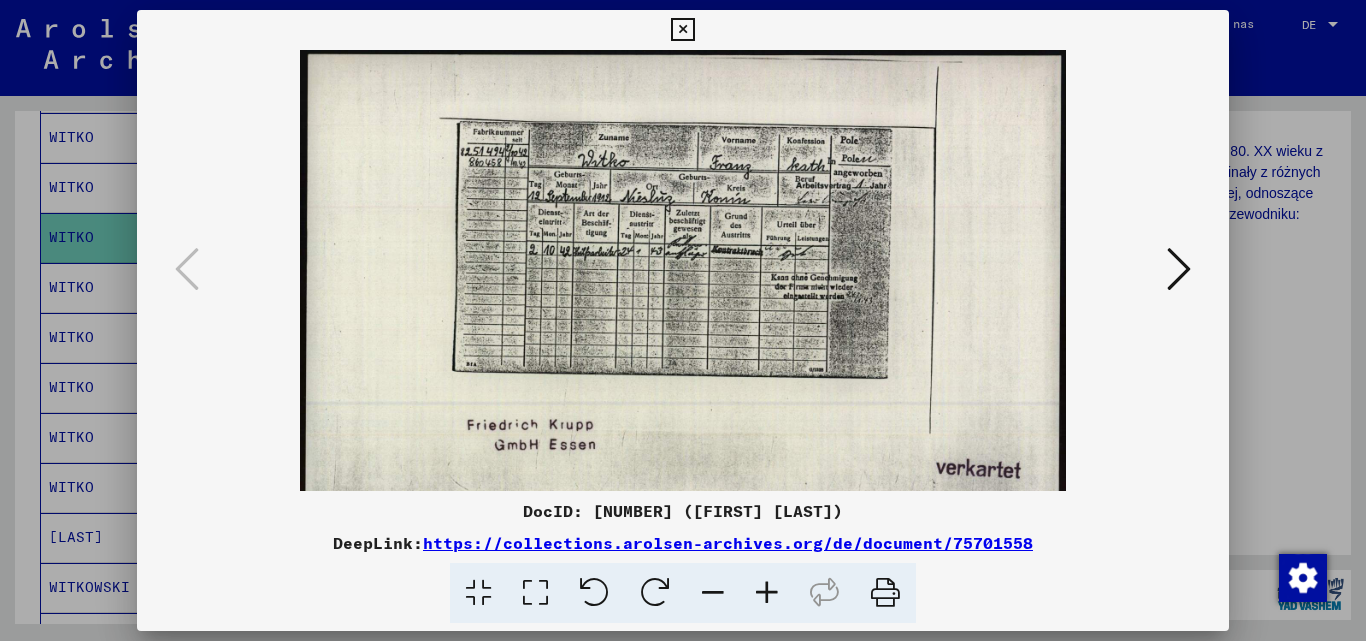 click at bounding box center (767, 593) 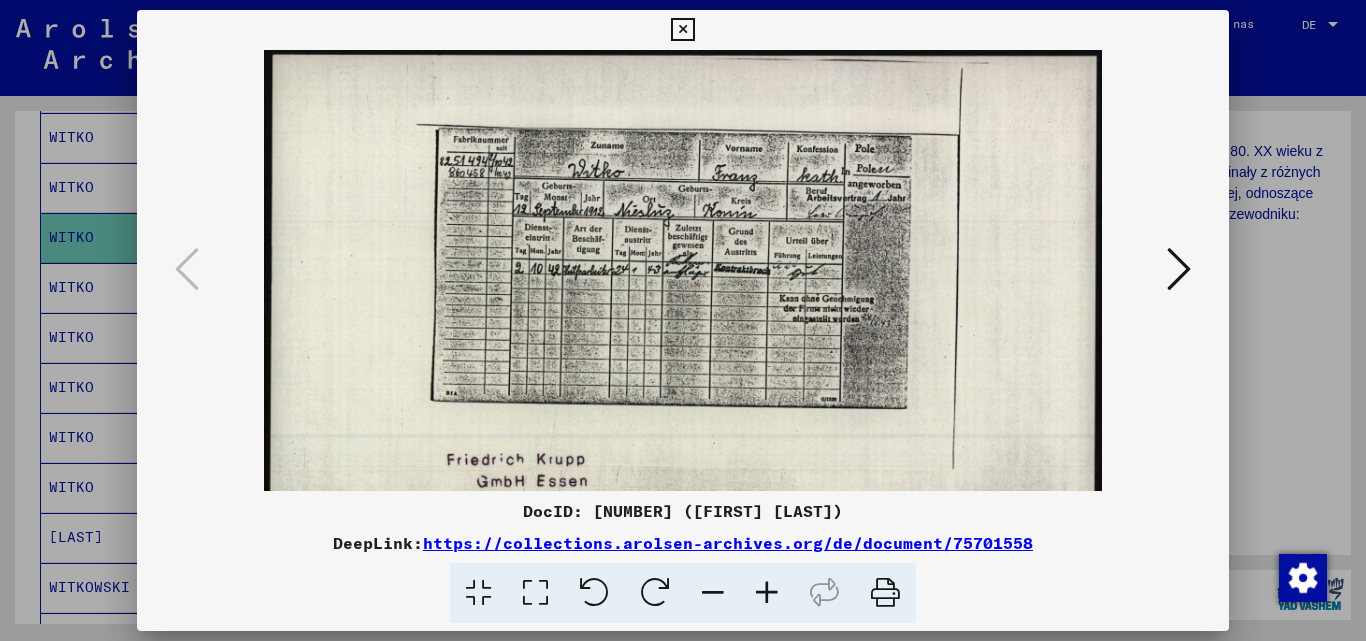 click at bounding box center [767, 593] 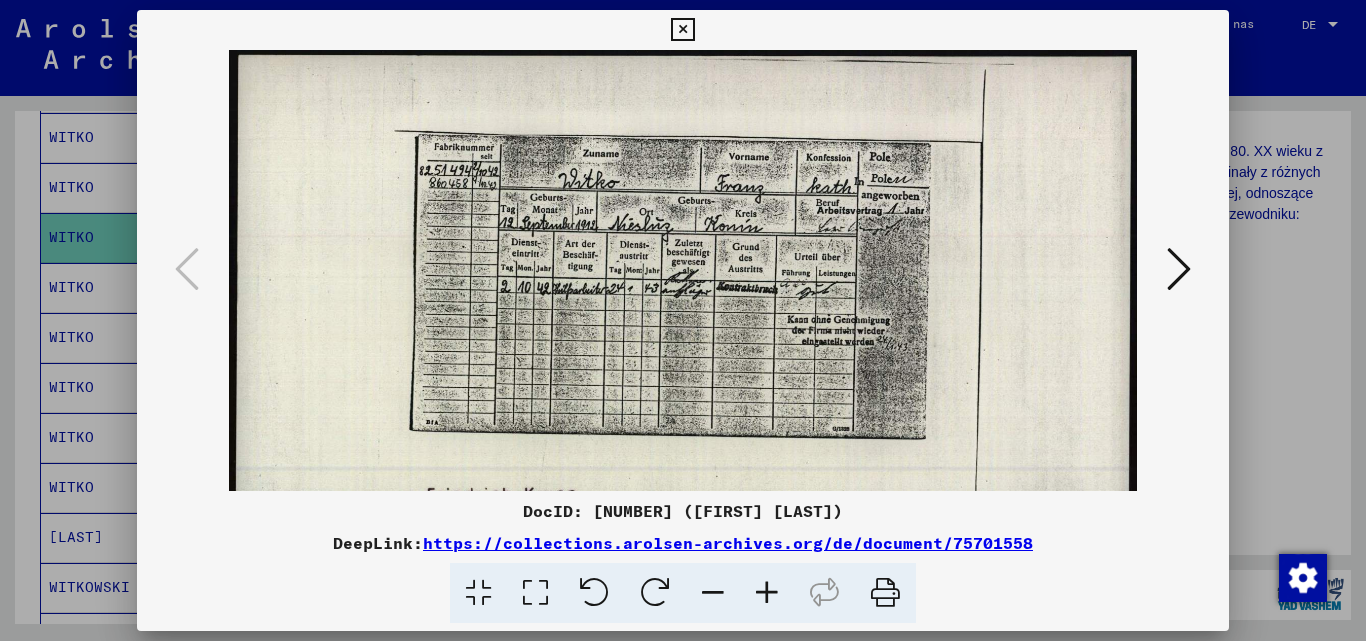 click at bounding box center (767, 593) 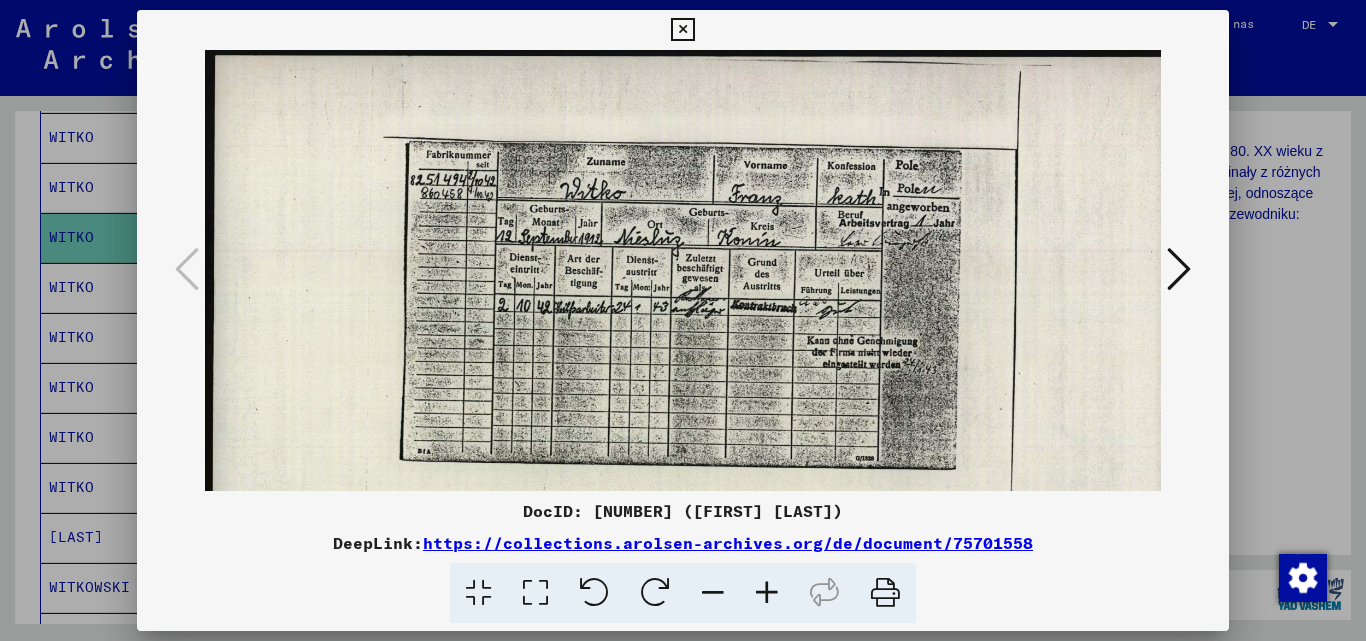 click at bounding box center (767, 593) 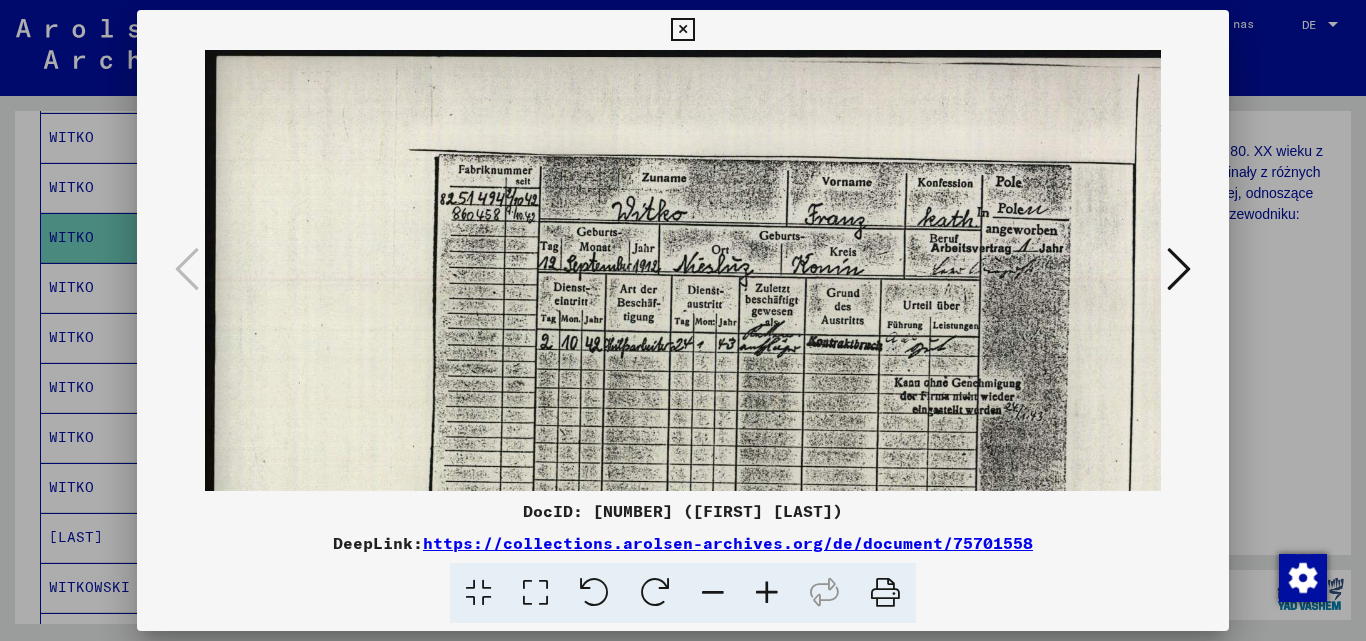 click at bounding box center [767, 593] 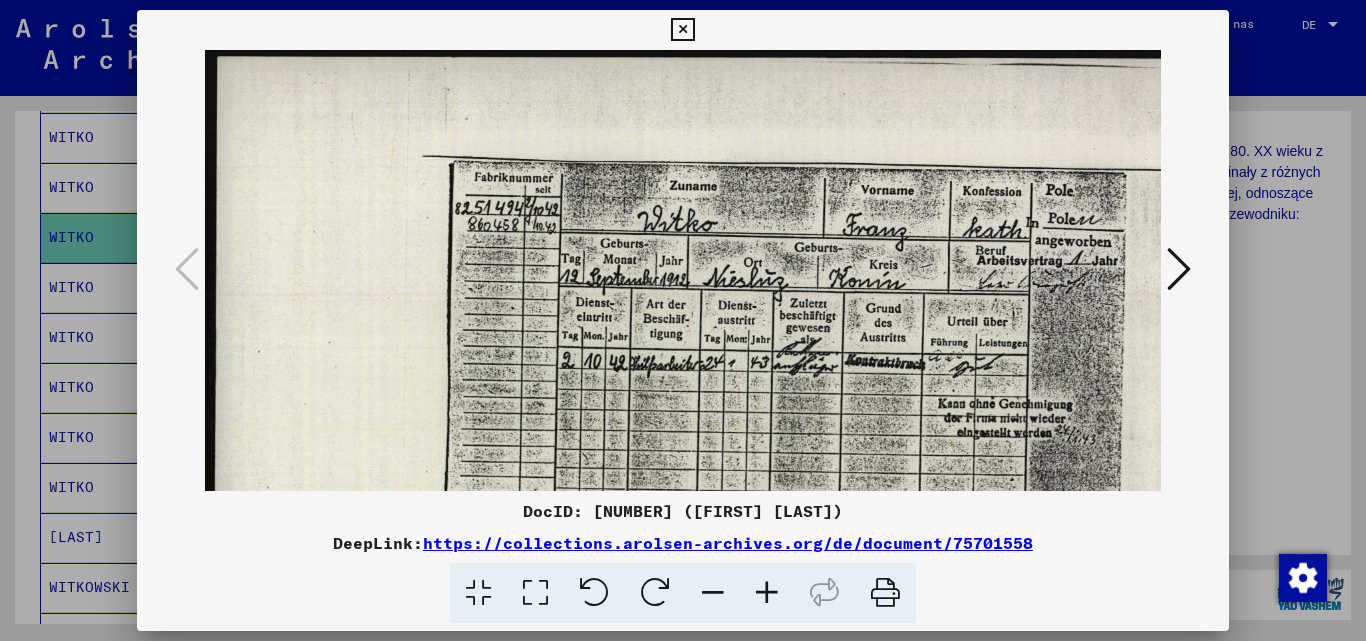 click at bounding box center (767, 593) 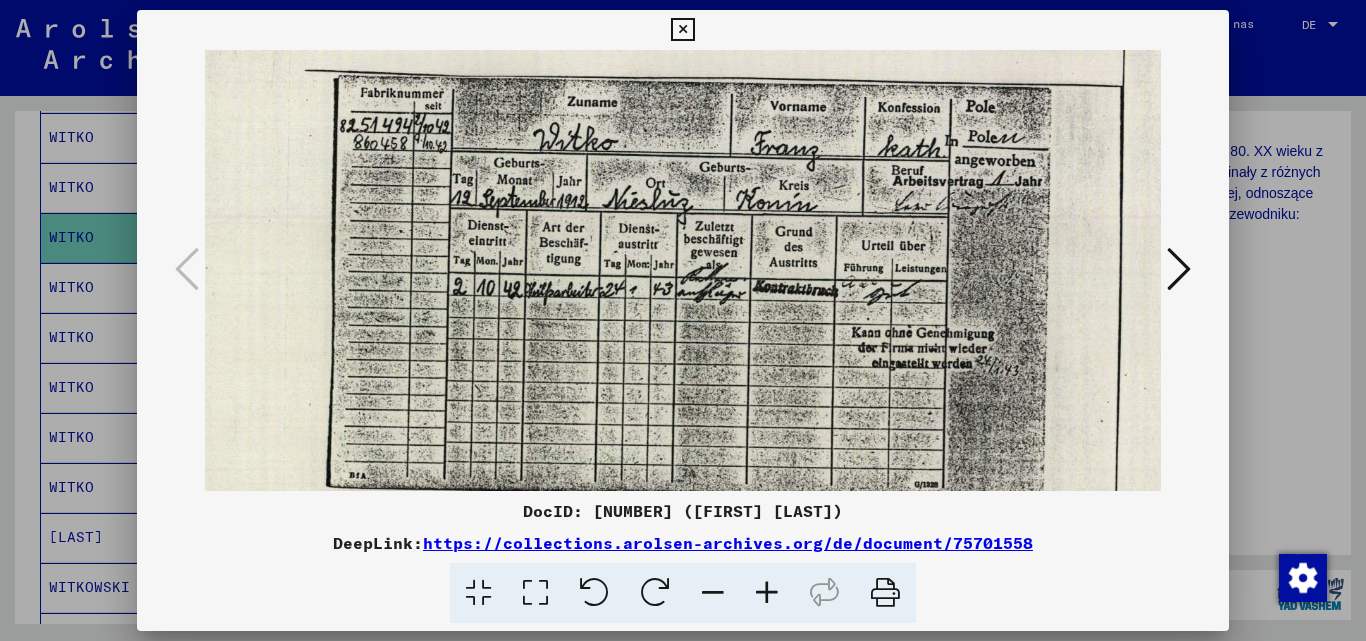 scroll, scrollTop: 92, scrollLeft: 131, axis: both 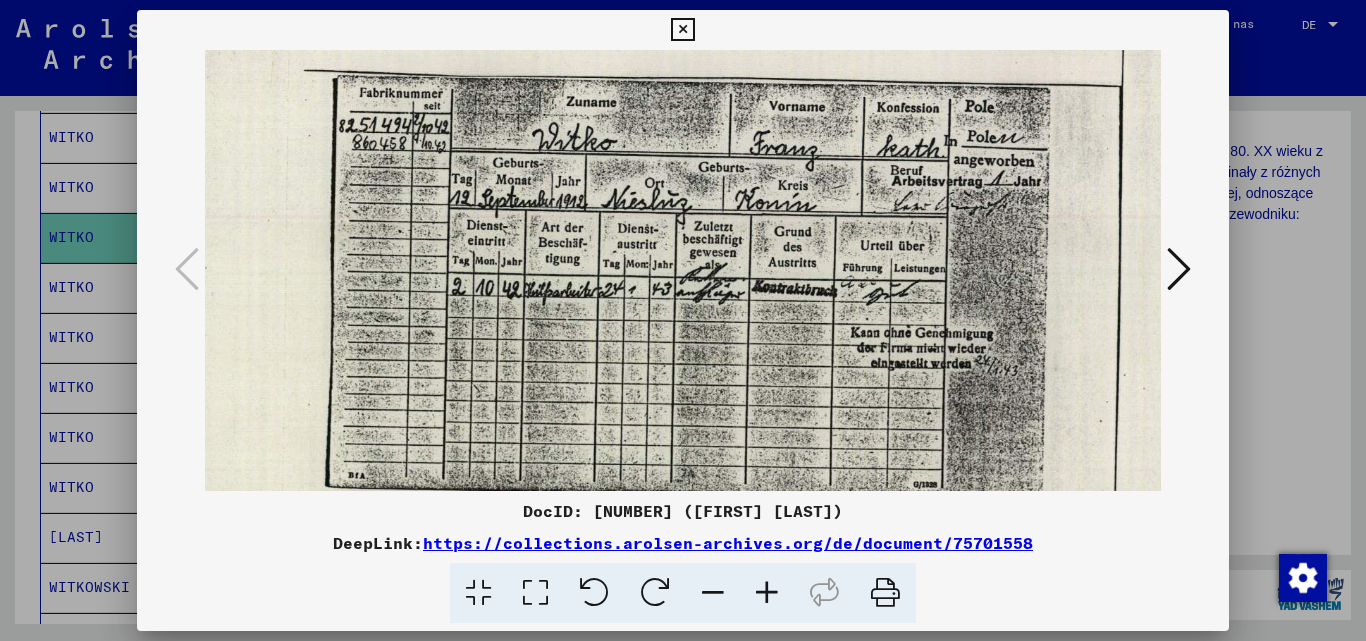 drag, startPoint x: 755, startPoint y: 272, endPoint x: 753, endPoint y: 305, distance: 33.06055 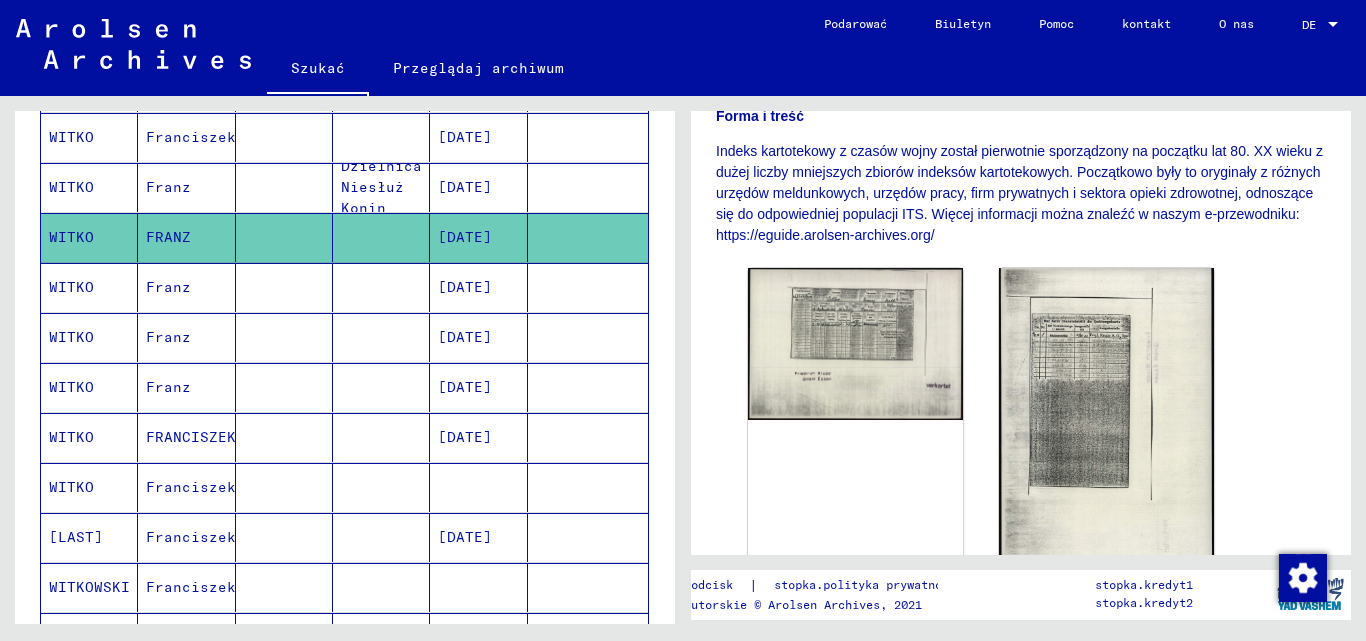 scroll, scrollTop: 600, scrollLeft: 0, axis: vertical 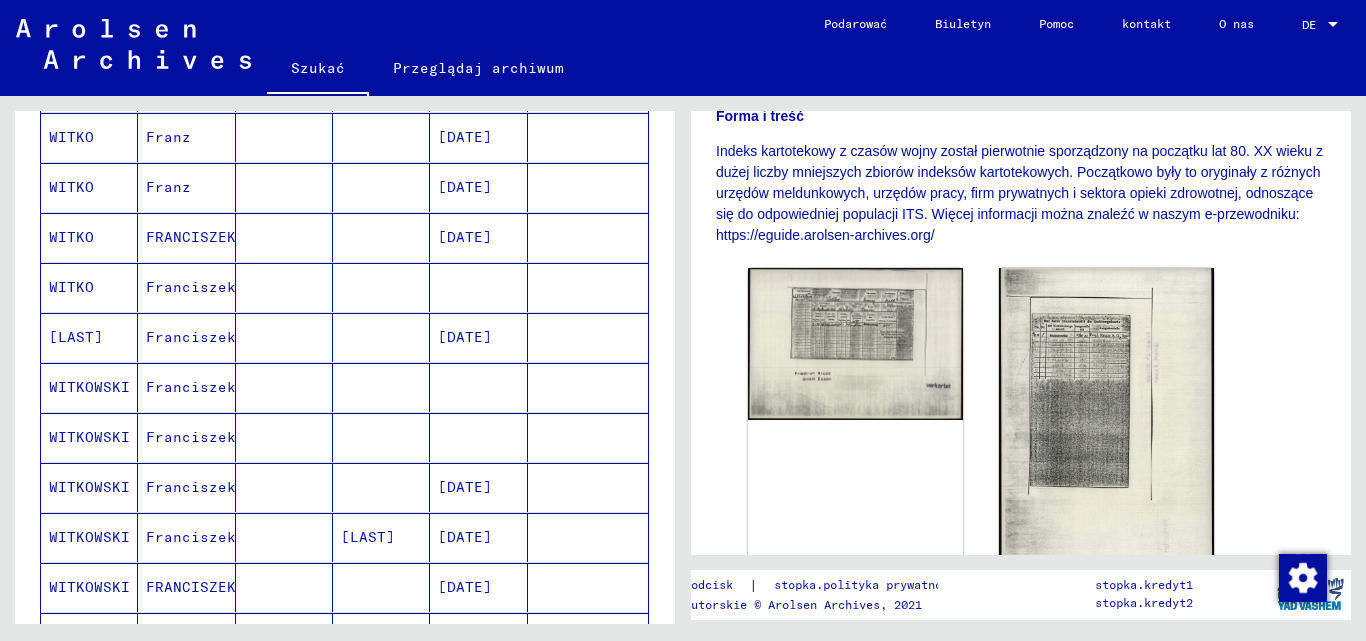 click at bounding box center (381, 337) 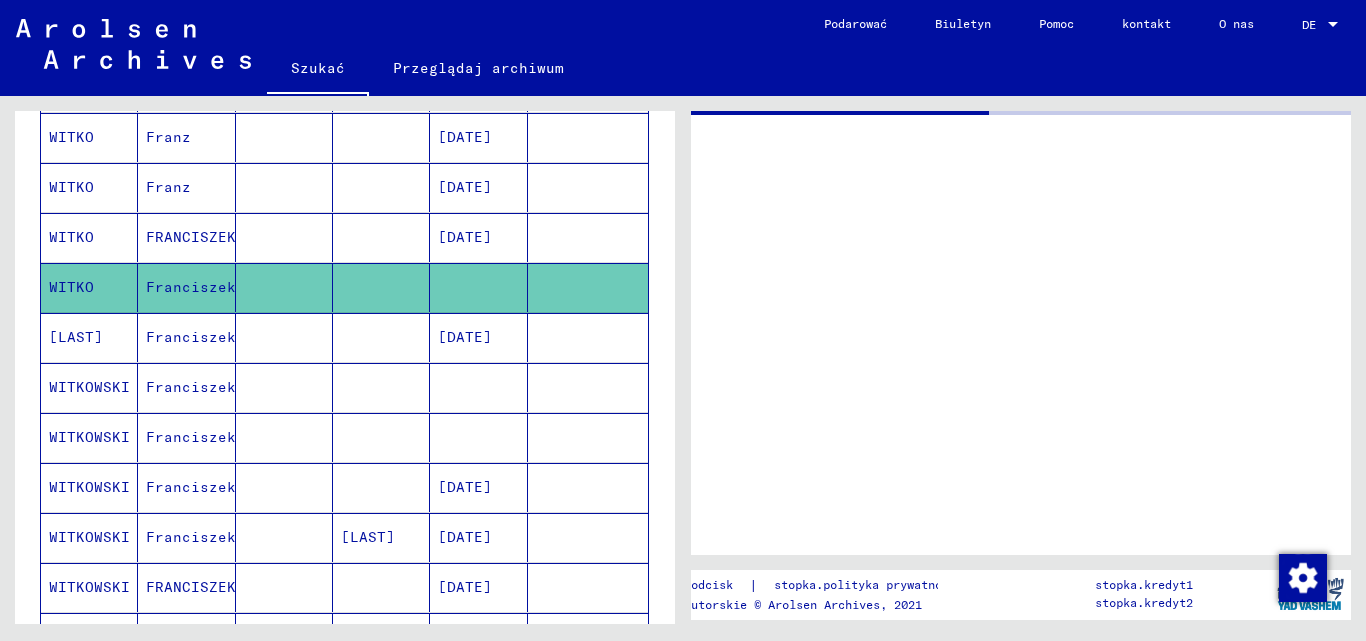 scroll, scrollTop: 0, scrollLeft: 0, axis: both 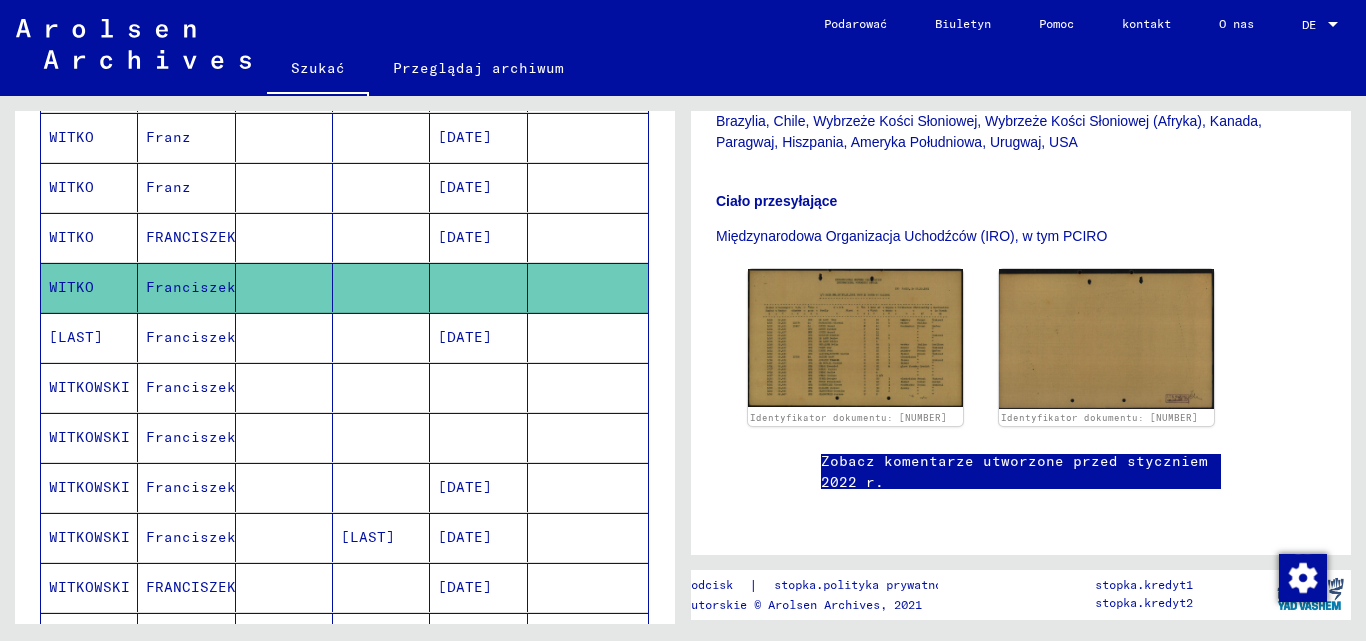 click at bounding box center (381, 437) 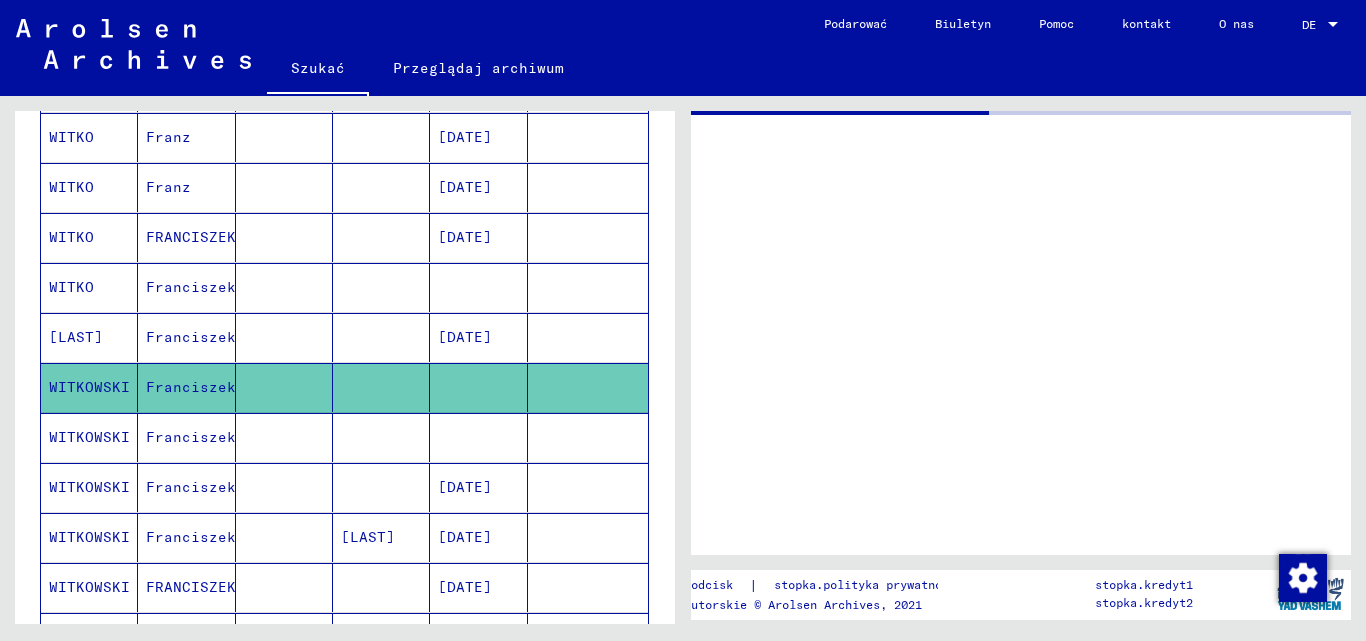 scroll, scrollTop: 0, scrollLeft: 0, axis: both 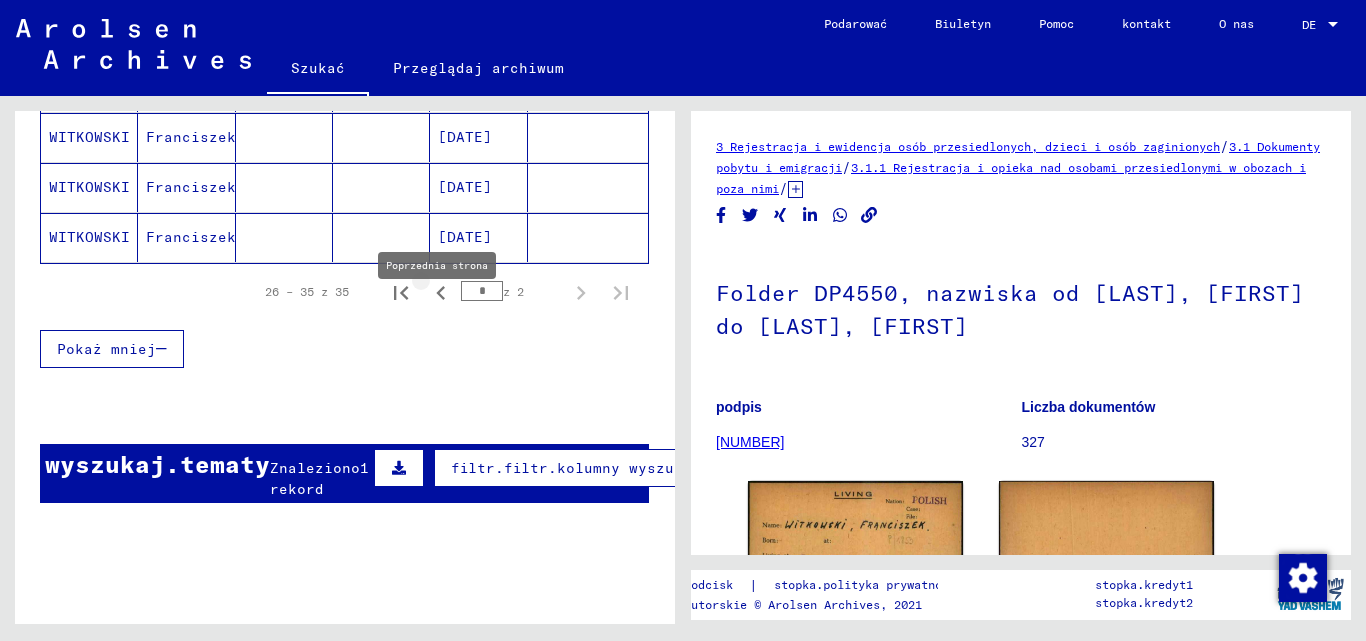 click 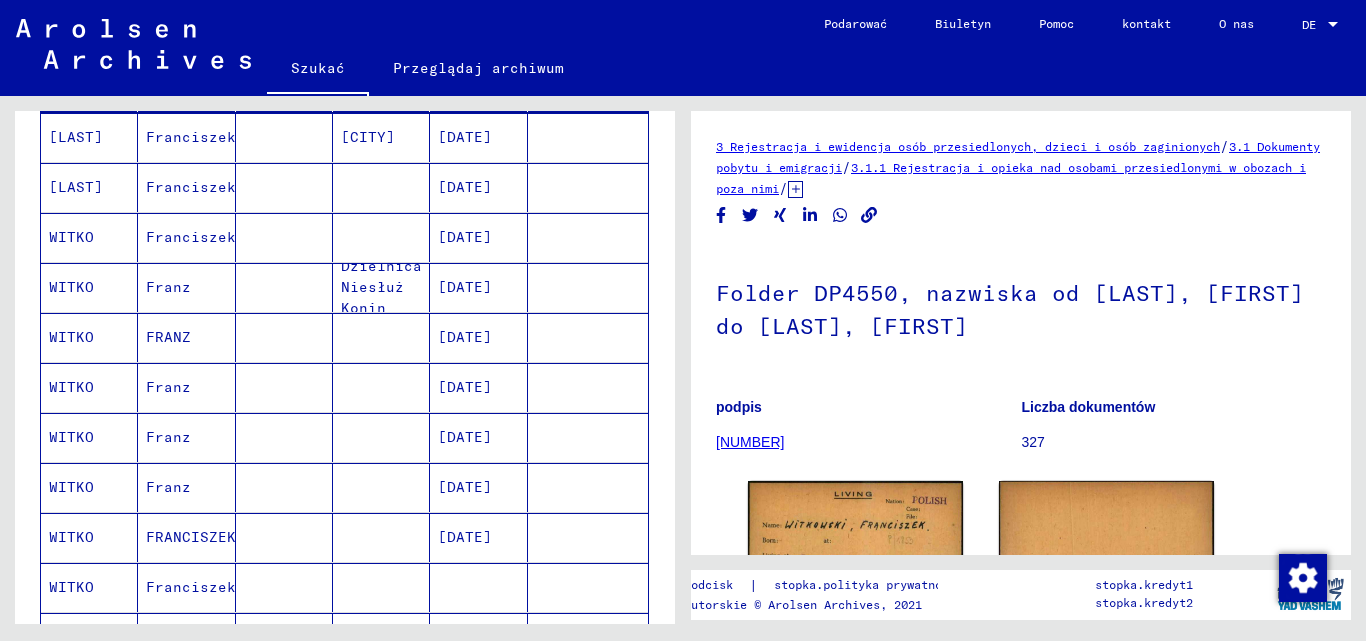 scroll, scrollTop: 100, scrollLeft: 0, axis: vertical 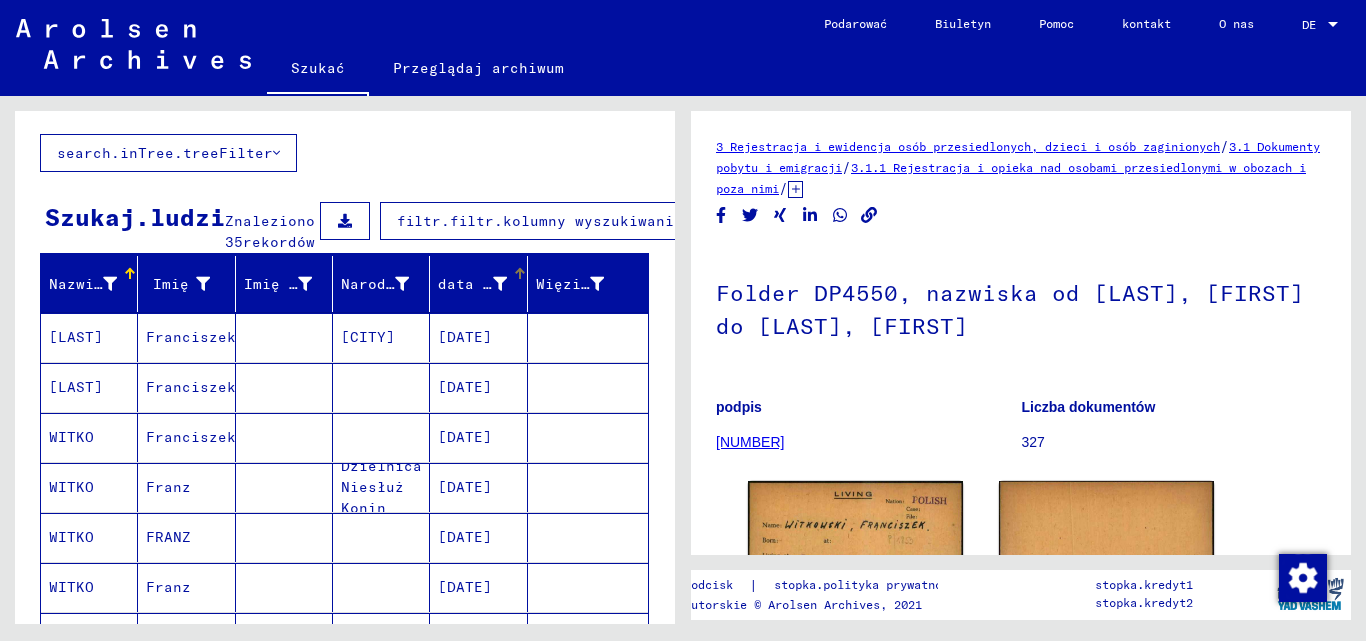 click on "data urodzenia" at bounding box center [501, 284] 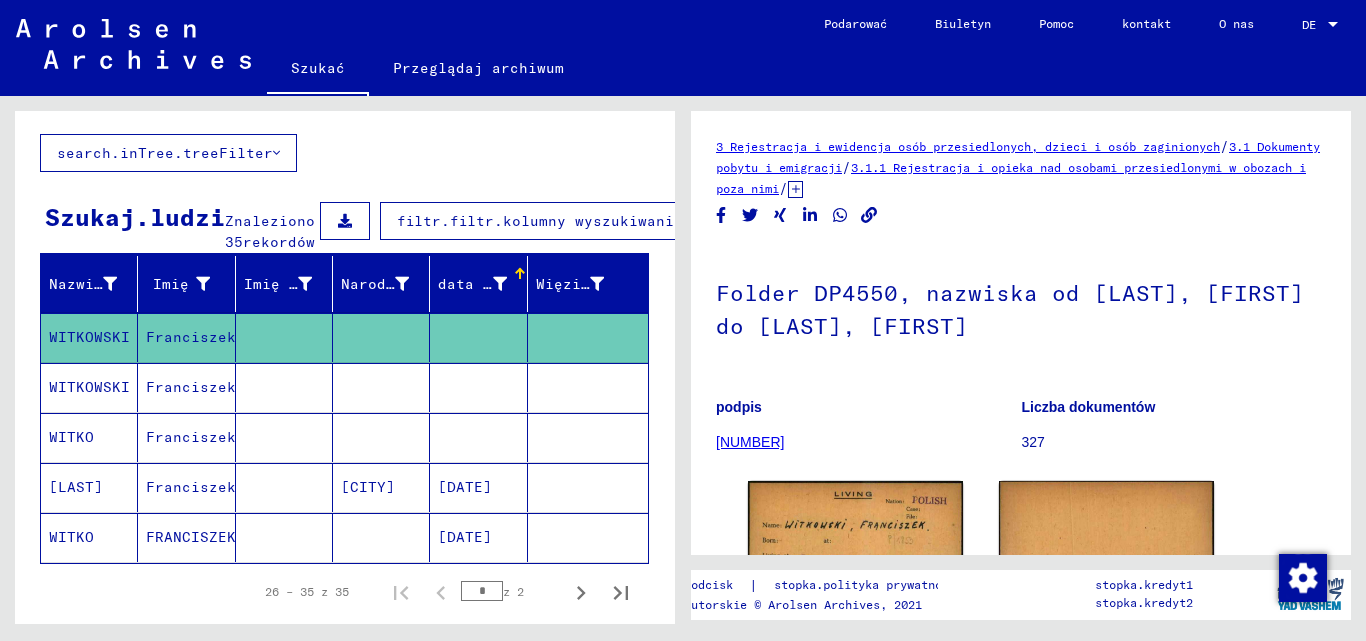 click at bounding box center [522, 271] 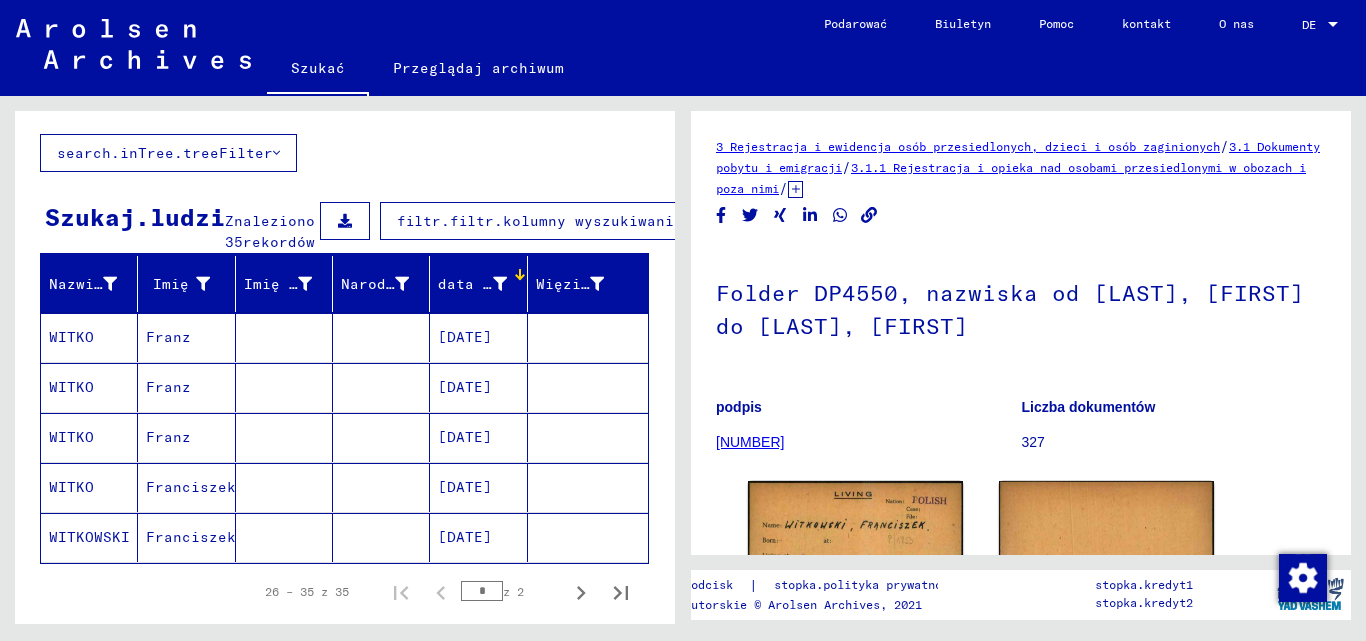 click at bounding box center [520, 274] 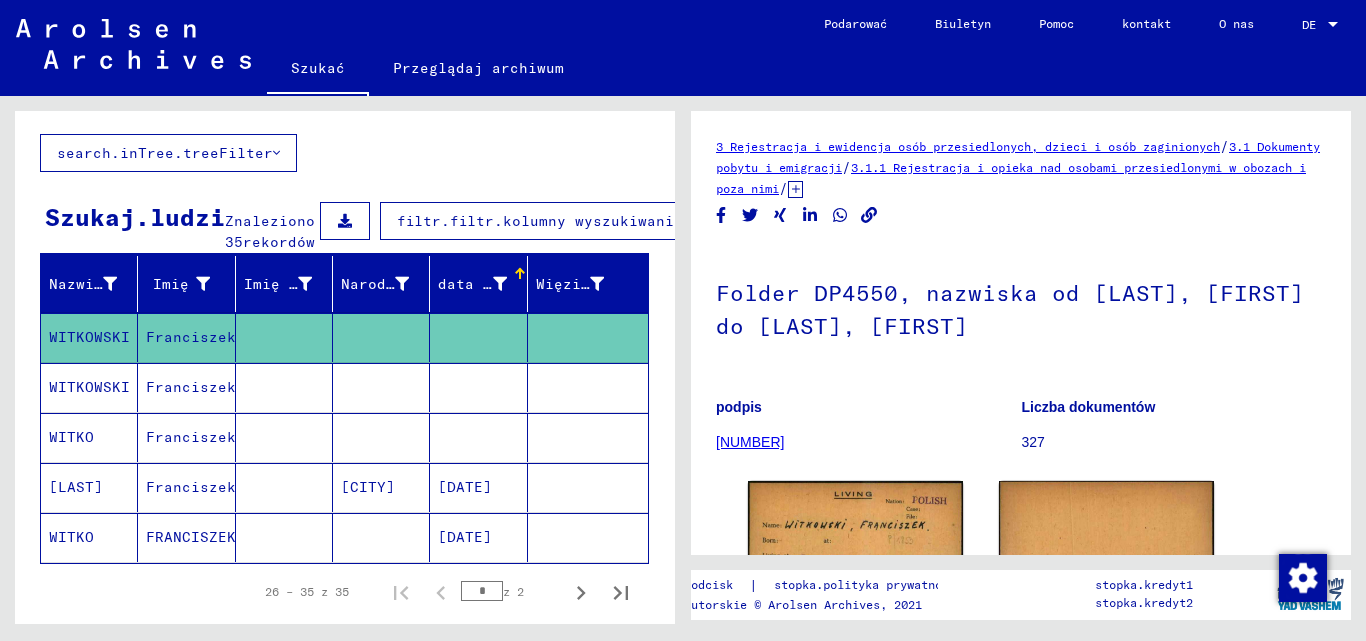 scroll, scrollTop: 0, scrollLeft: 0, axis: both 